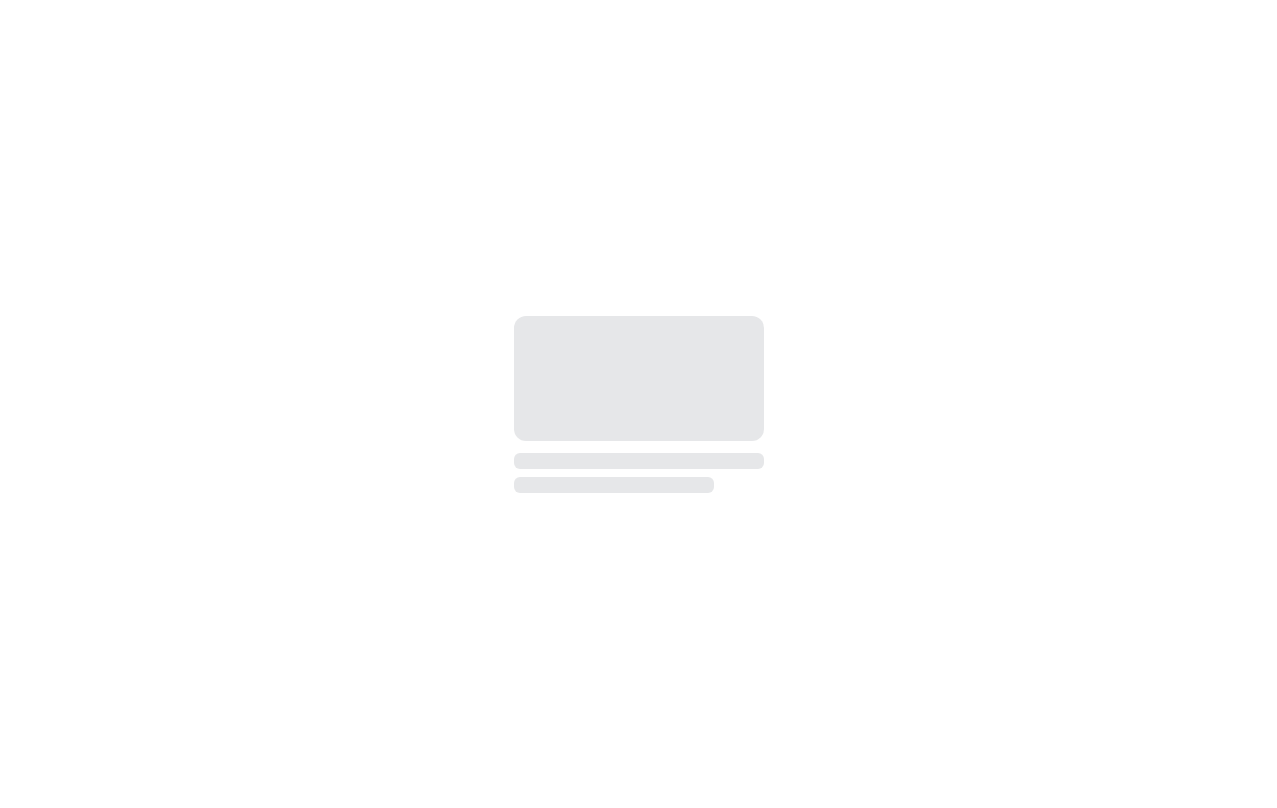 scroll, scrollTop: 0, scrollLeft: 0, axis: both 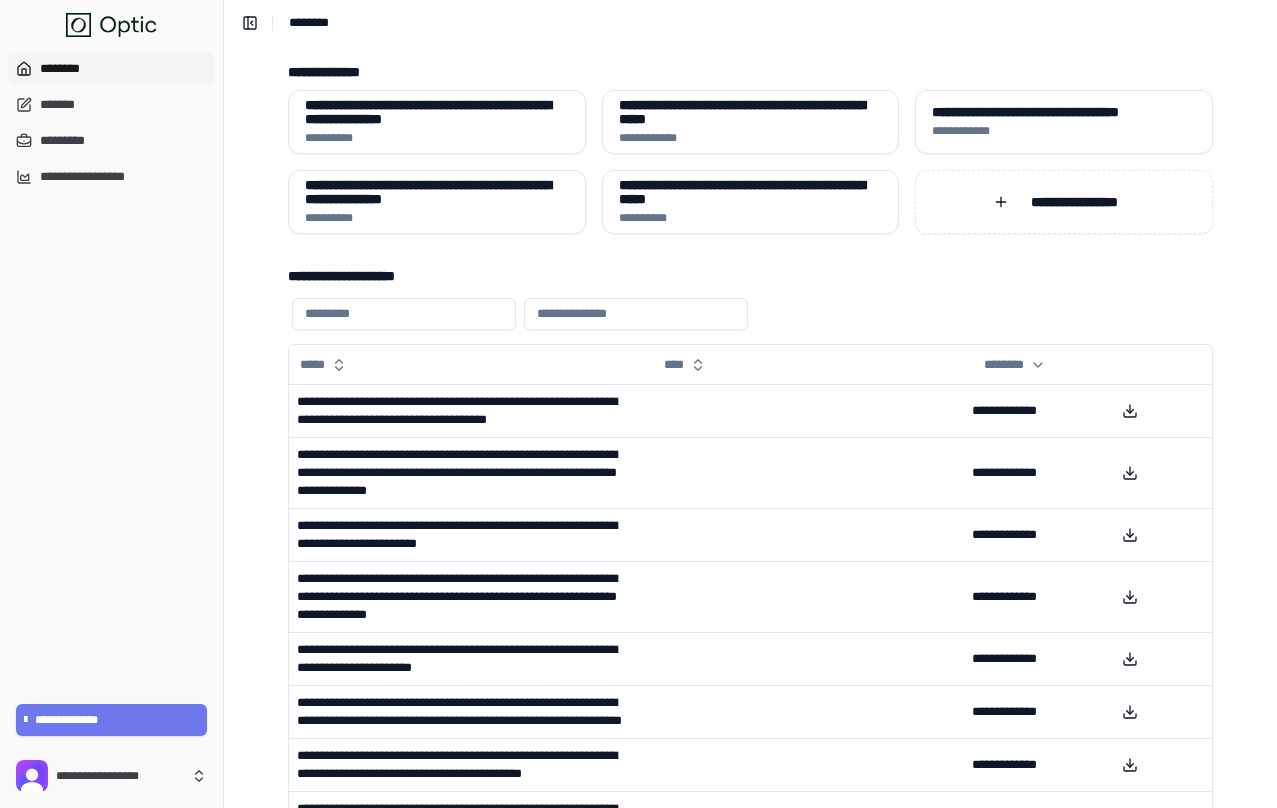 click on "**********" at bounding box center [111, 123] 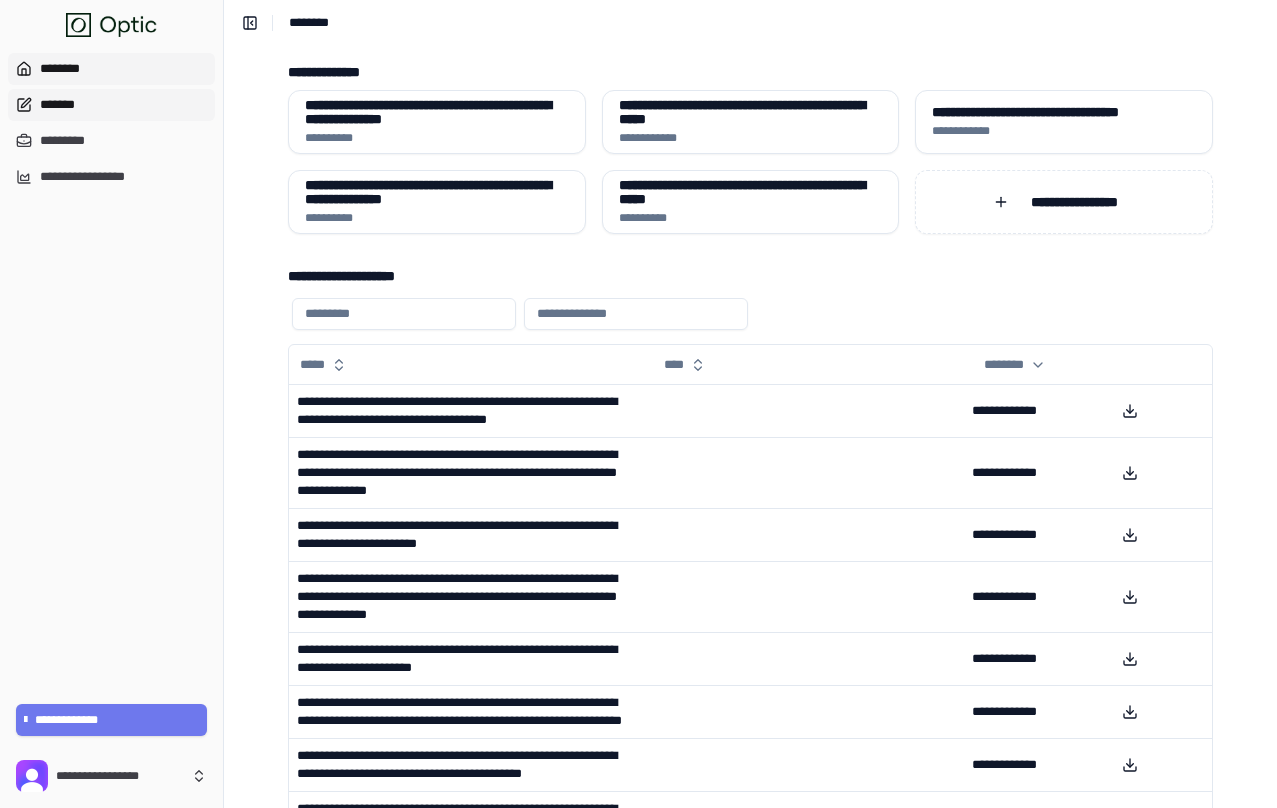 click on "*******" at bounding box center [111, 105] 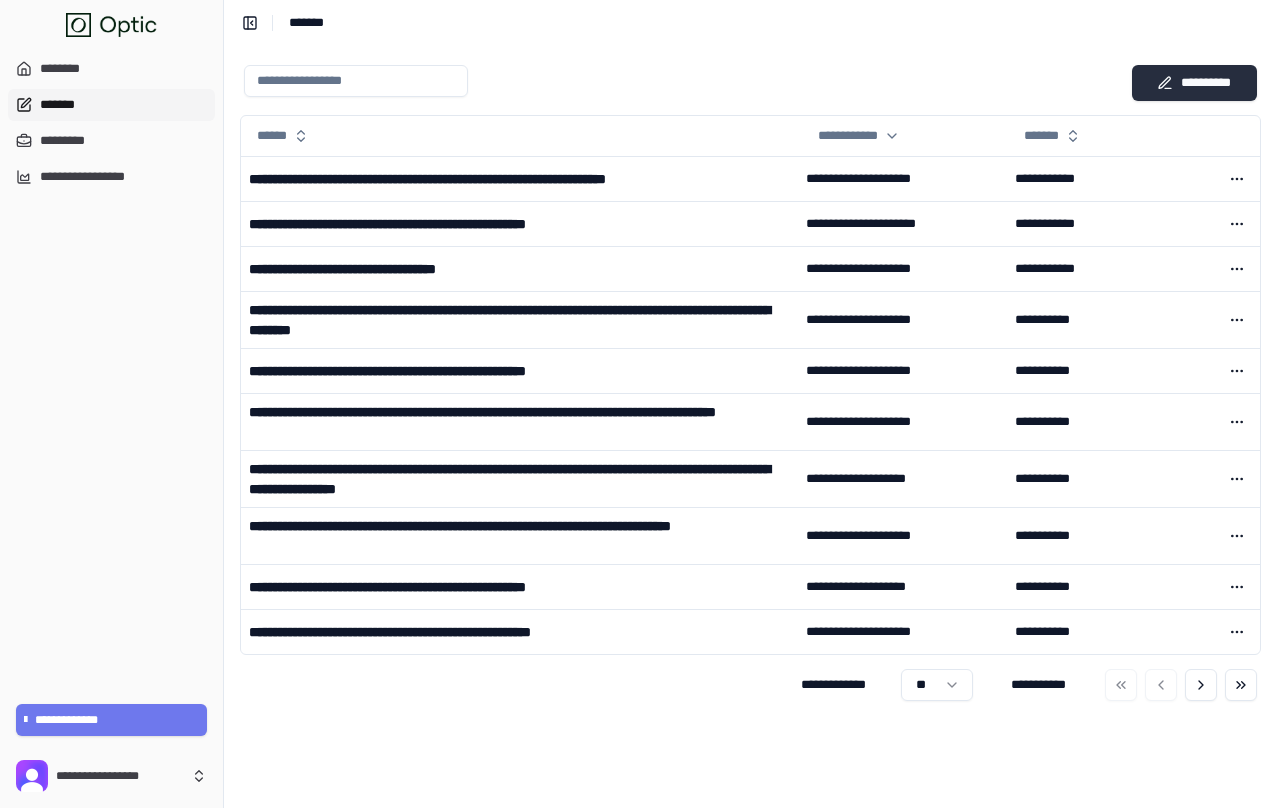 click on "**********" at bounding box center (1194, 83) 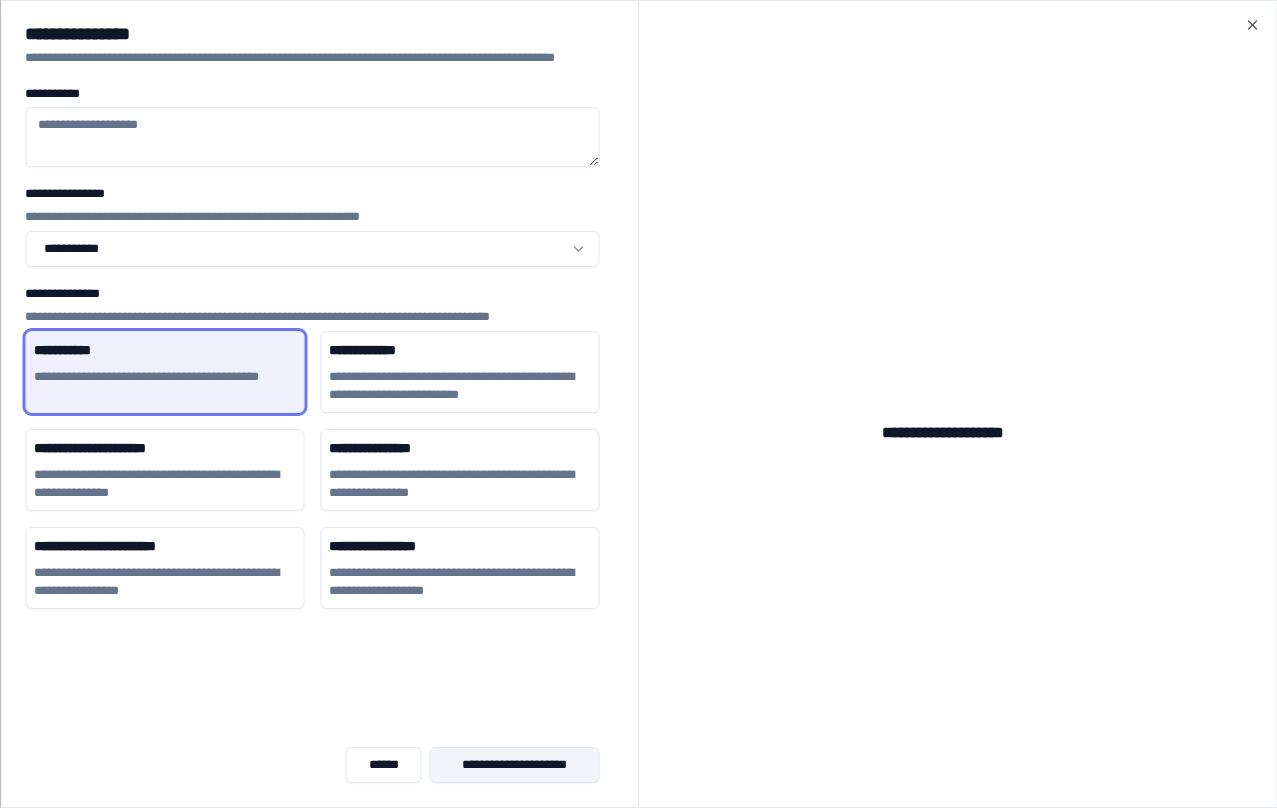 click on "**********" at bounding box center [515, 765] 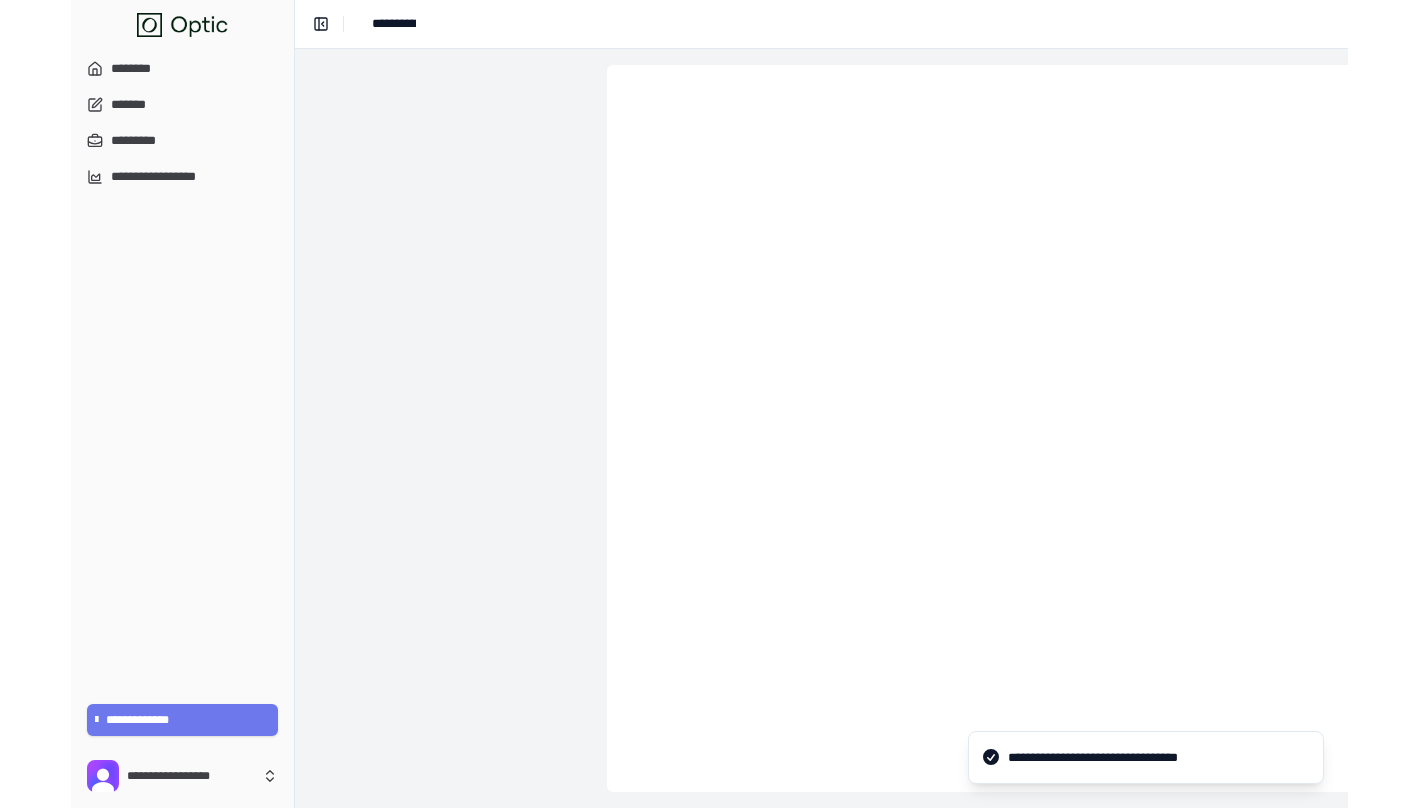 scroll, scrollTop: 0, scrollLeft: 64, axis: horizontal 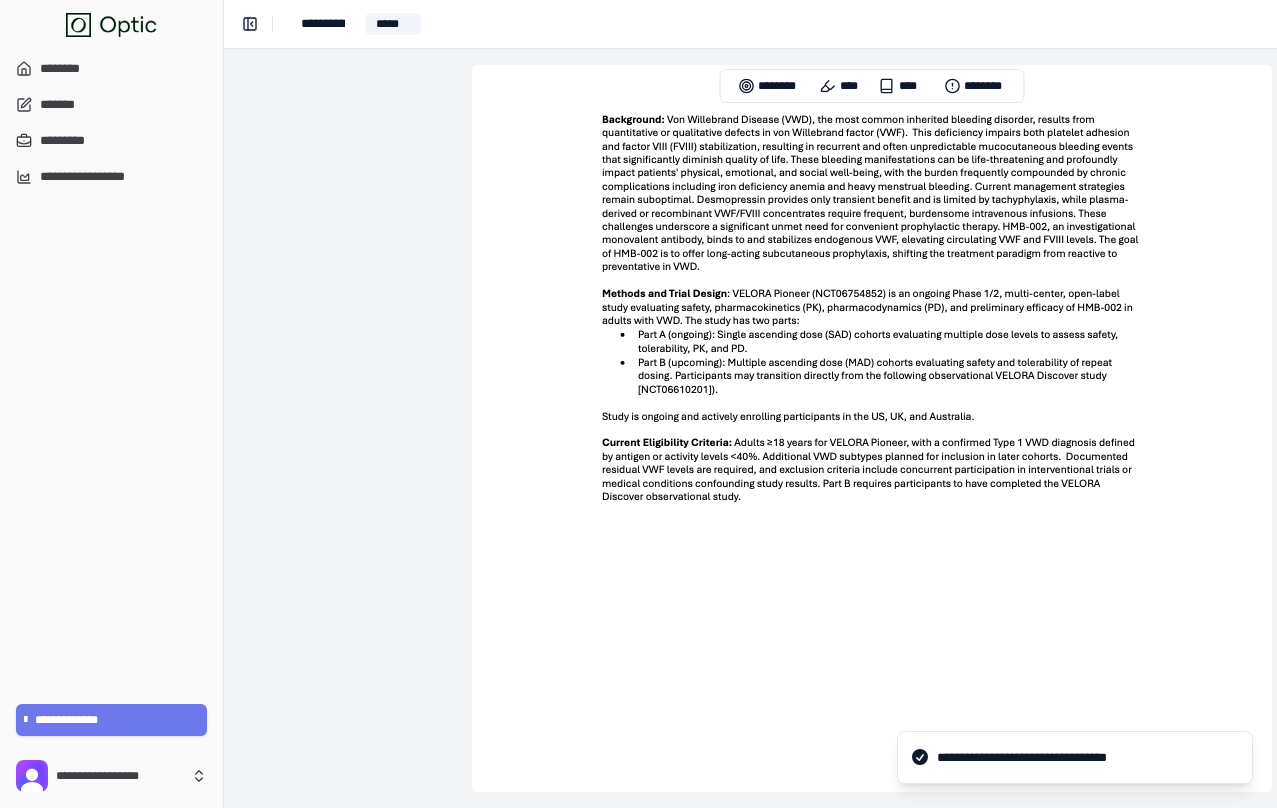 click at bounding box center [872, 428] 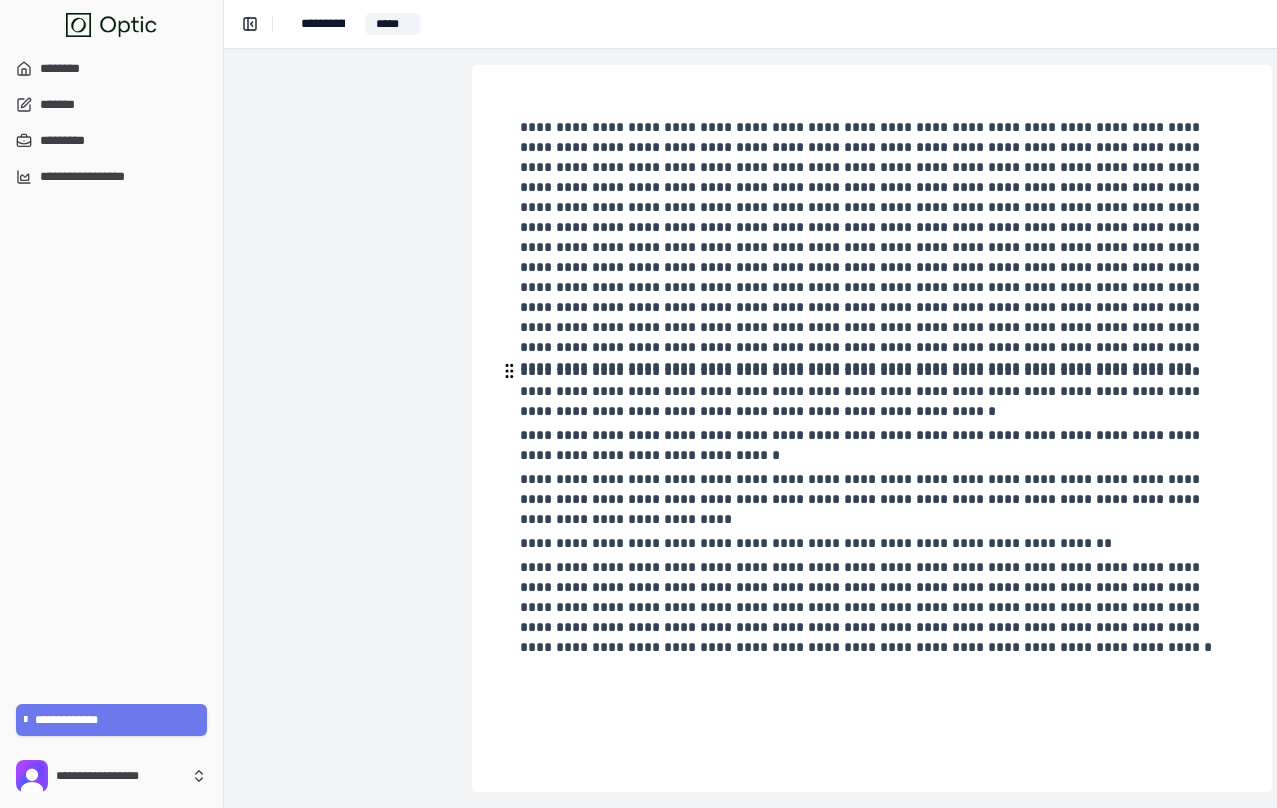 click on "**********" at bounding box center [870, 391] 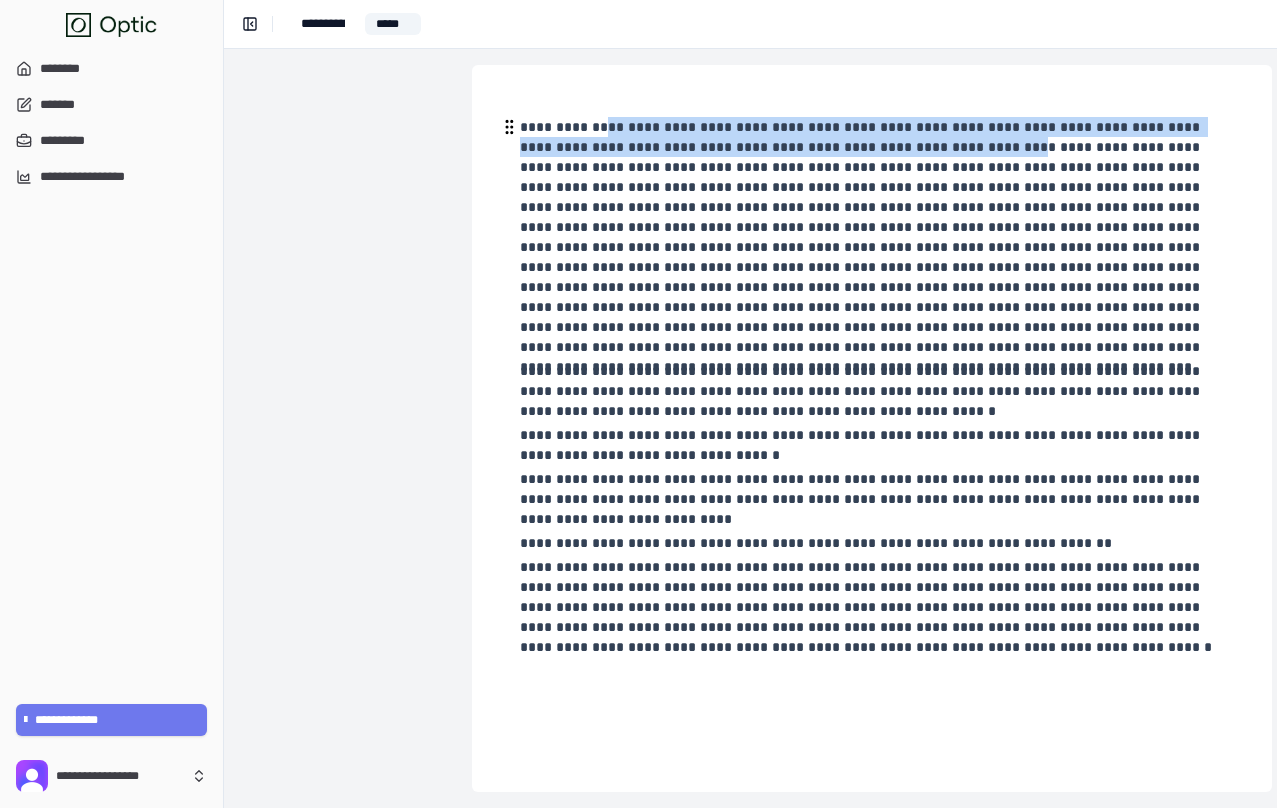 drag, startPoint x: 606, startPoint y: 126, endPoint x: 943, endPoint y: 148, distance: 337.71735 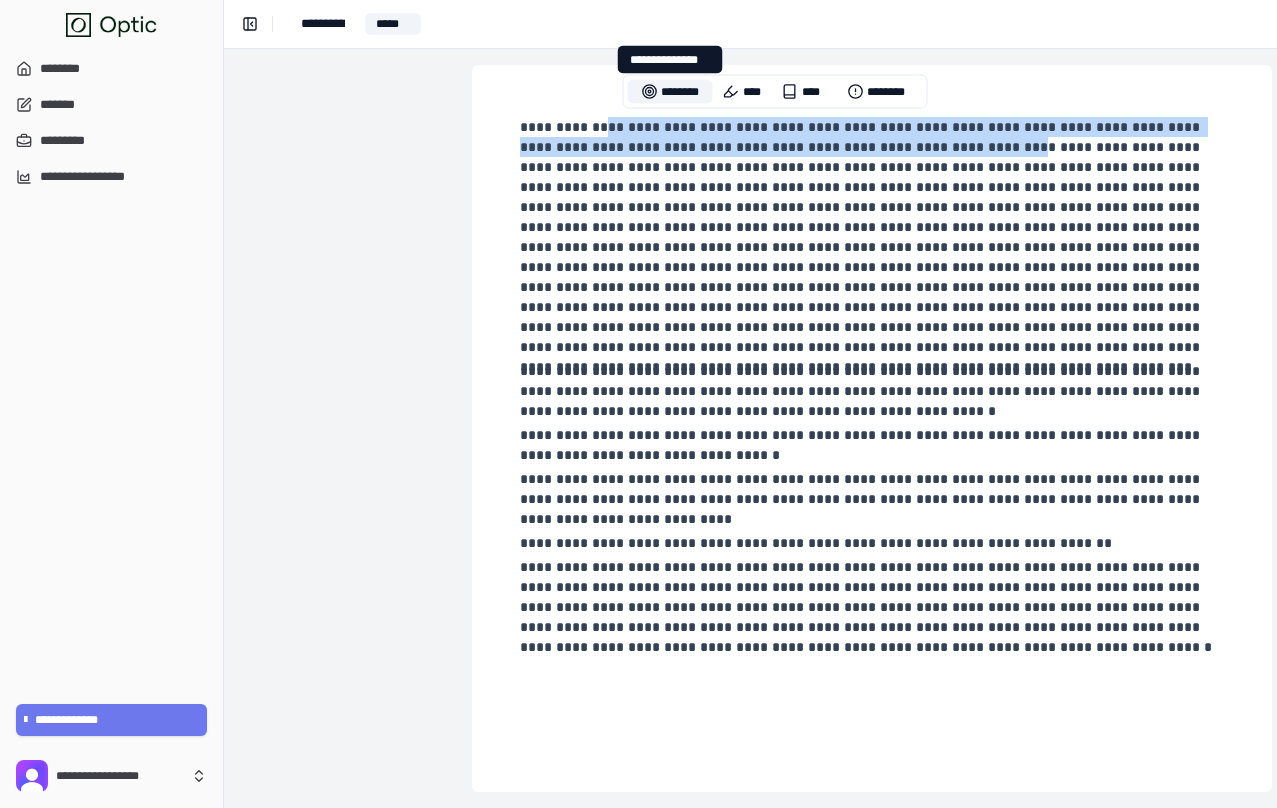 click on "********" at bounding box center (670, 92) 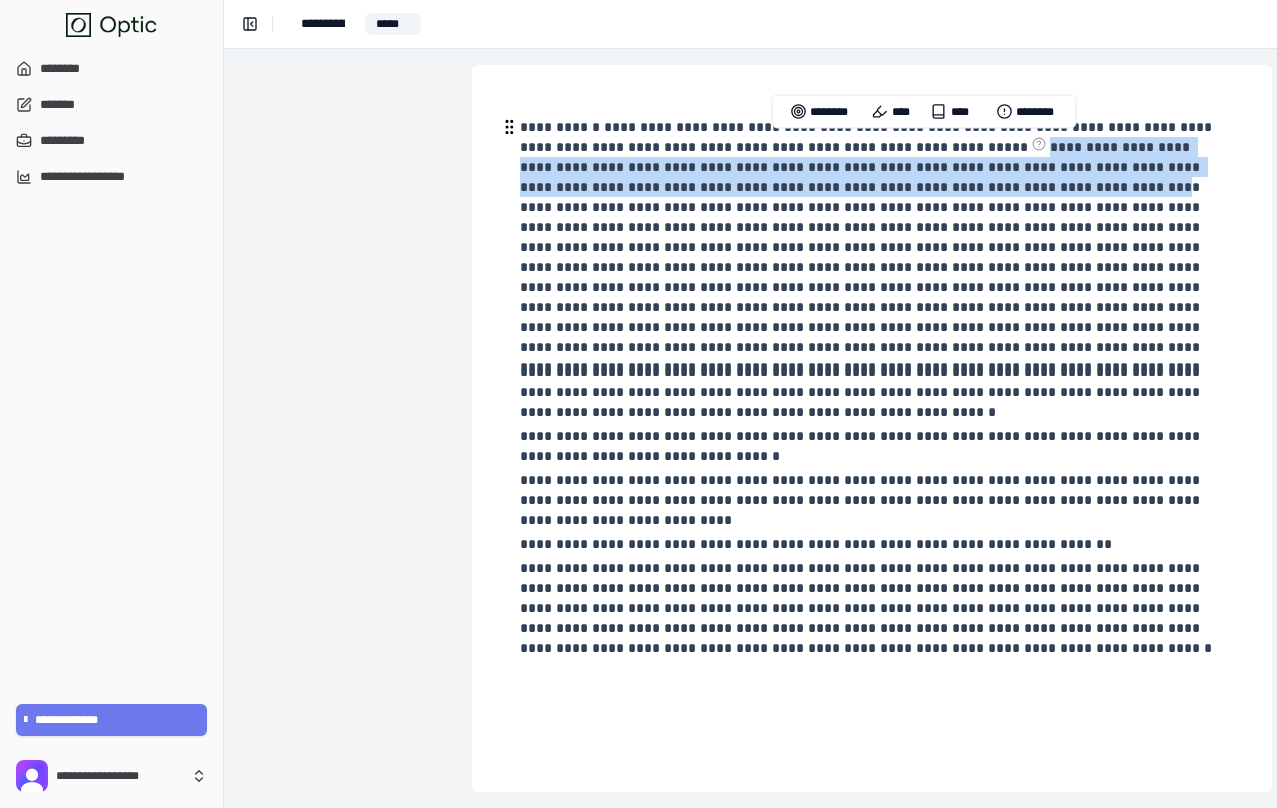 drag, startPoint x: 963, startPoint y: 146, endPoint x: 884, endPoint y: 194, distance: 92.43917 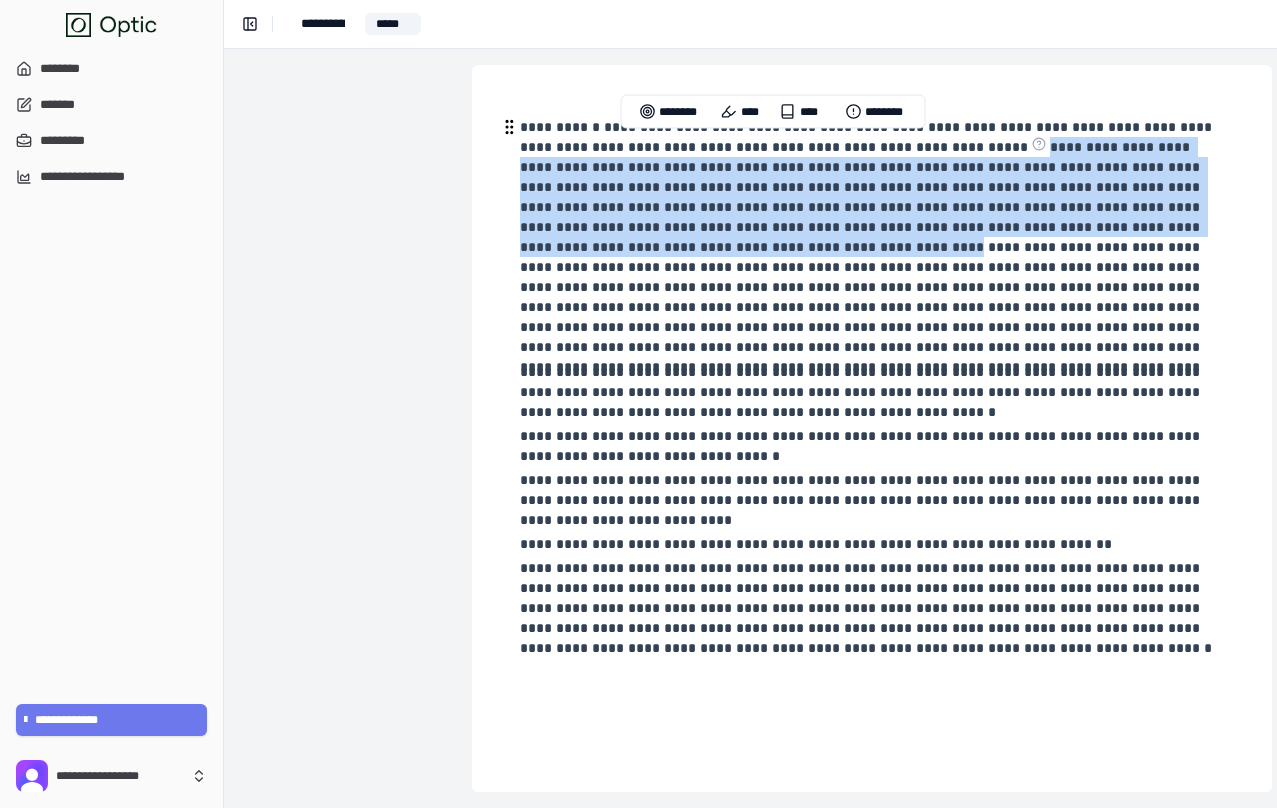 drag, startPoint x: 964, startPoint y: 147, endPoint x: 586, endPoint y: 247, distance: 391.00385 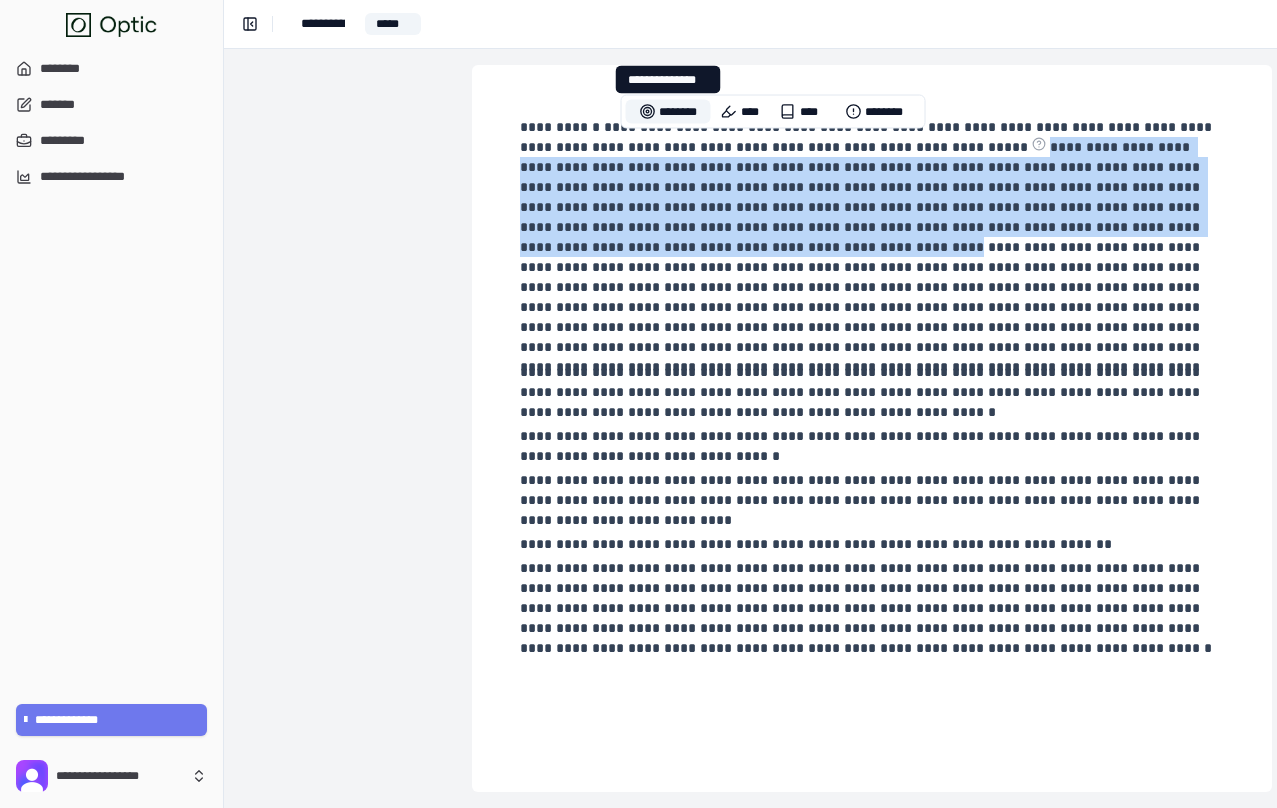 click on "********" at bounding box center (668, 112) 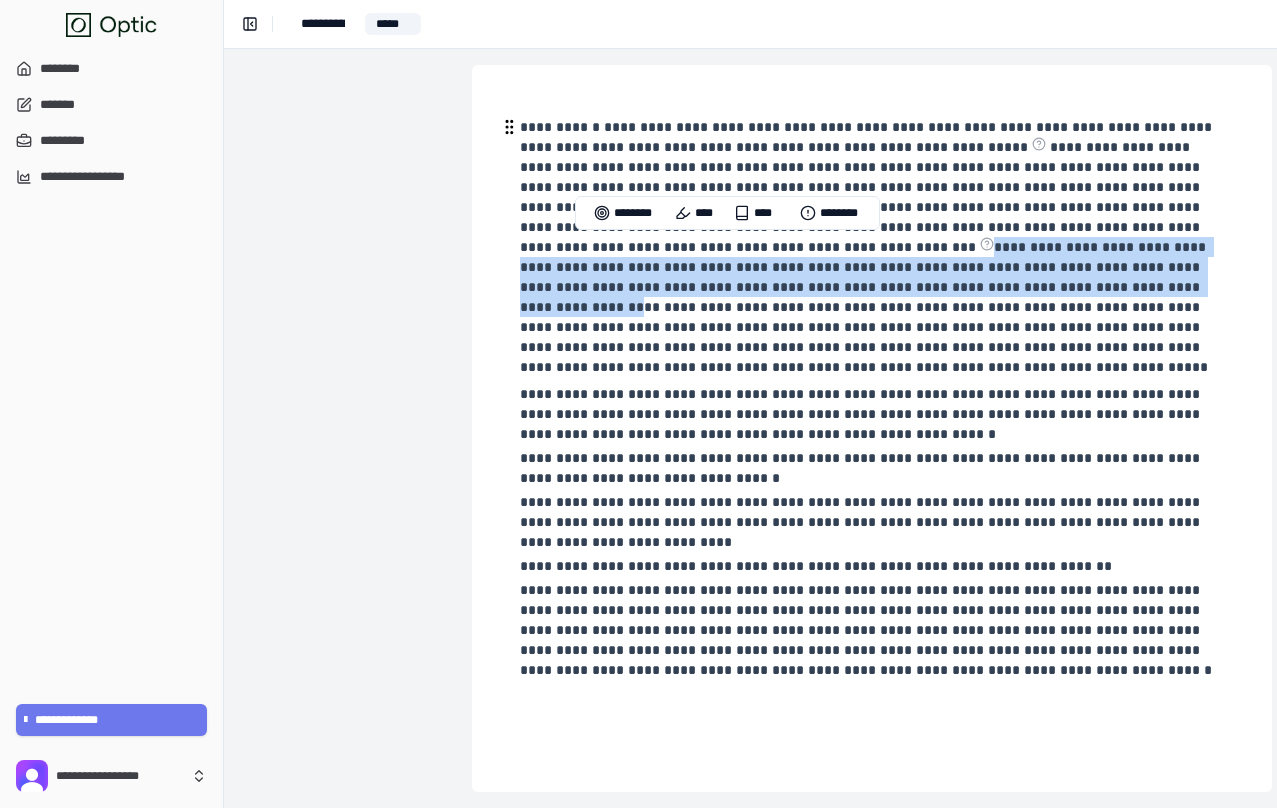 drag, startPoint x: 599, startPoint y: 248, endPoint x: 859, endPoint y: 280, distance: 261.96182 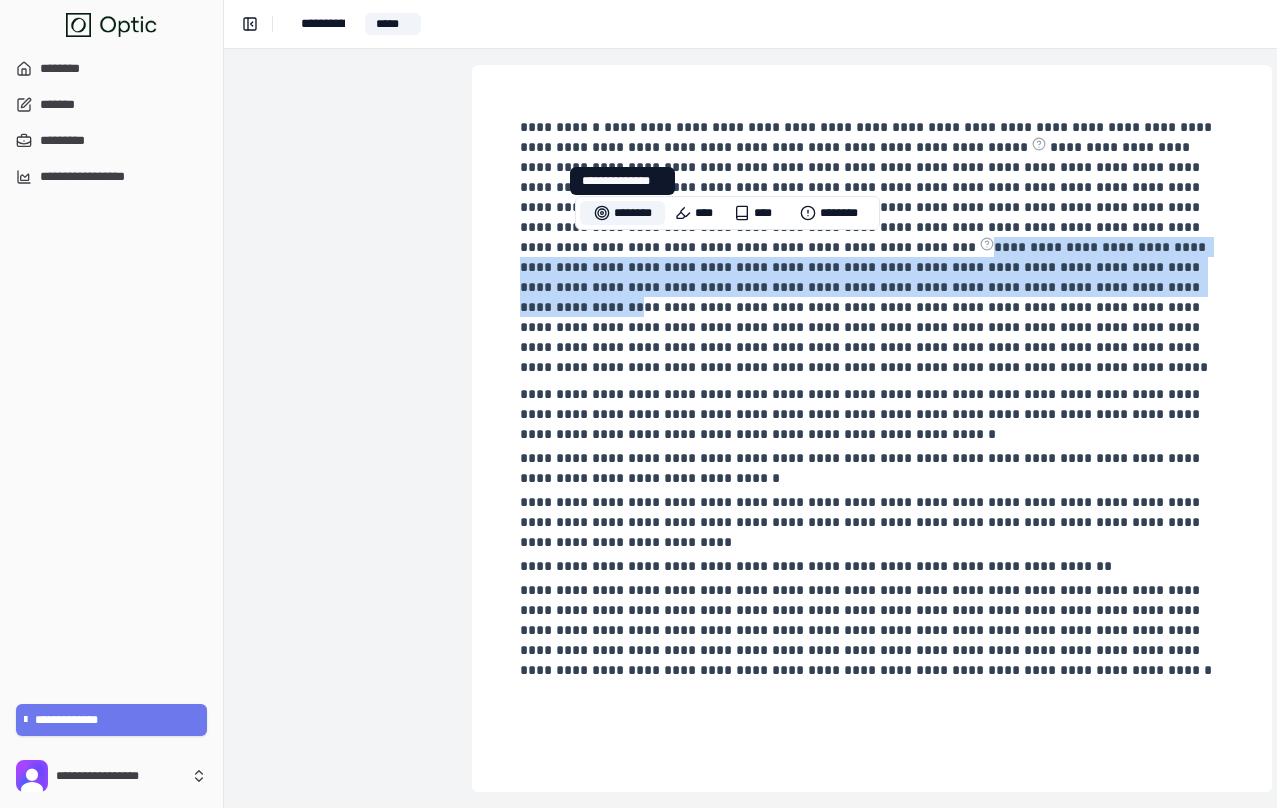click on "********" at bounding box center [622, 213] 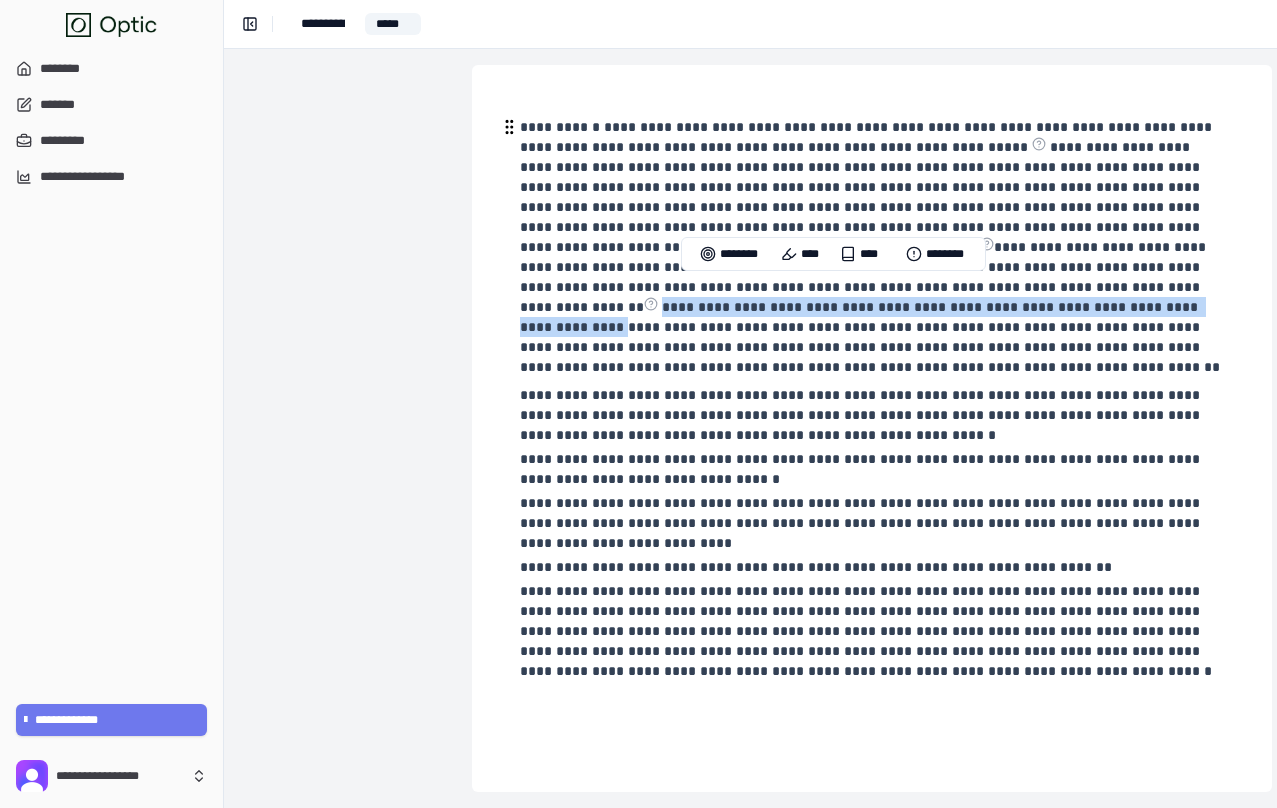 drag, startPoint x: 878, startPoint y: 291, endPoint x: 796, endPoint y: 314, distance: 85.16454 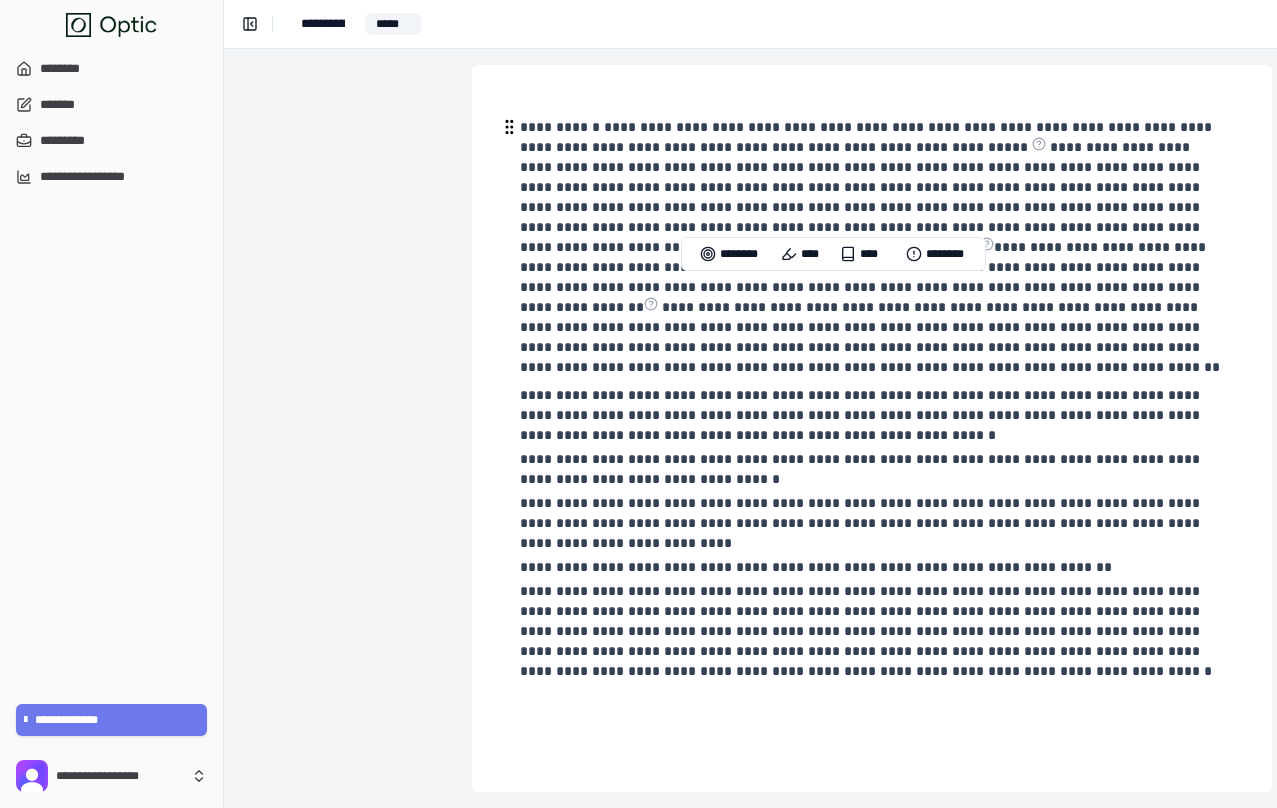 click on "**********" at bounding box center (870, 249) 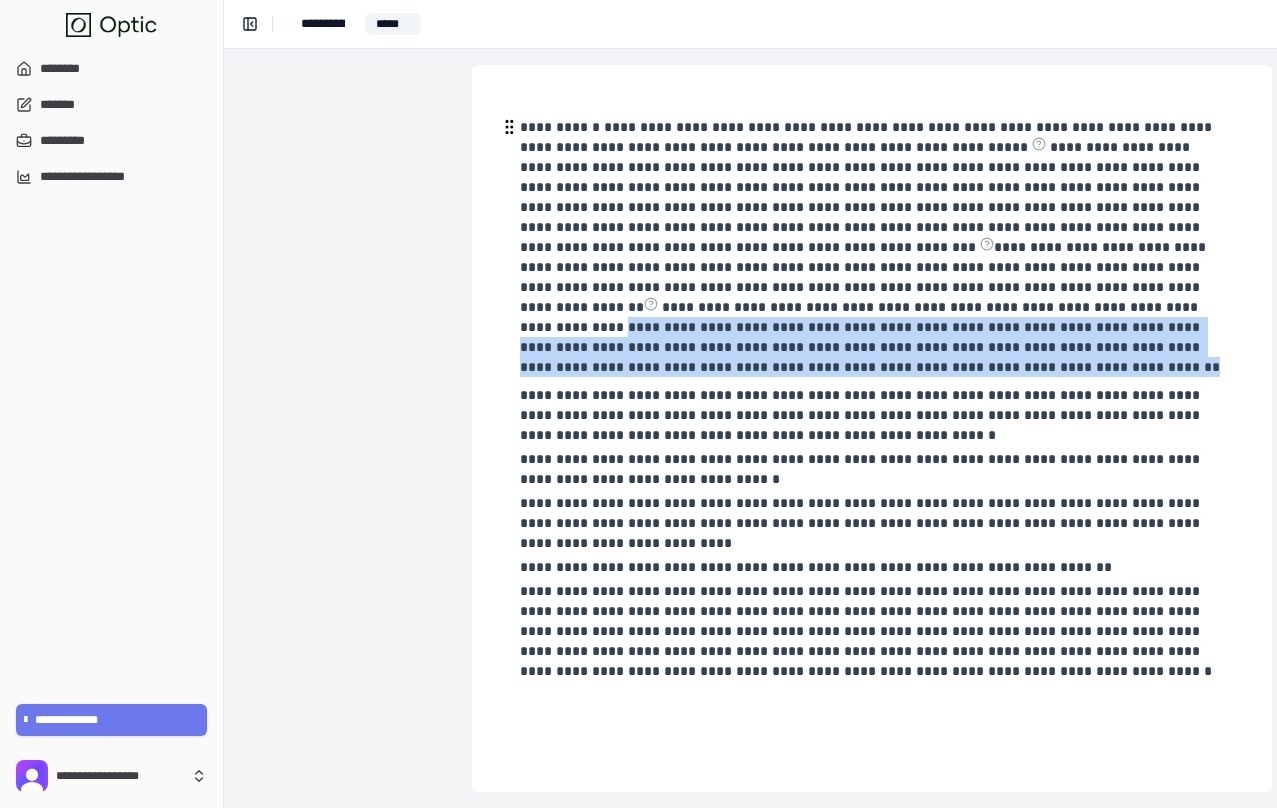 drag, startPoint x: 791, startPoint y: 310, endPoint x: 800, endPoint y: 368, distance: 58.694122 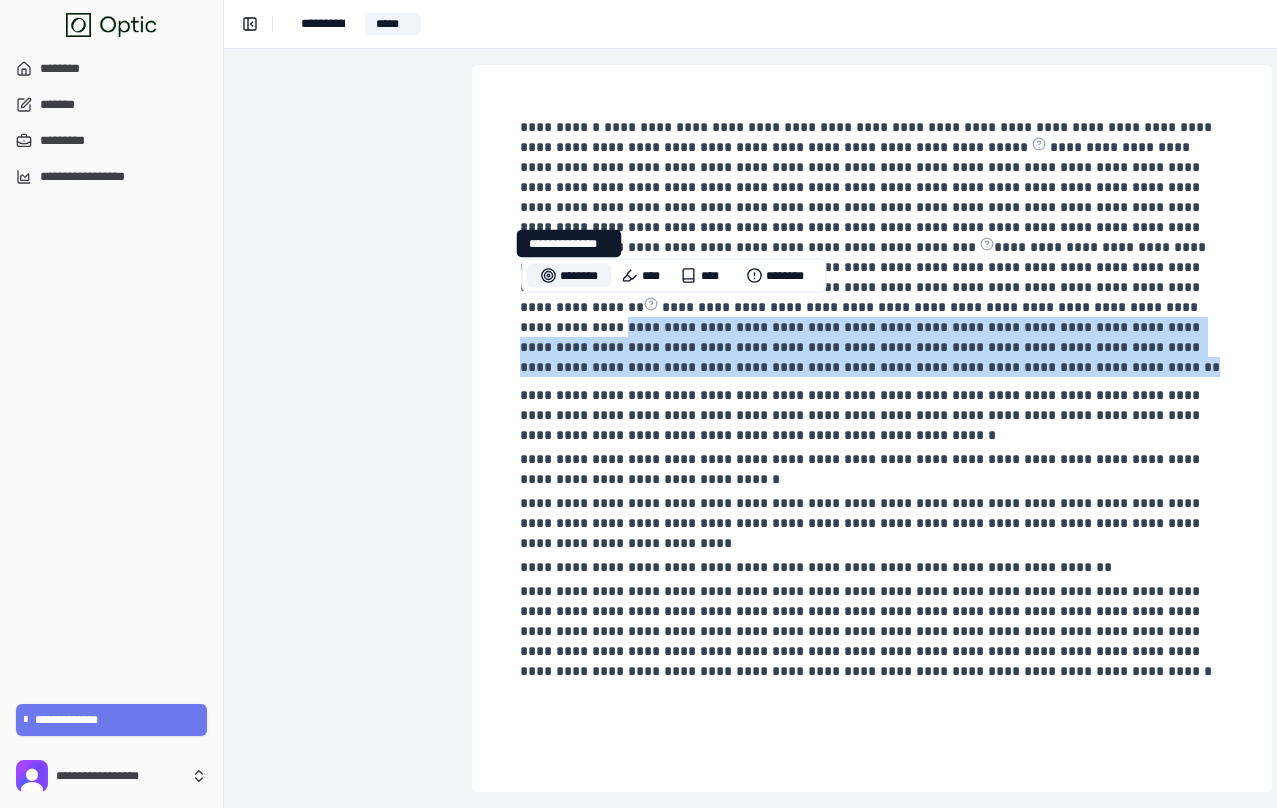 click on "********" at bounding box center (569, 276) 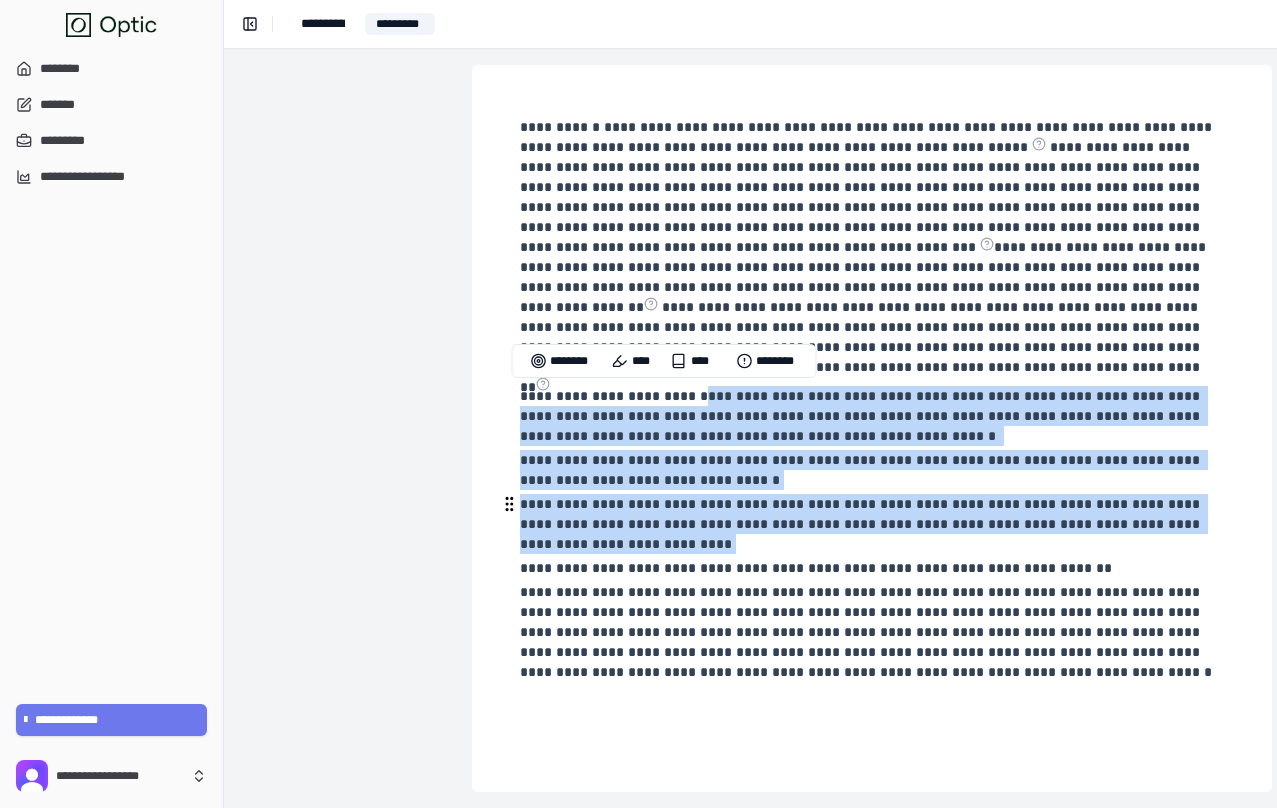 drag, startPoint x: 696, startPoint y: 398, endPoint x: 827, endPoint y: 542, distance: 194.67152 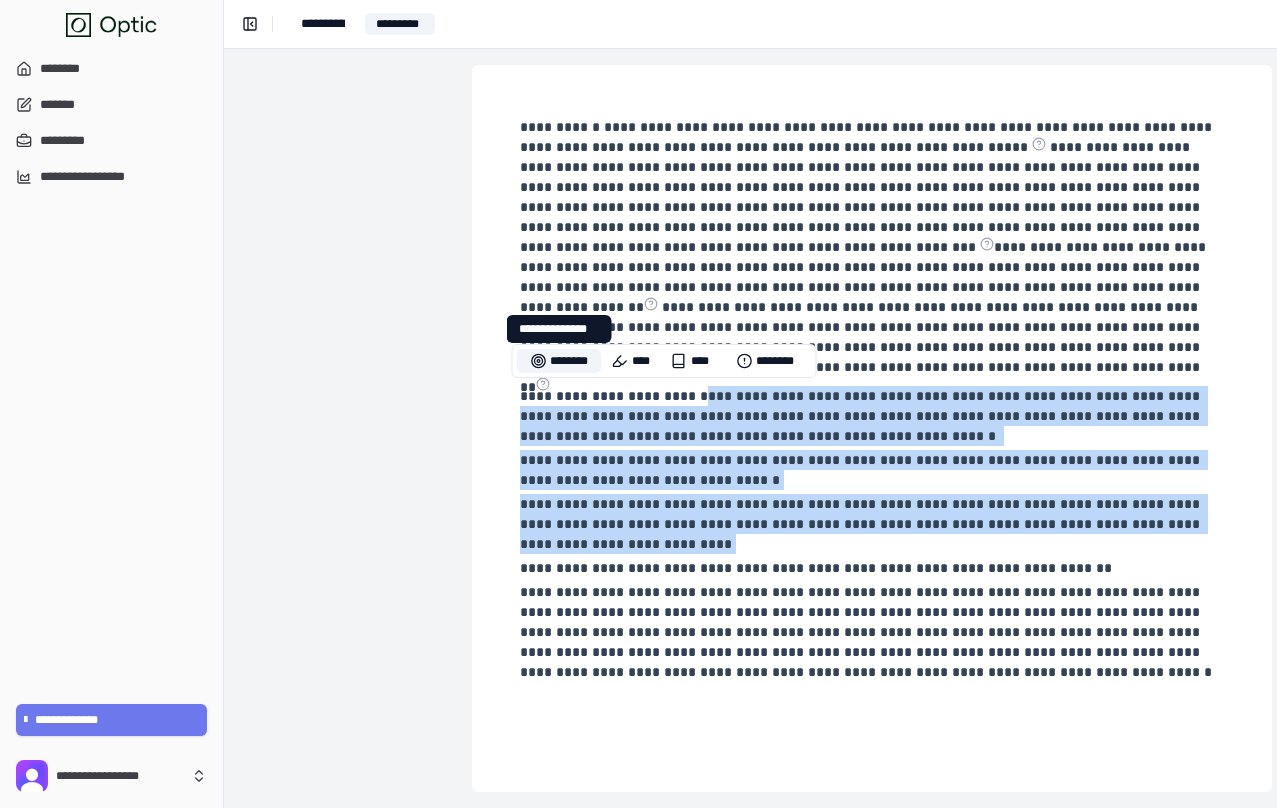 click on "********" at bounding box center (559, 361) 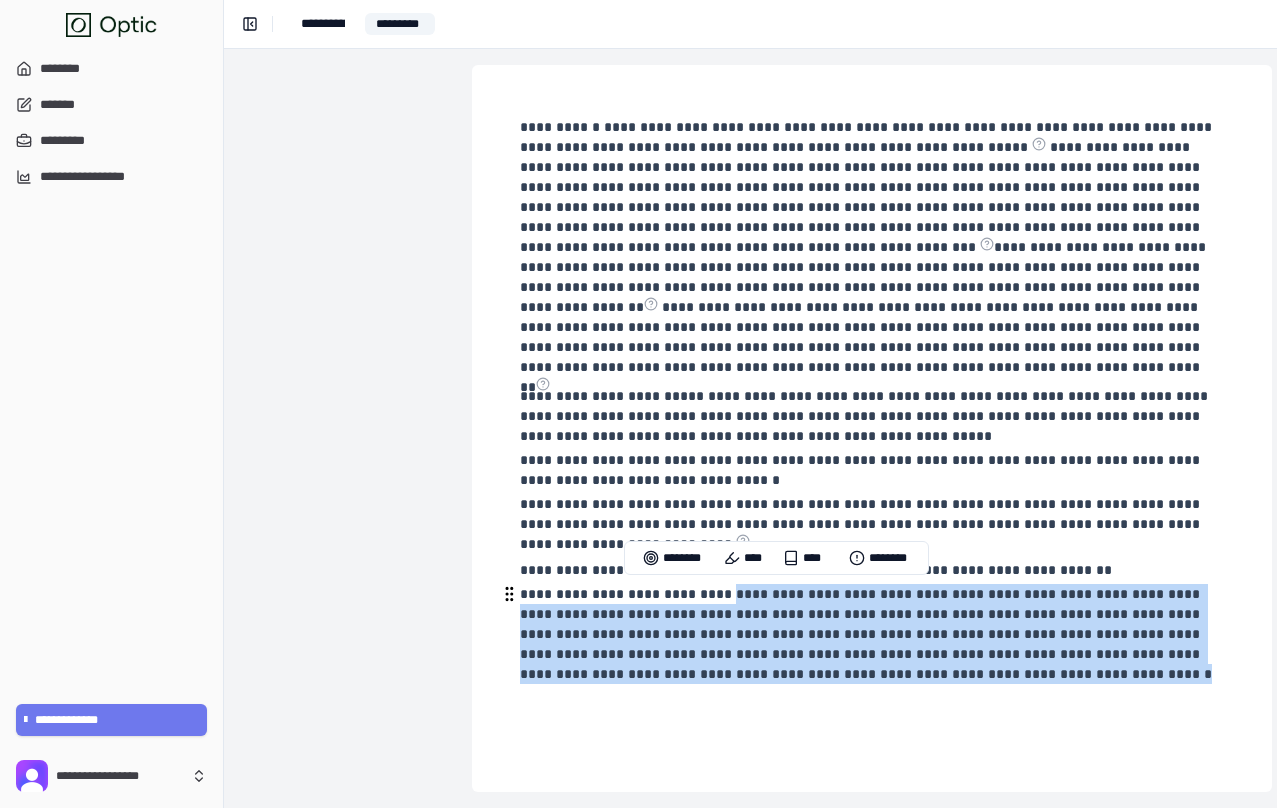 drag, startPoint x: 690, startPoint y: 595, endPoint x: 907, endPoint y: 675, distance: 231.27689 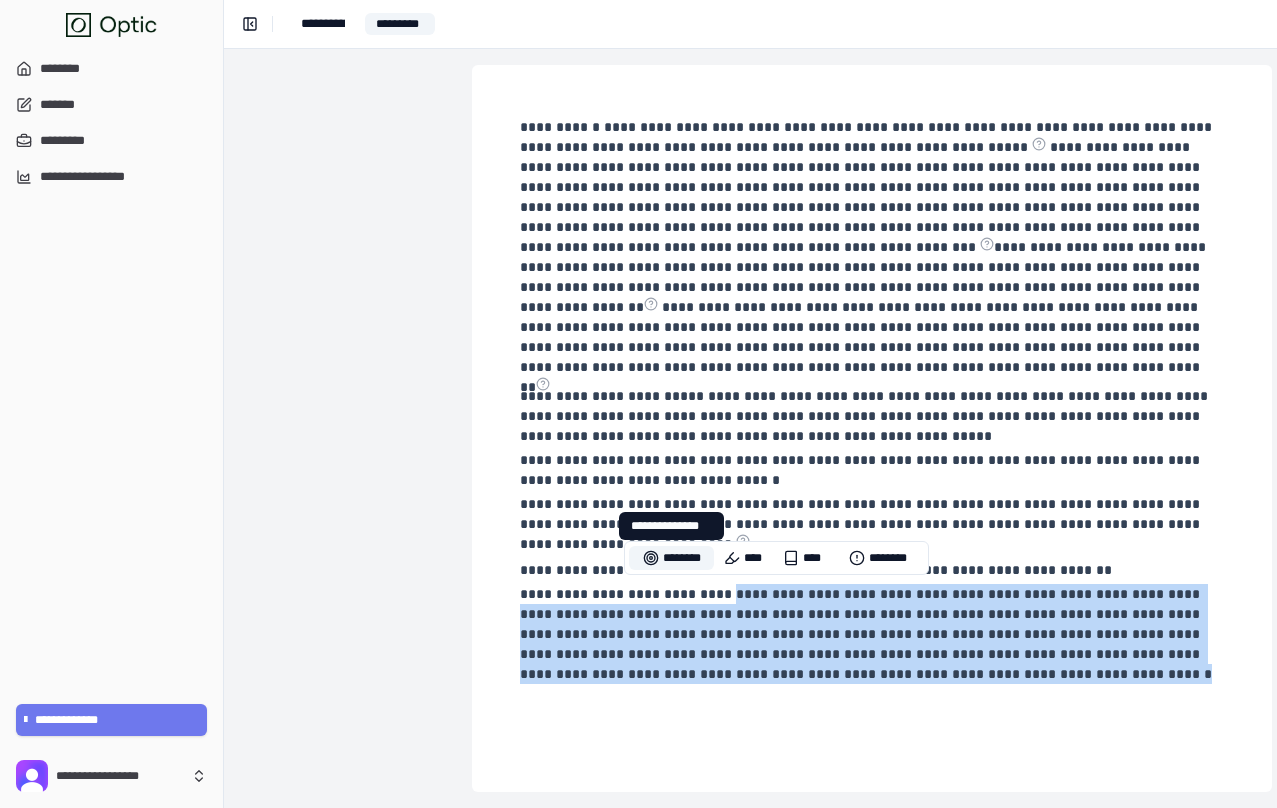 click on "********" at bounding box center (671, 558) 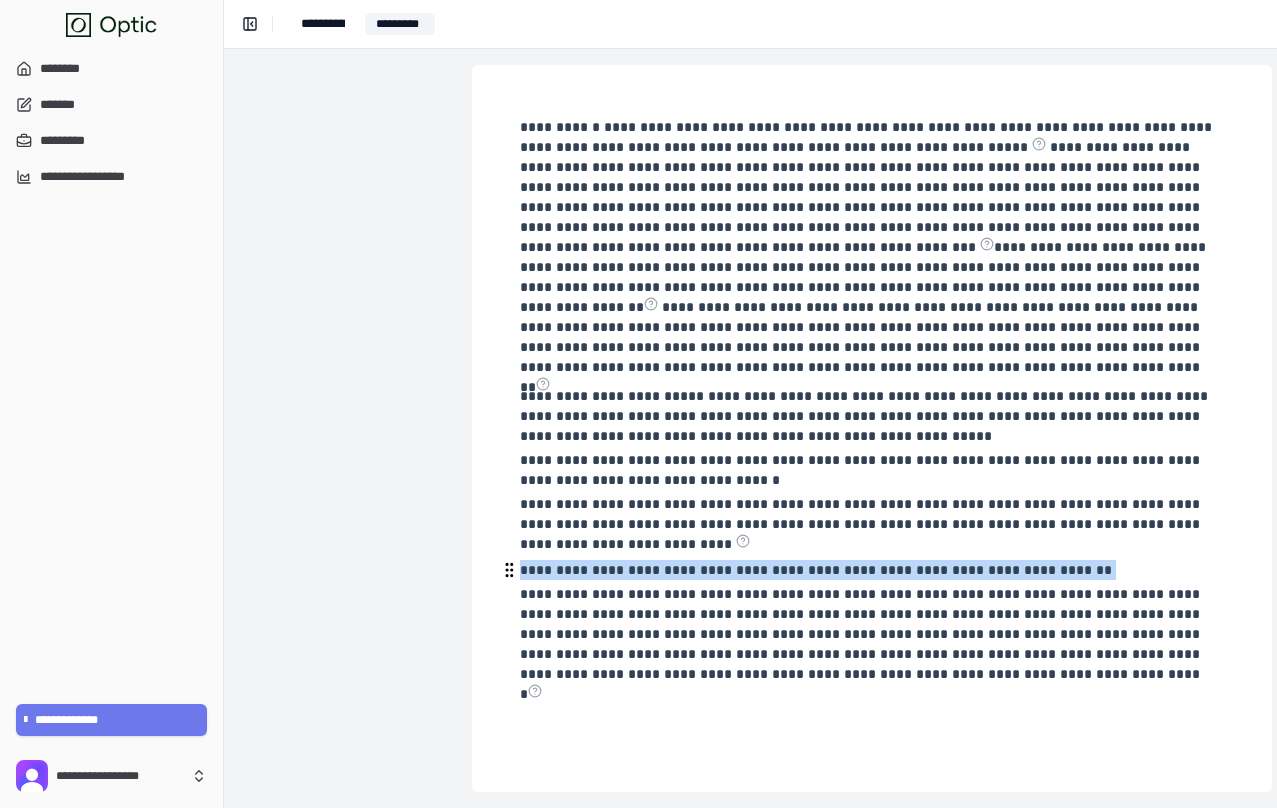 drag, startPoint x: 520, startPoint y: 573, endPoint x: 1065, endPoint y: 566, distance: 545.0449 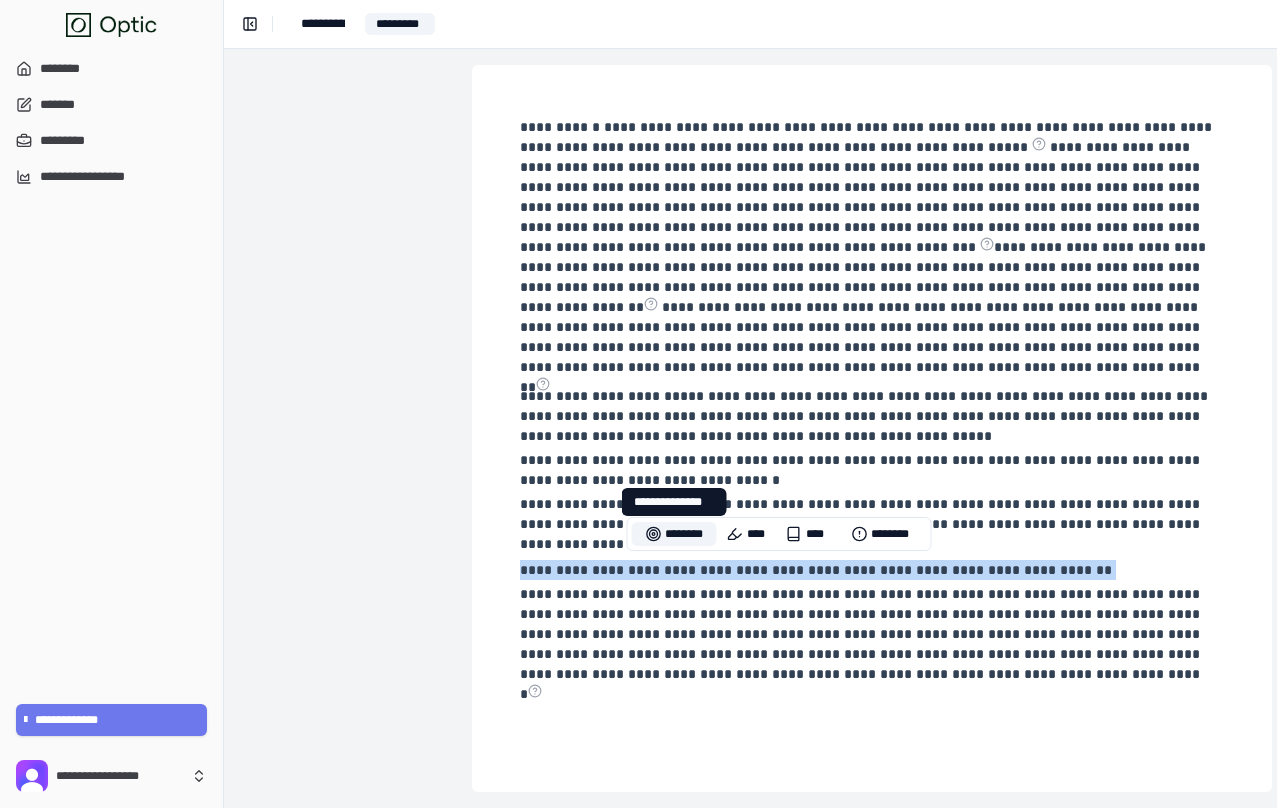 click on "********" at bounding box center [674, 534] 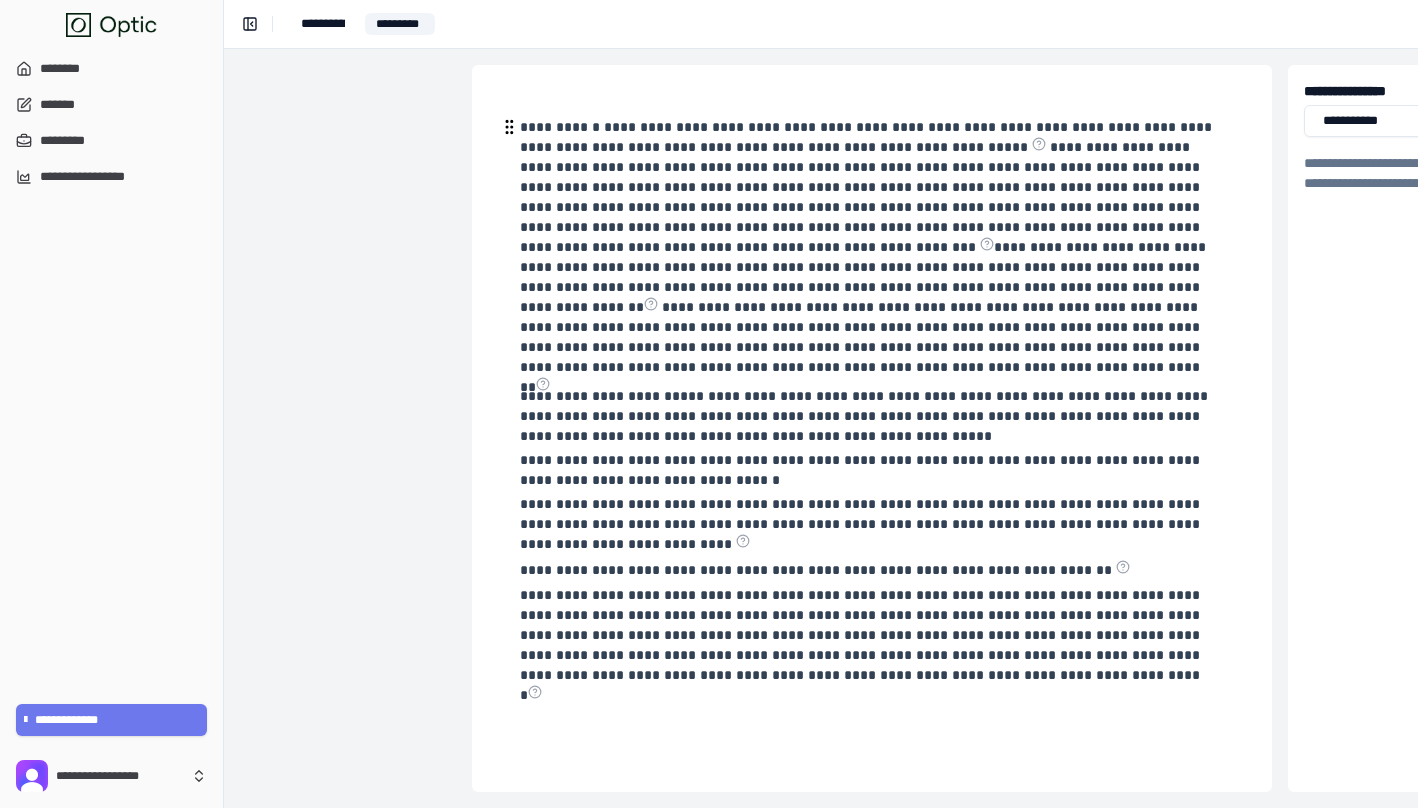 click on "**********" at bounding box center (868, 137) 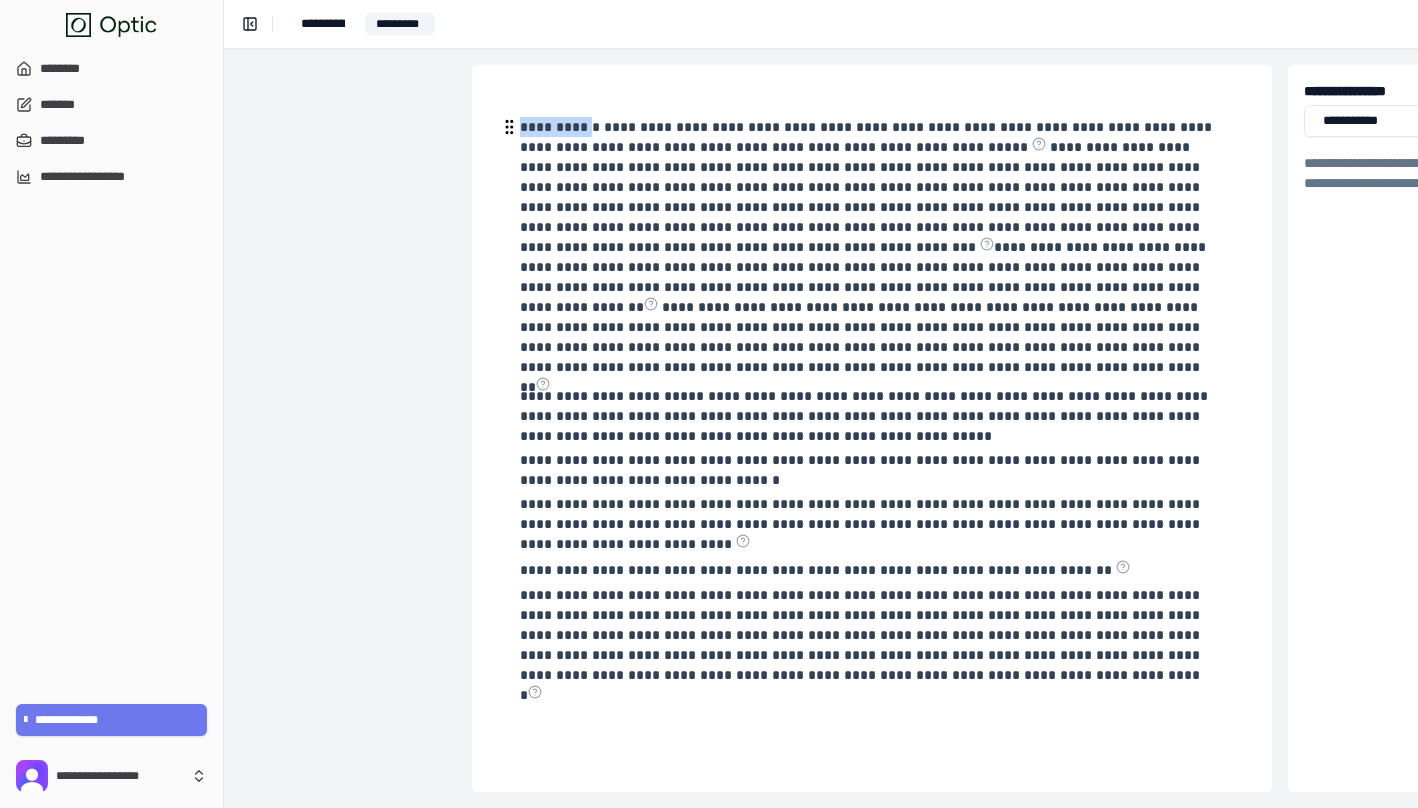 click on "**********" at bounding box center [870, 249] 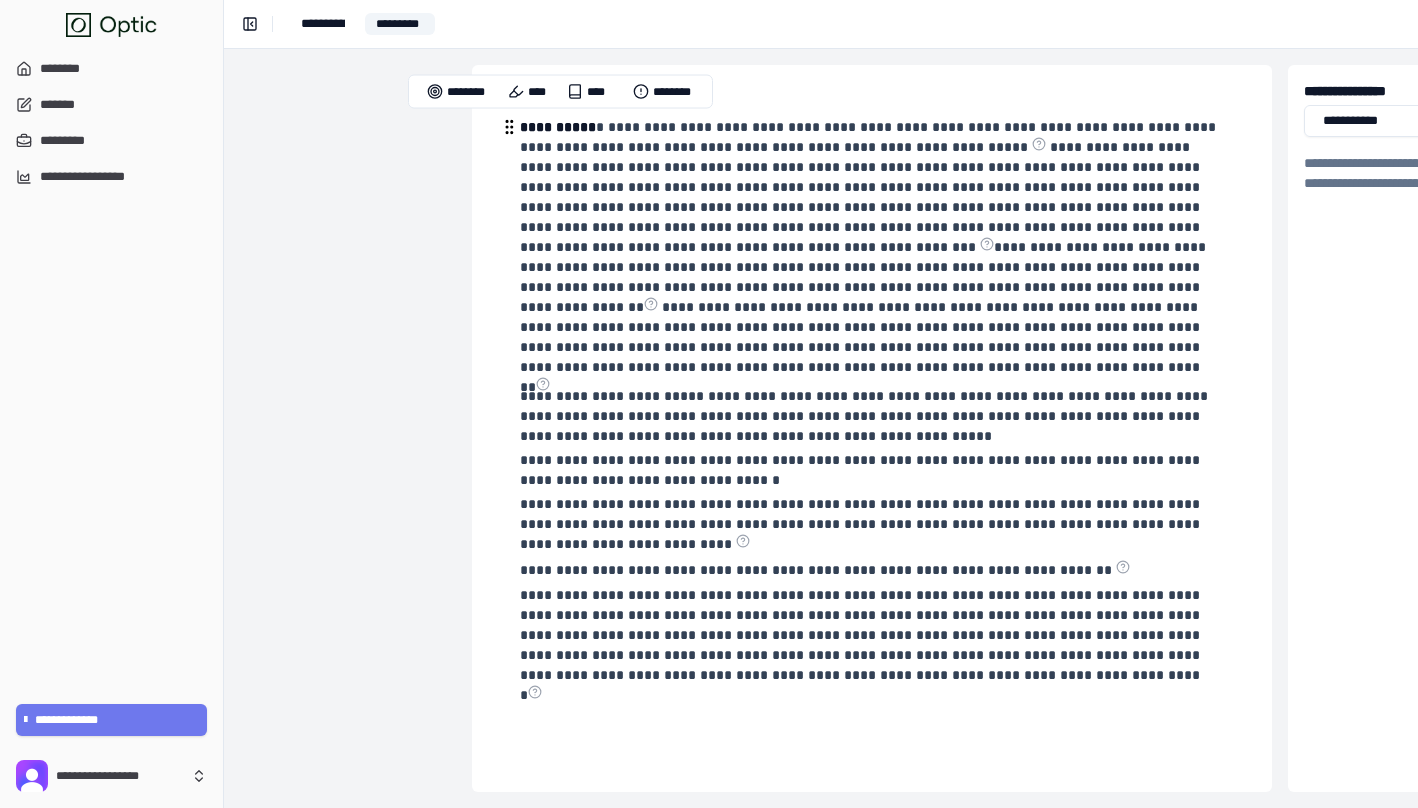 click on "**********" at bounding box center [870, 137] 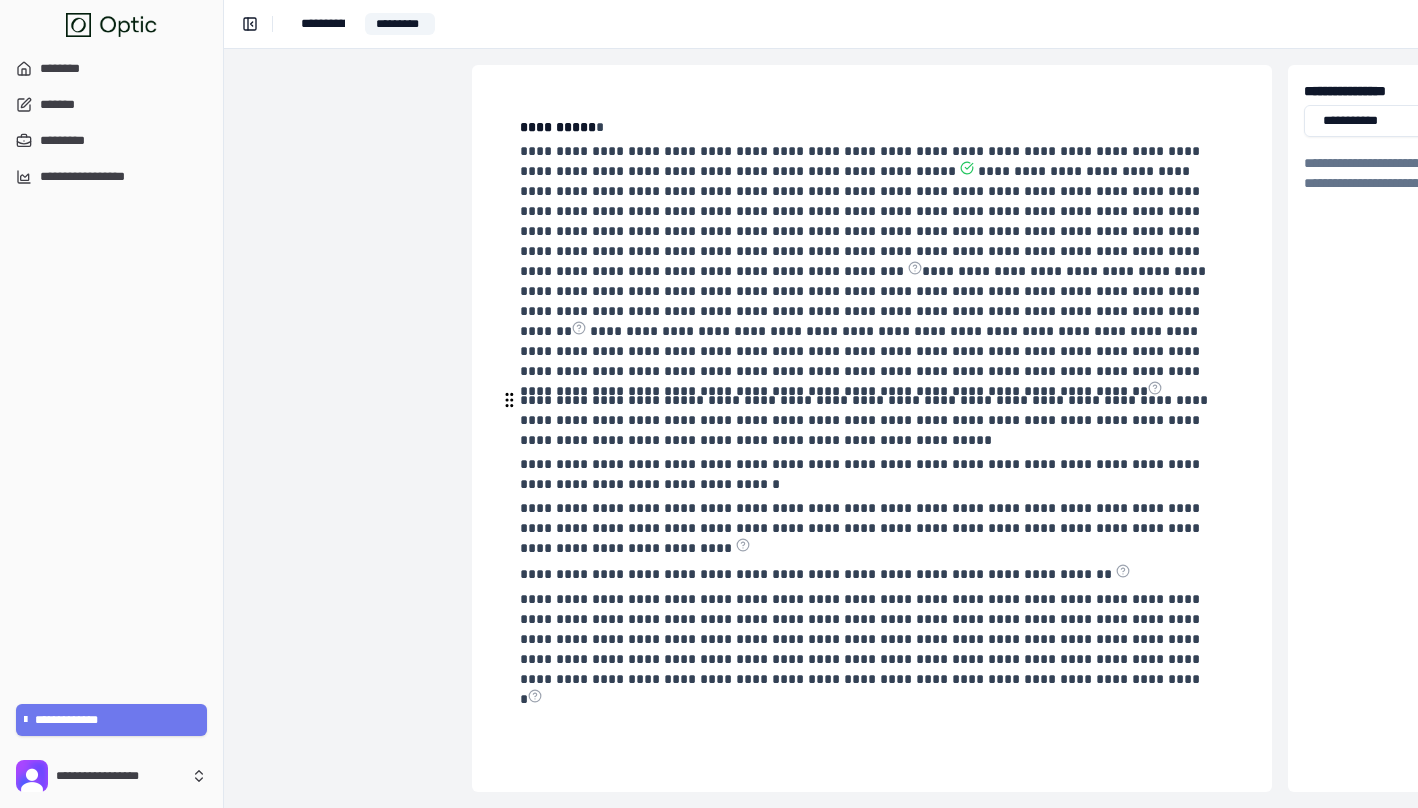 click on "**********" at bounding box center (870, 420) 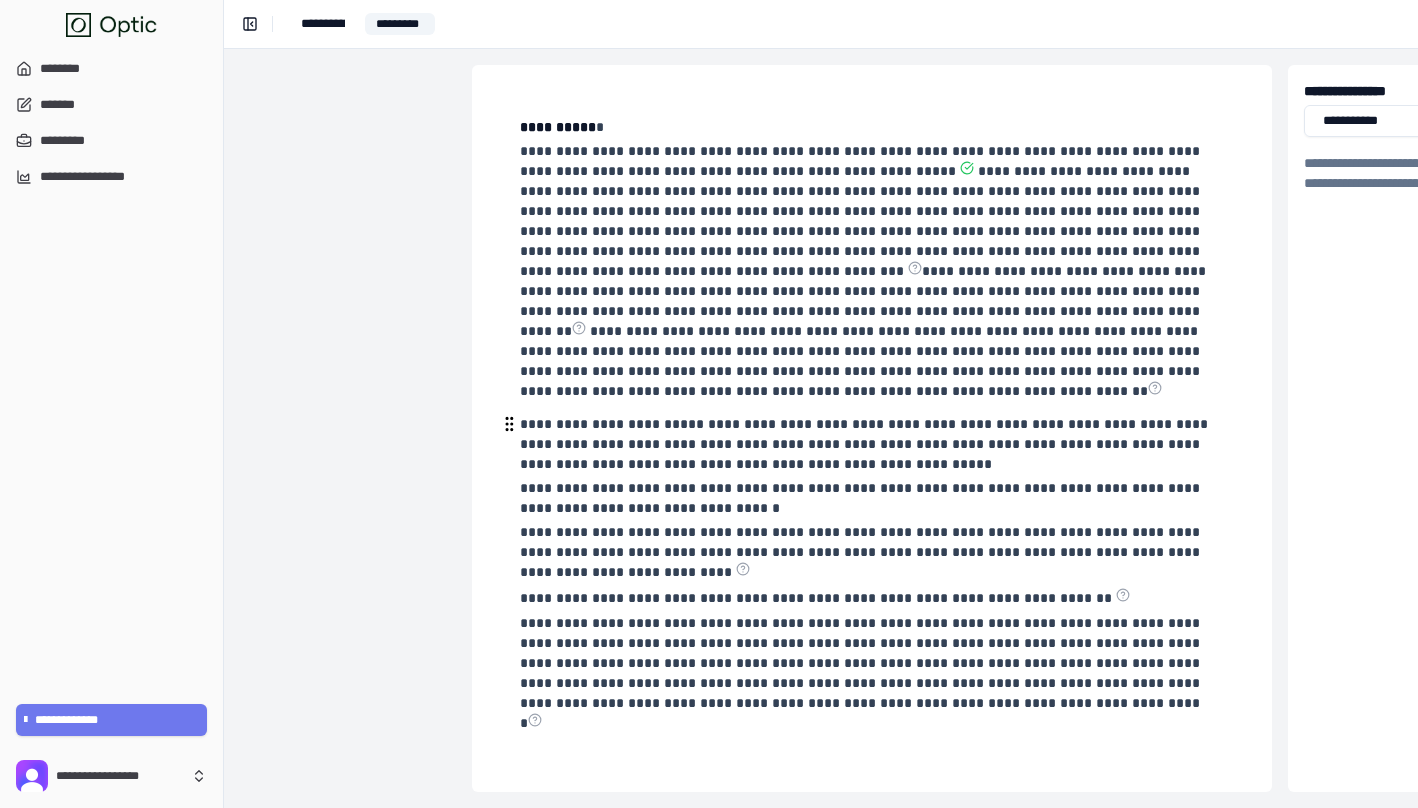 click on "**********" at bounding box center [866, 444] 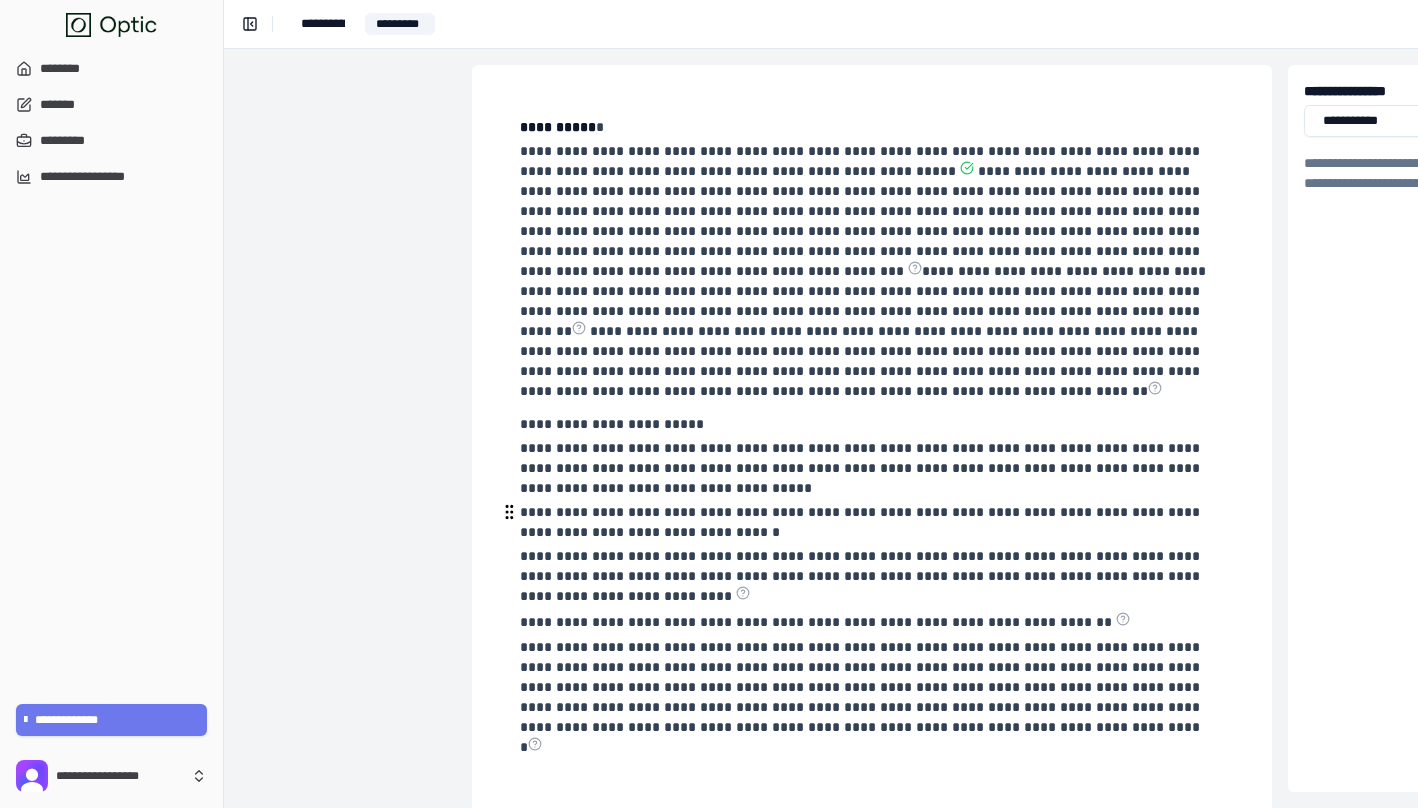 click on "**********" at bounding box center [862, 522] 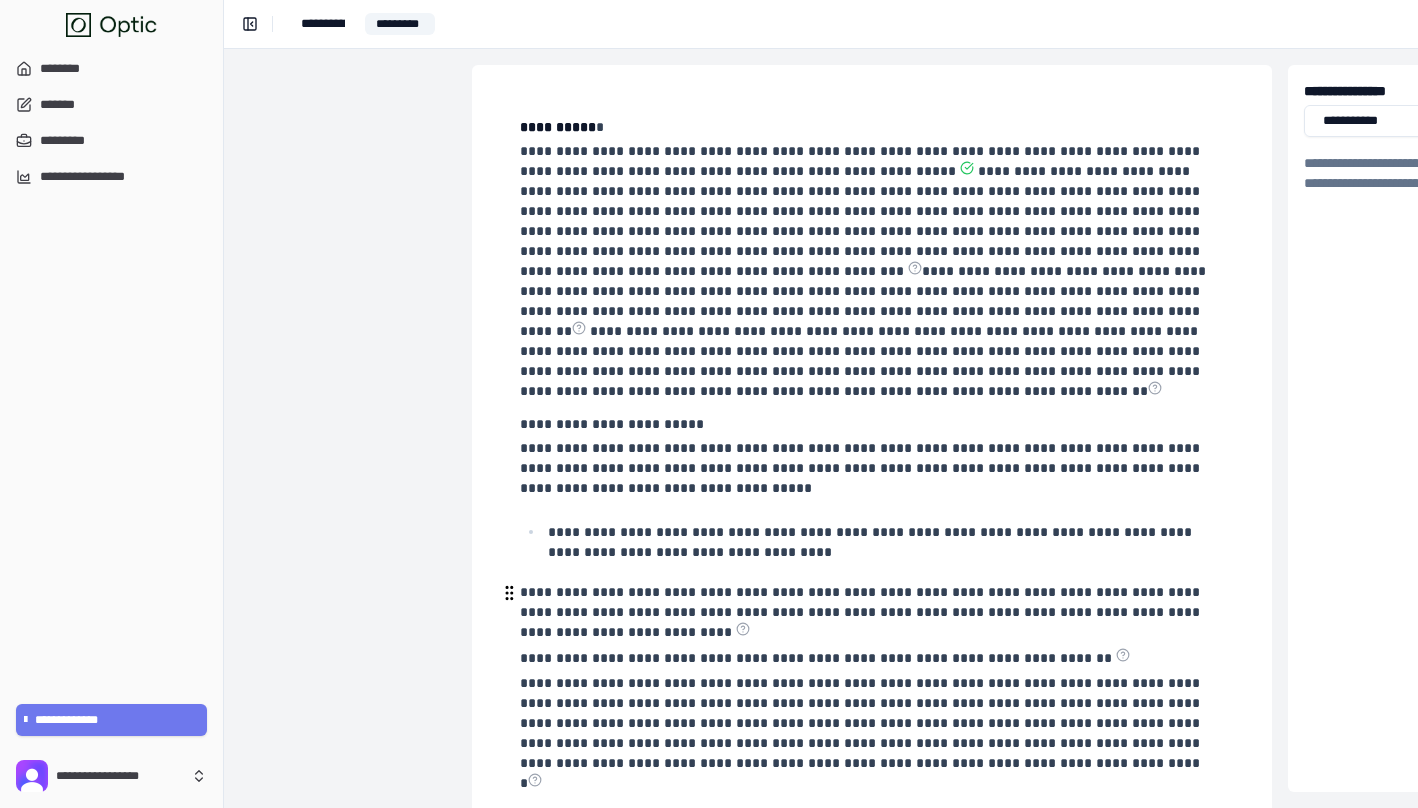 click on "**********" at bounding box center (862, 612) 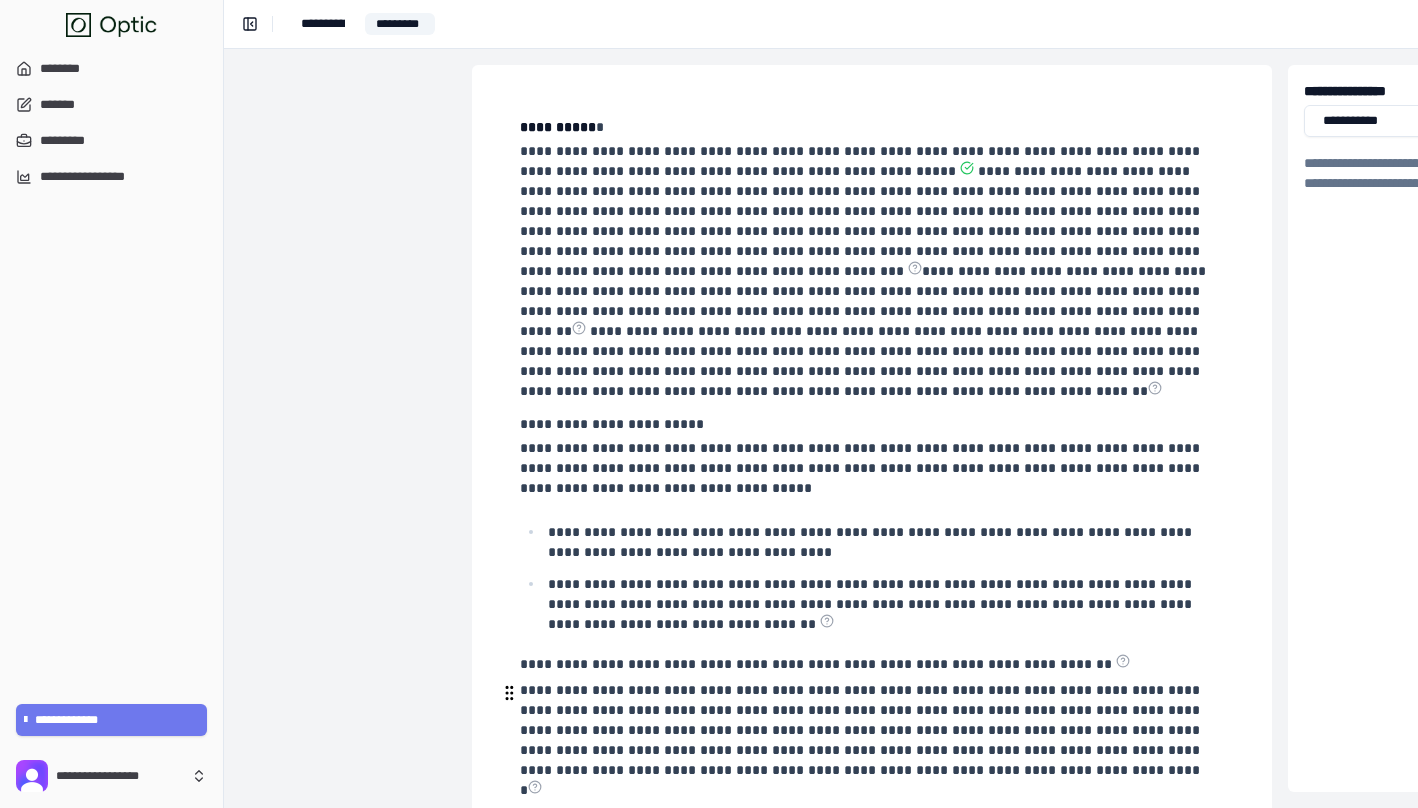 click on "**********" at bounding box center [870, 730] 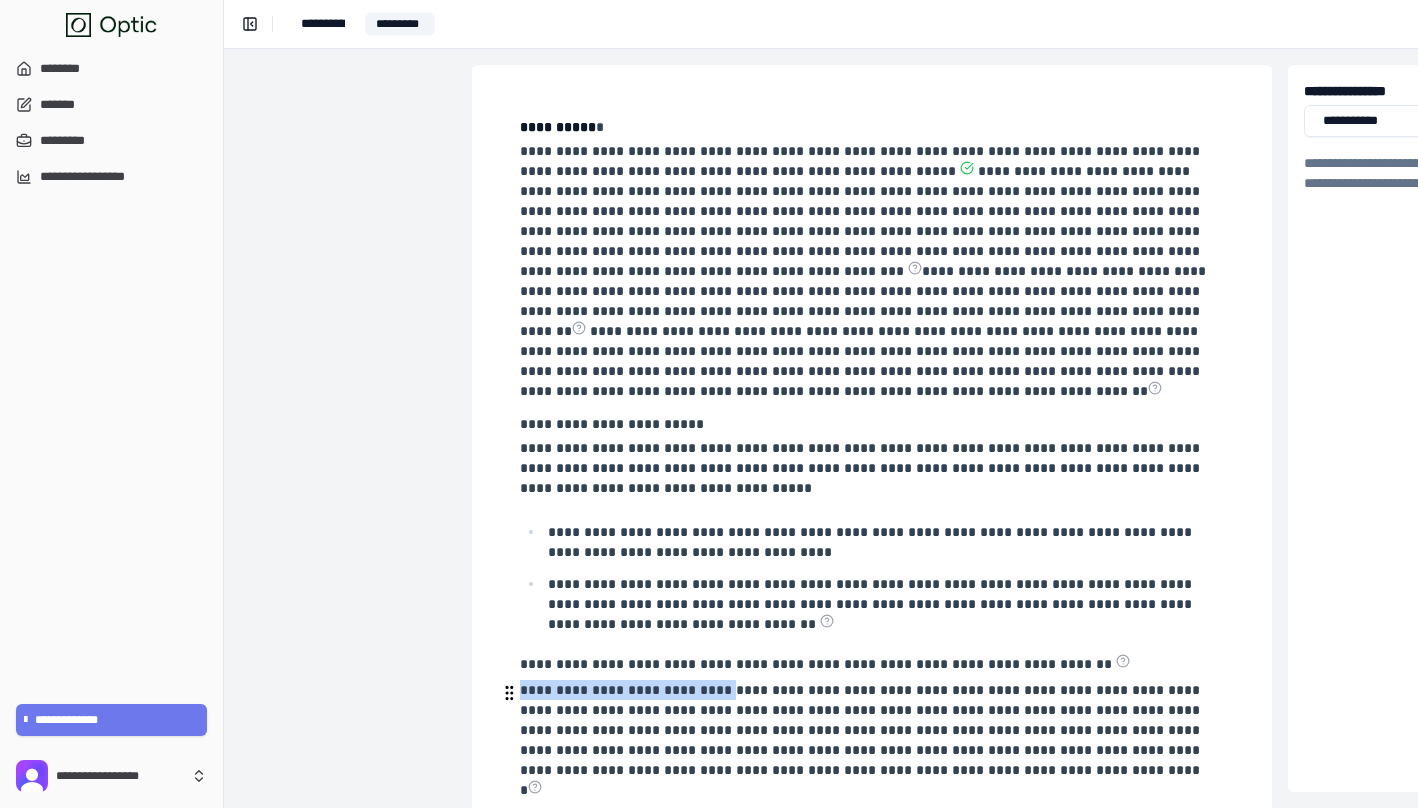 drag, startPoint x: 520, startPoint y: 693, endPoint x: 691, endPoint y: 693, distance: 171 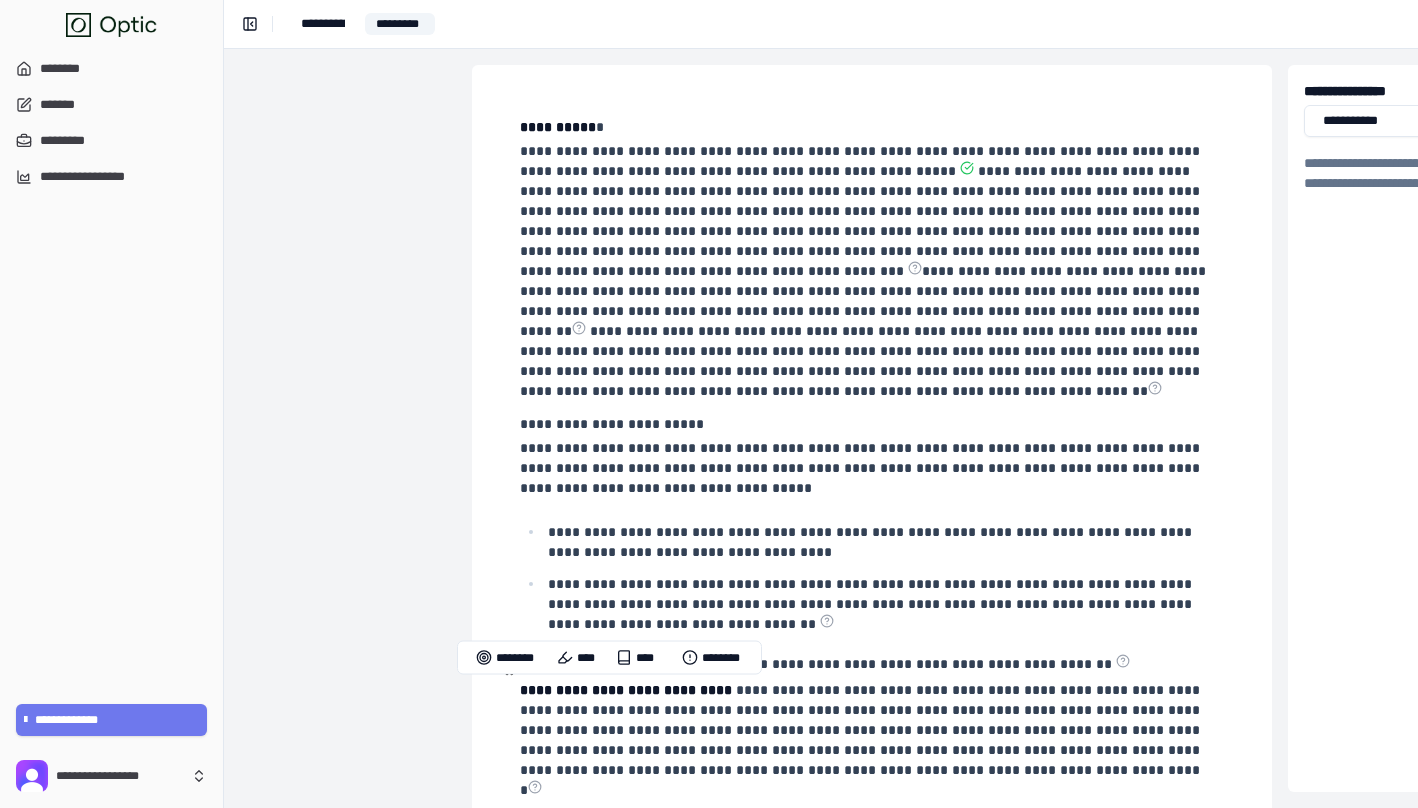 click on "**********" at bounding box center (870, 664) 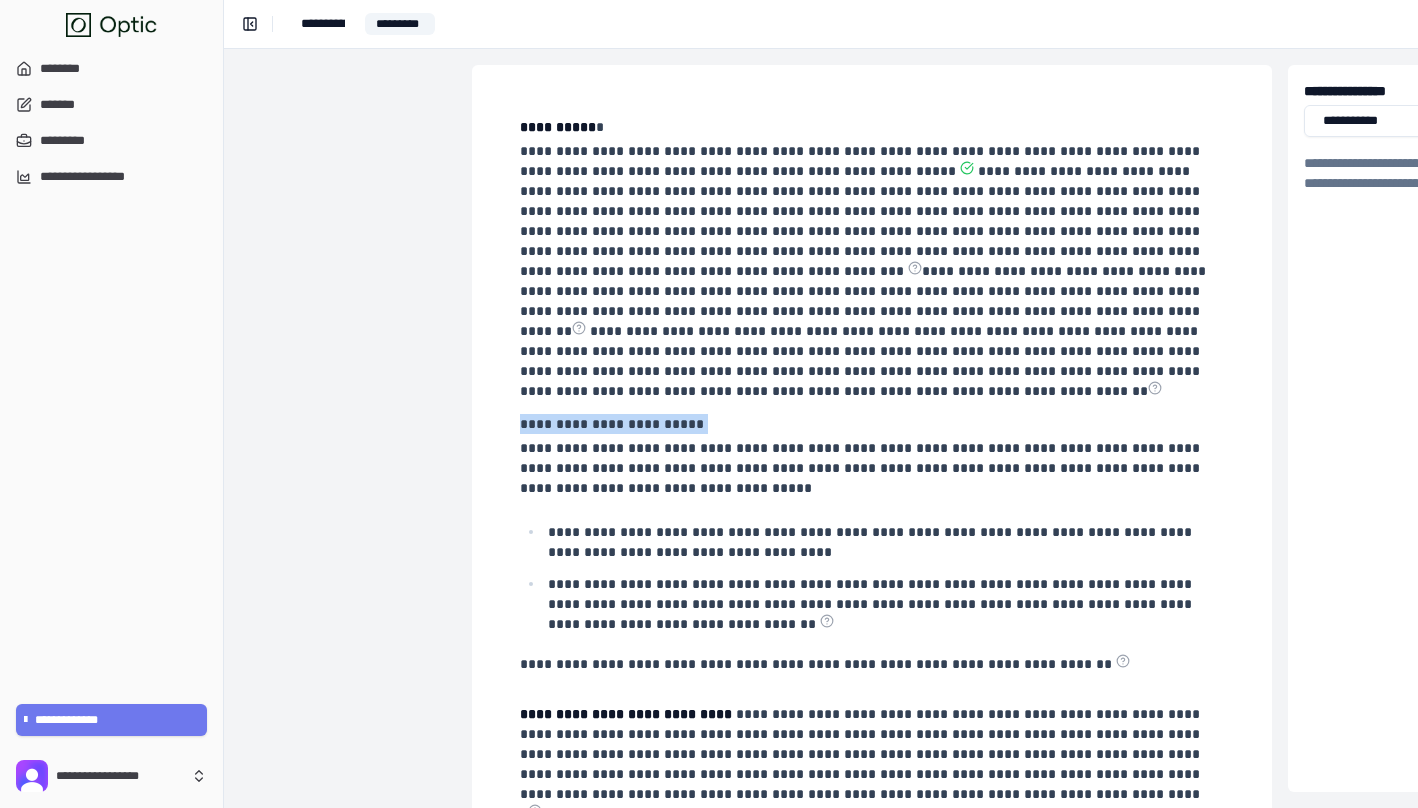 drag, startPoint x: 701, startPoint y: 426, endPoint x: 459, endPoint y: 421, distance: 242.05165 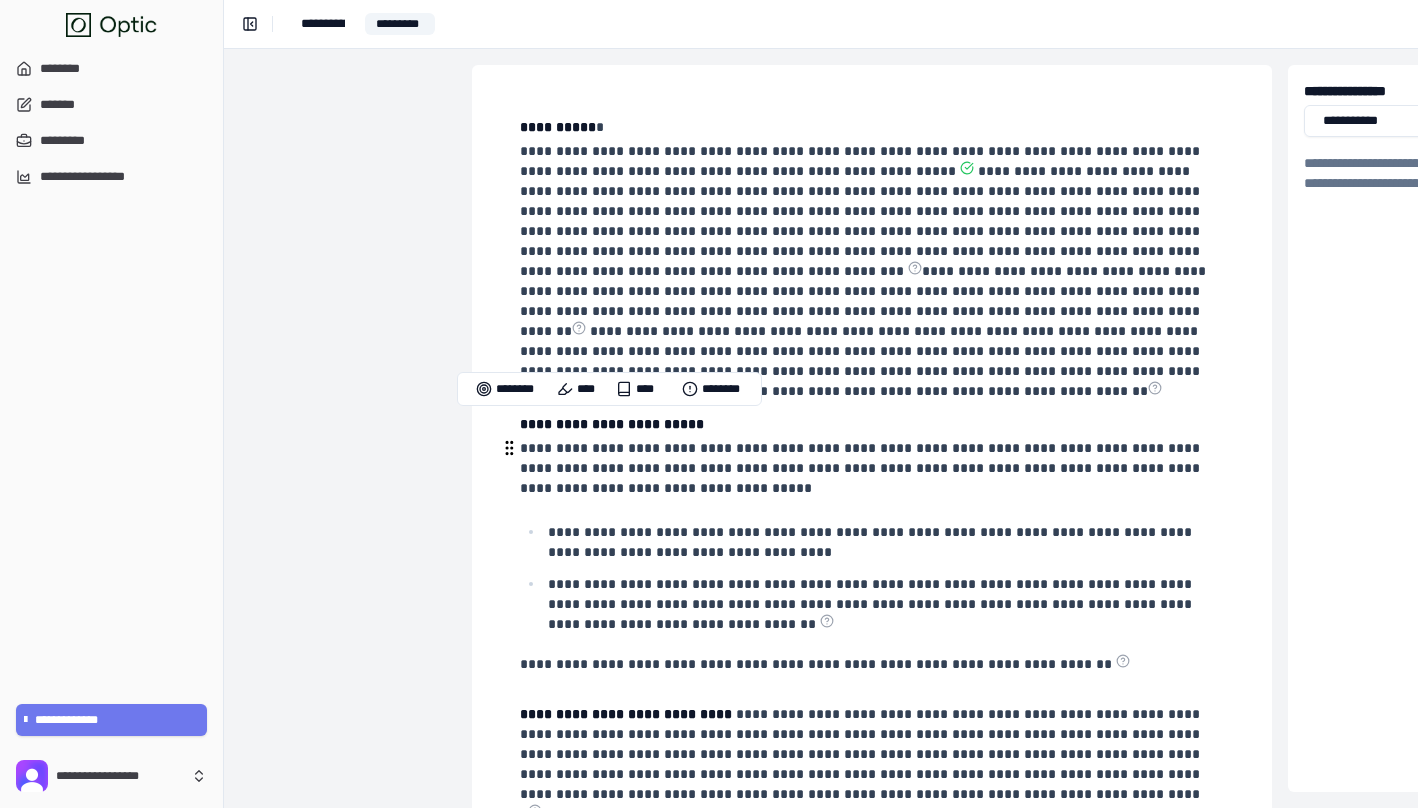 click on "**********" at bounding box center [870, 468] 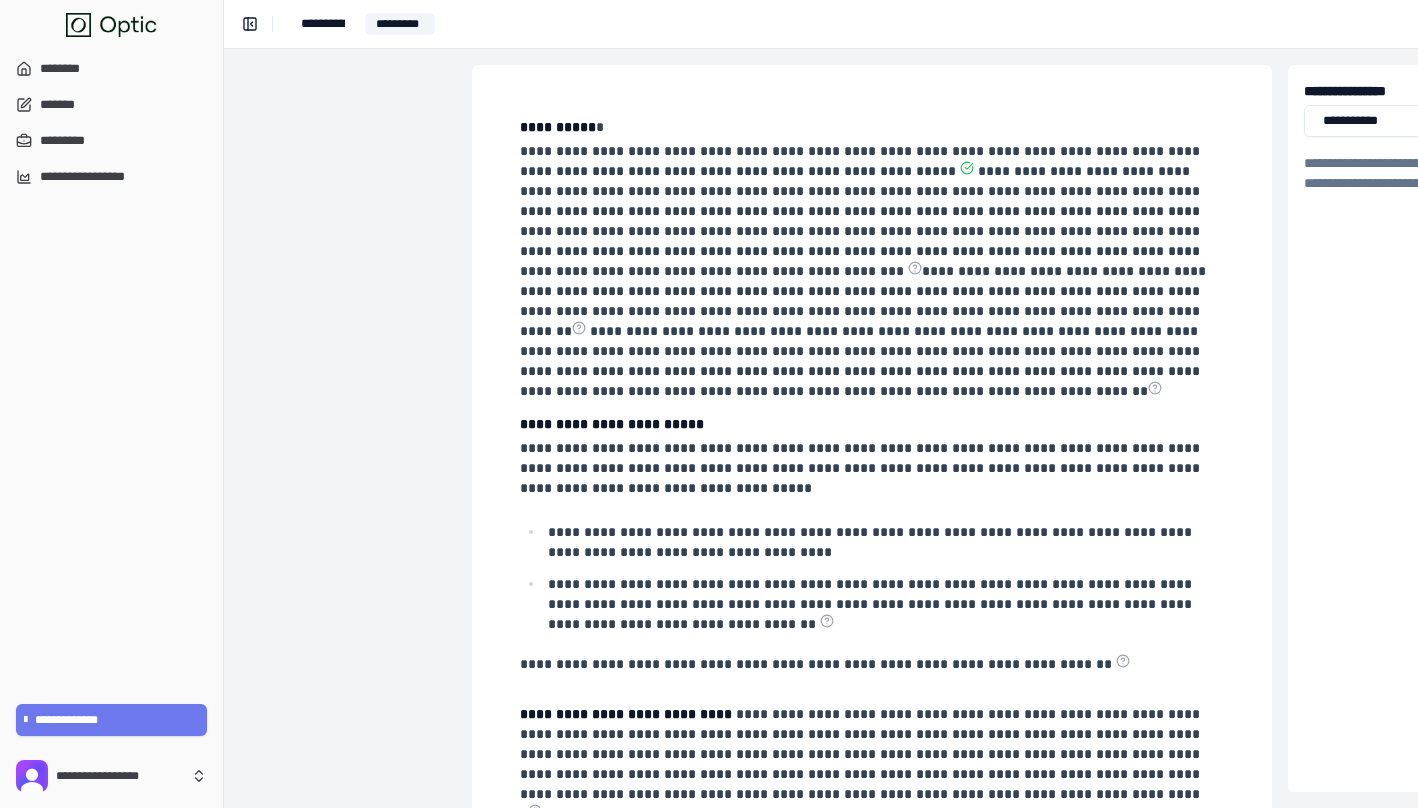 scroll, scrollTop: 92, scrollLeft: 64, axis: both 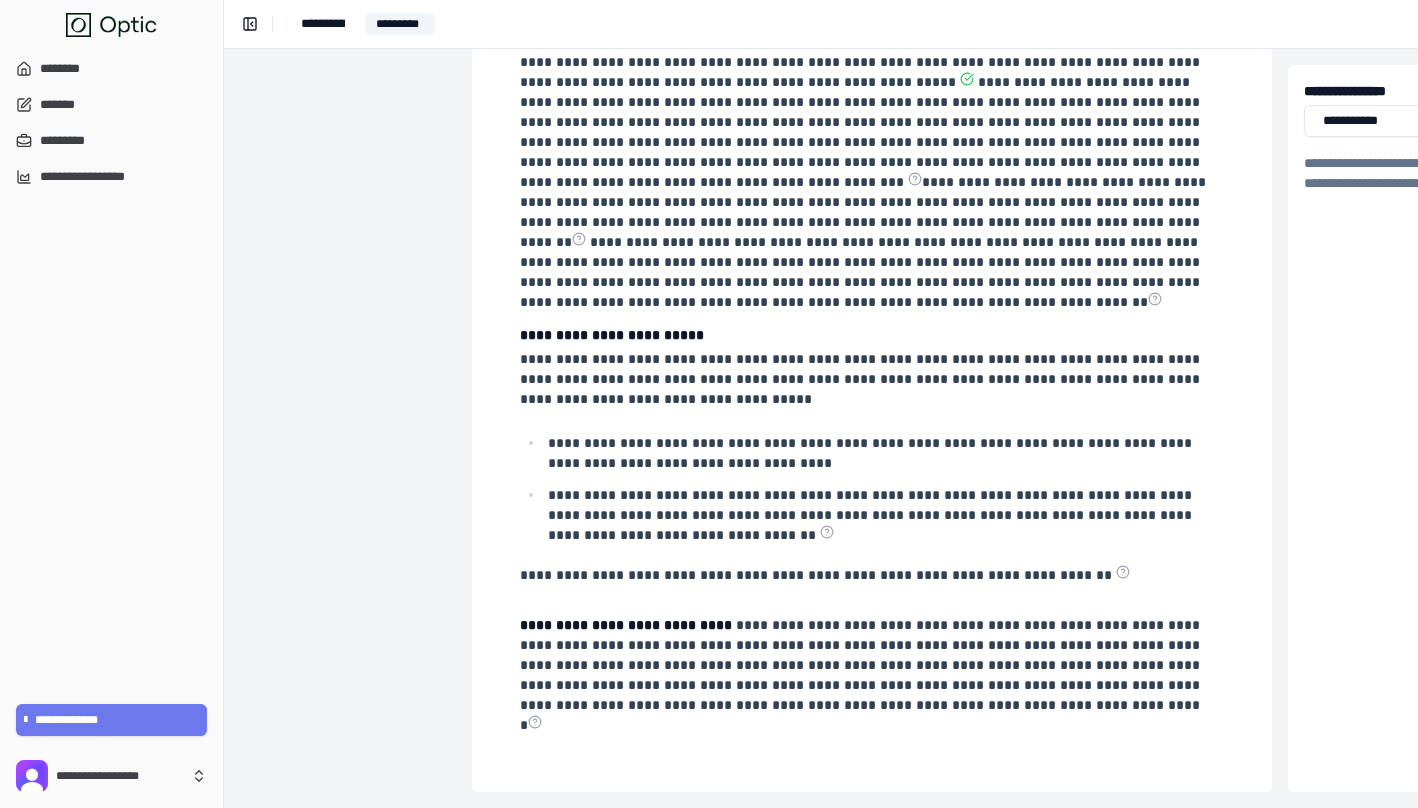 click on "**********" at bounding box center (872, 384) 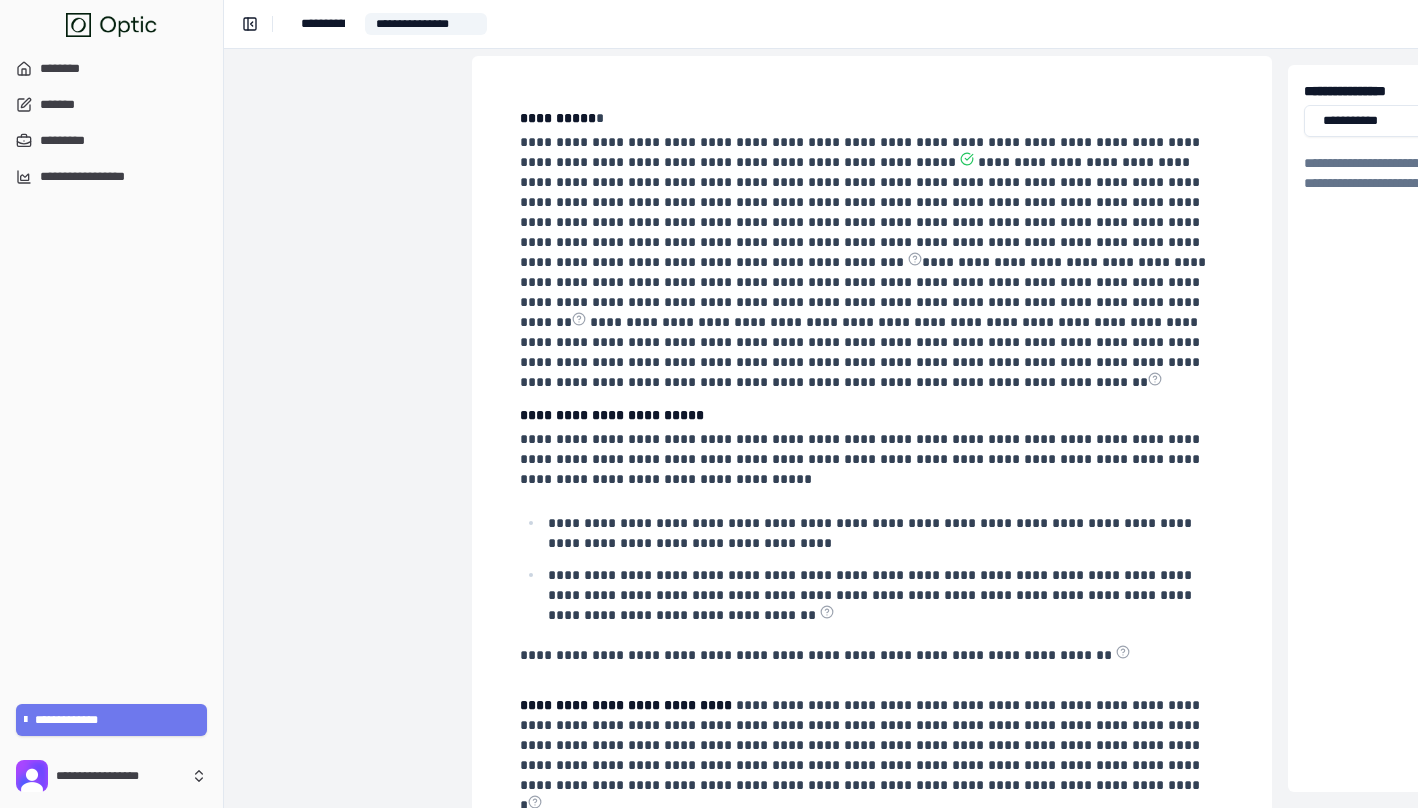 scroll, scrollTop: 0, scrollLeft: 64, axis: horizontal 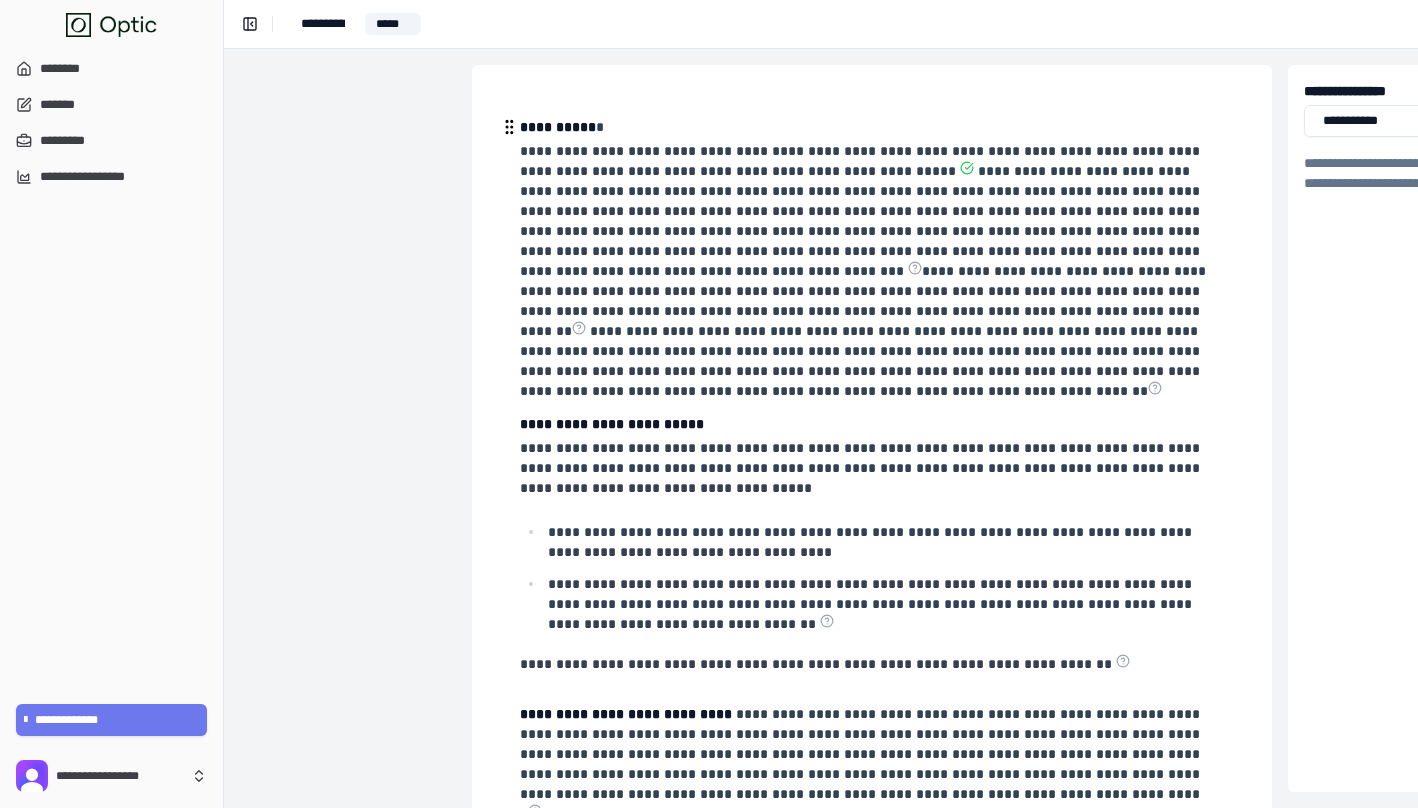 click on "**********" at bounding box center [558, 127] 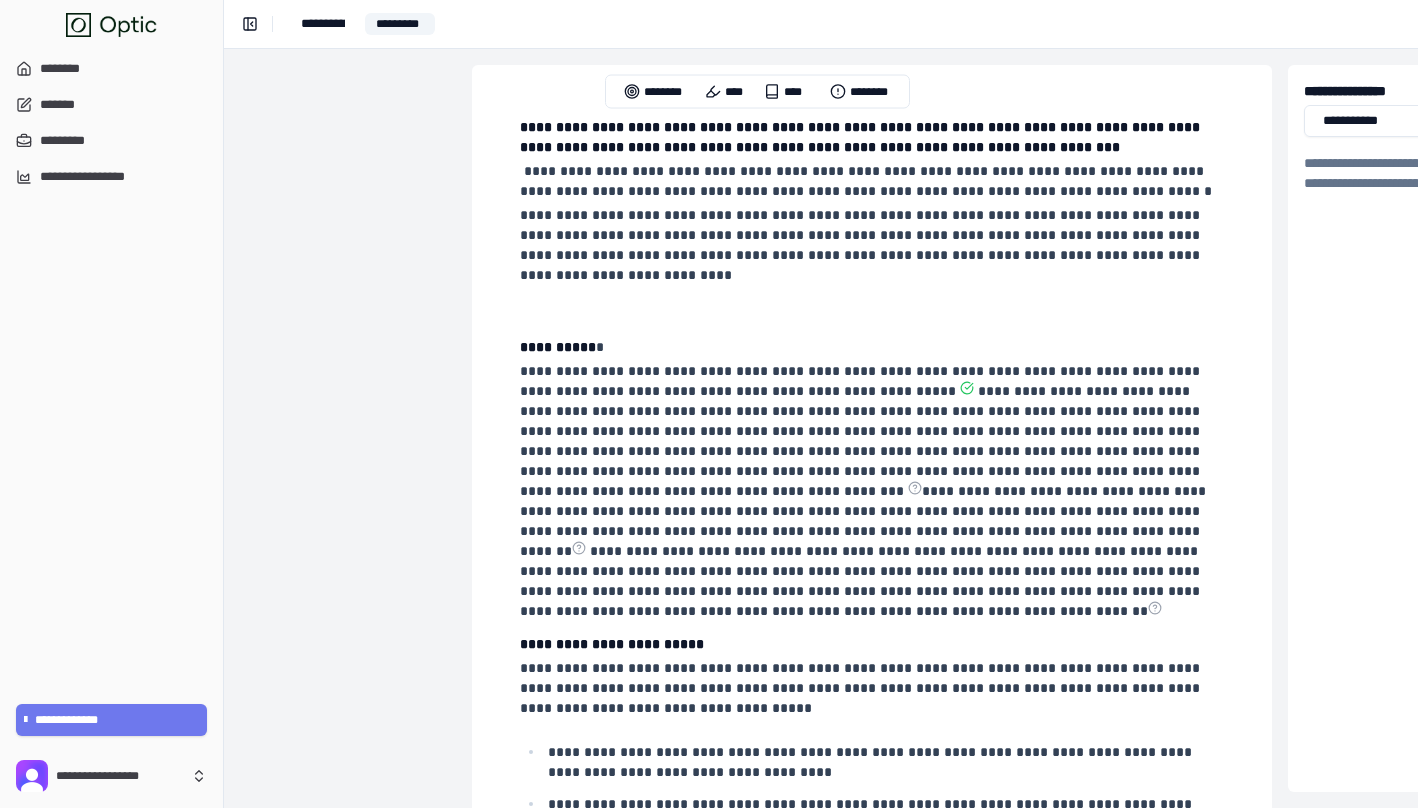 drag, startPoint x: 1020, startPoint y: 144, endPoint x: 428, endPoint y: 127, distance: 592.244 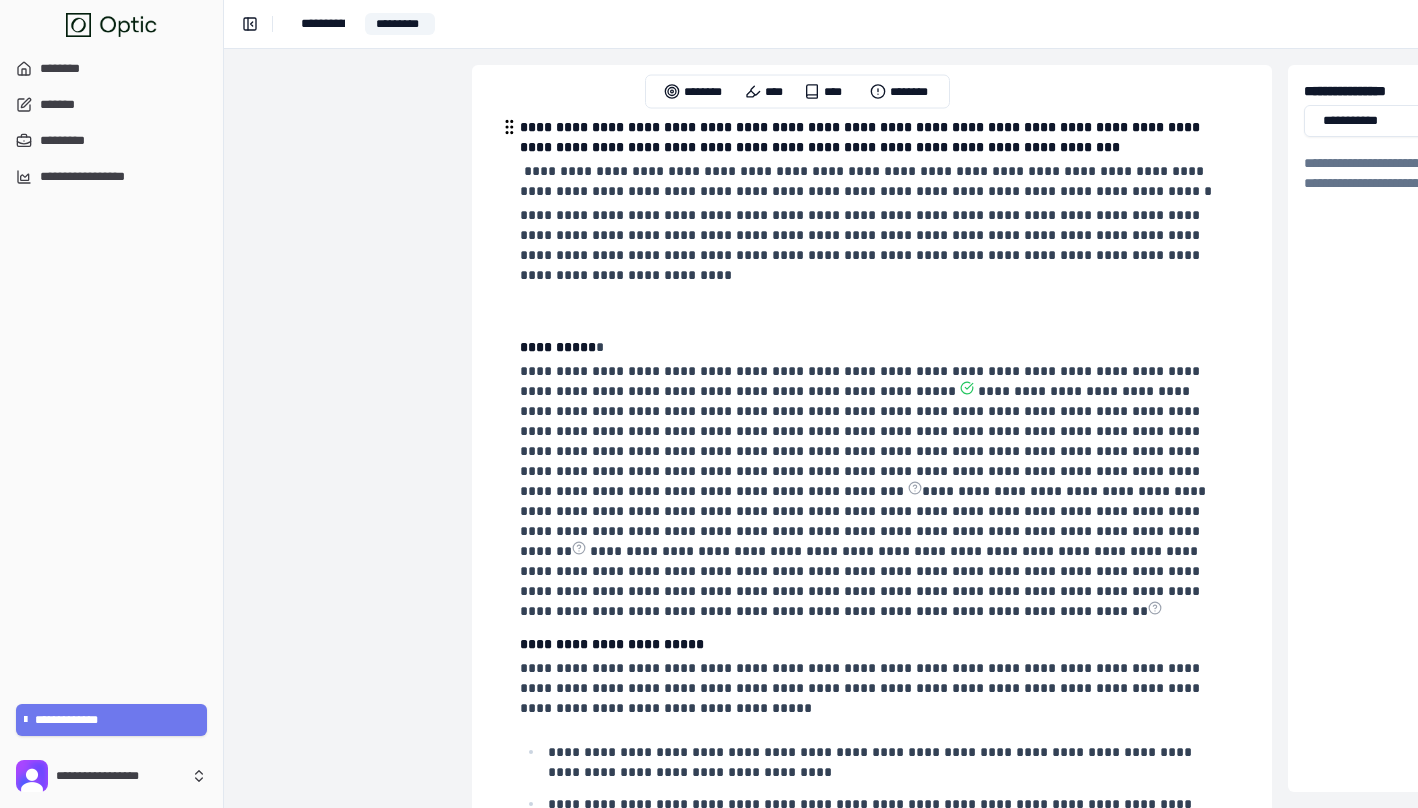 click on "**********" at bounding box center (870, 137) 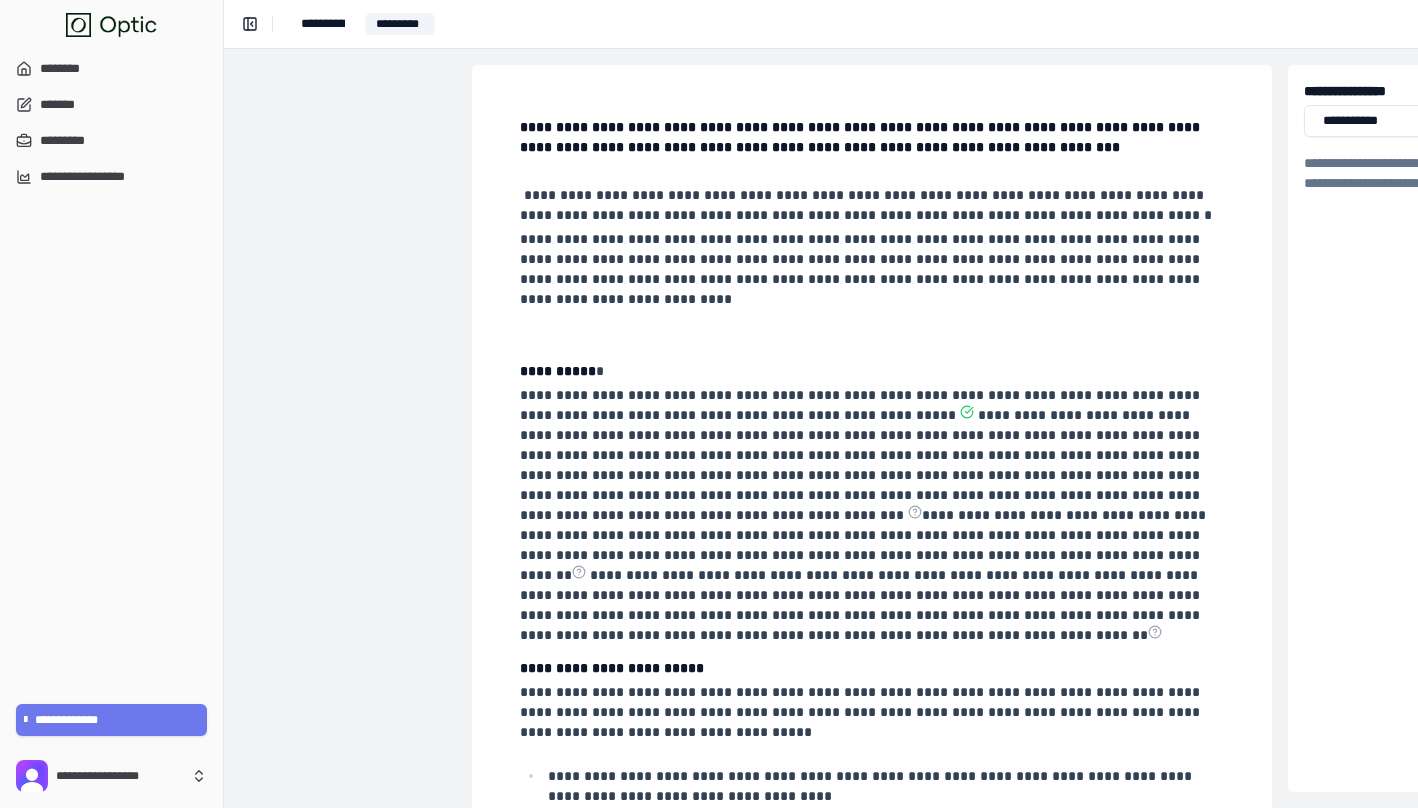click on "**********" at bounding box center (872, 595) 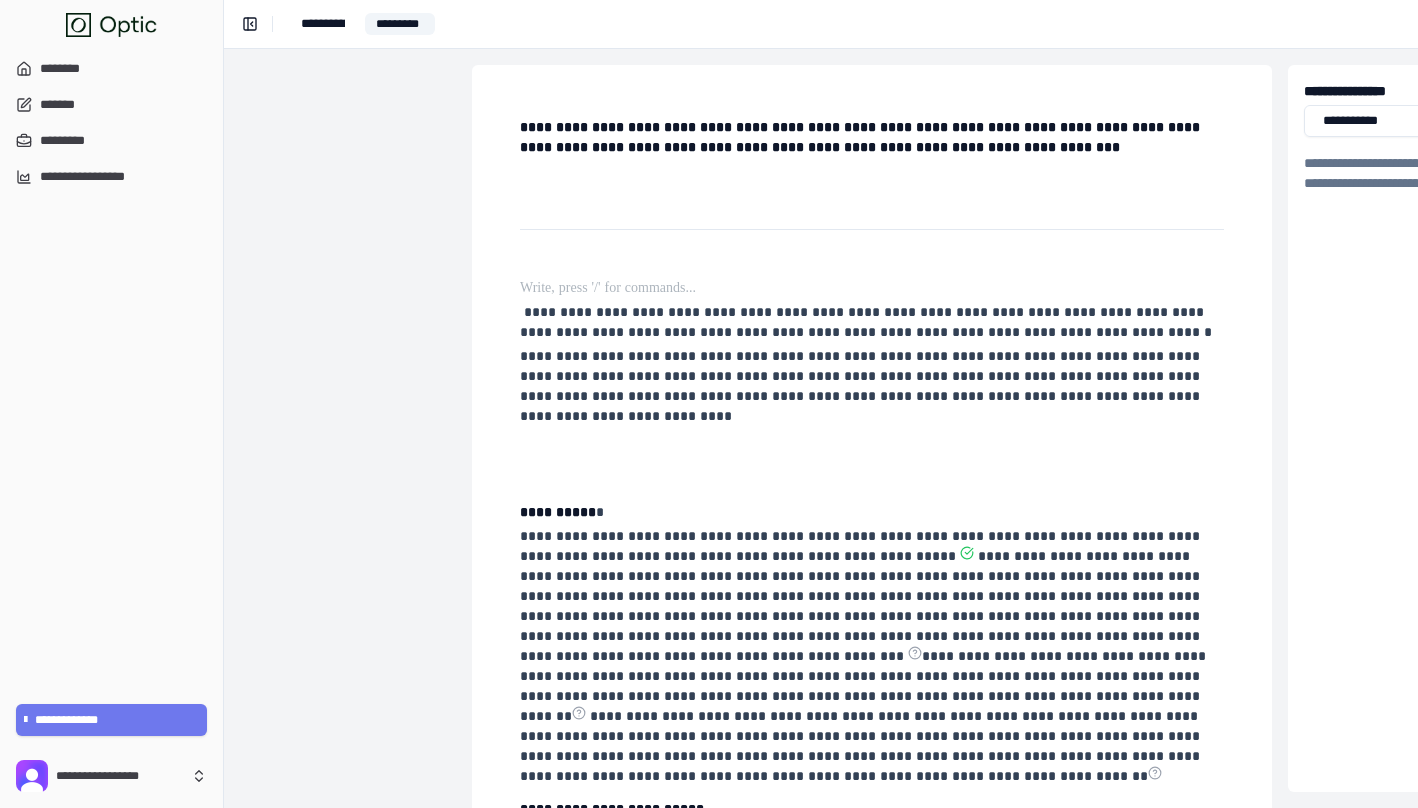 click on "**********" at bounding box center (872, 665) 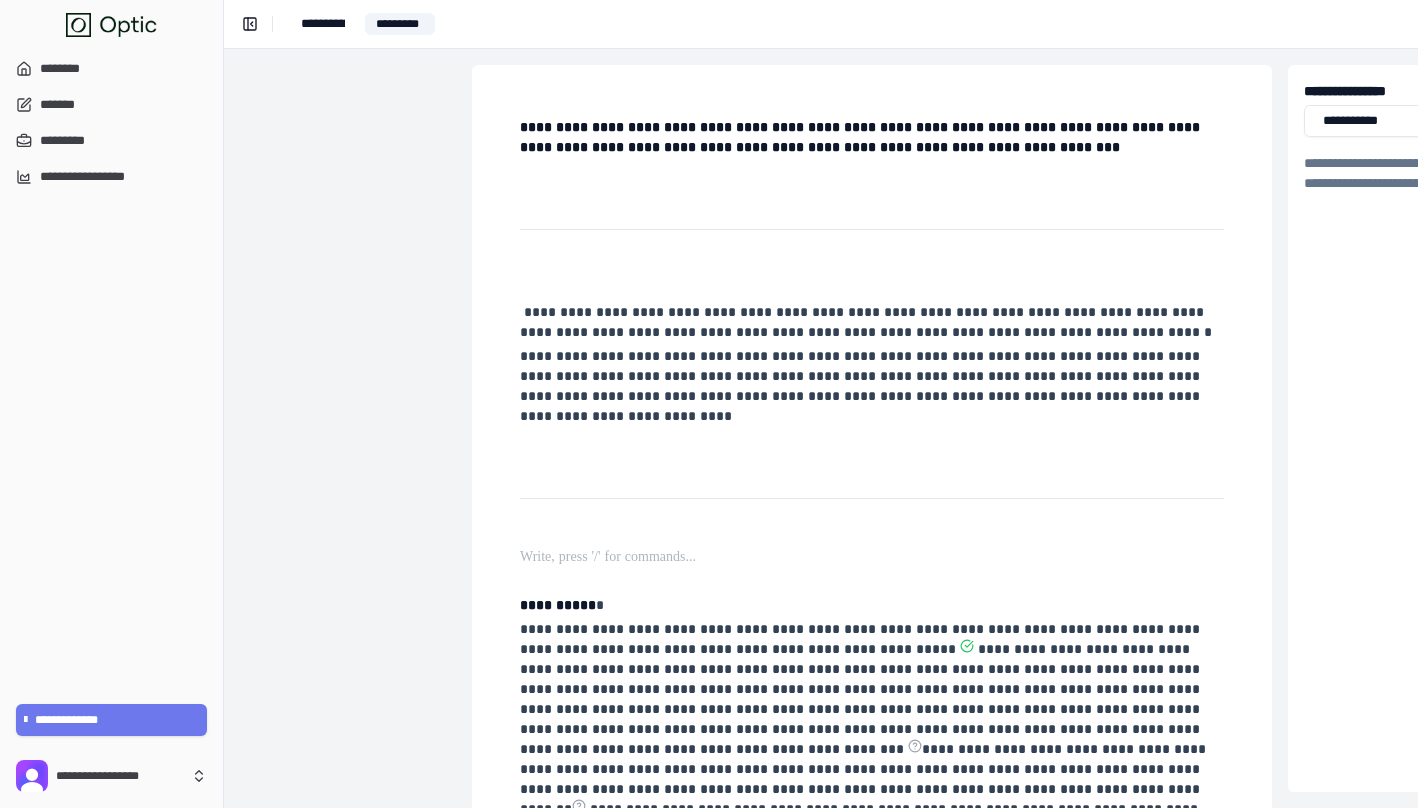 click at bounding box center [870, 288] 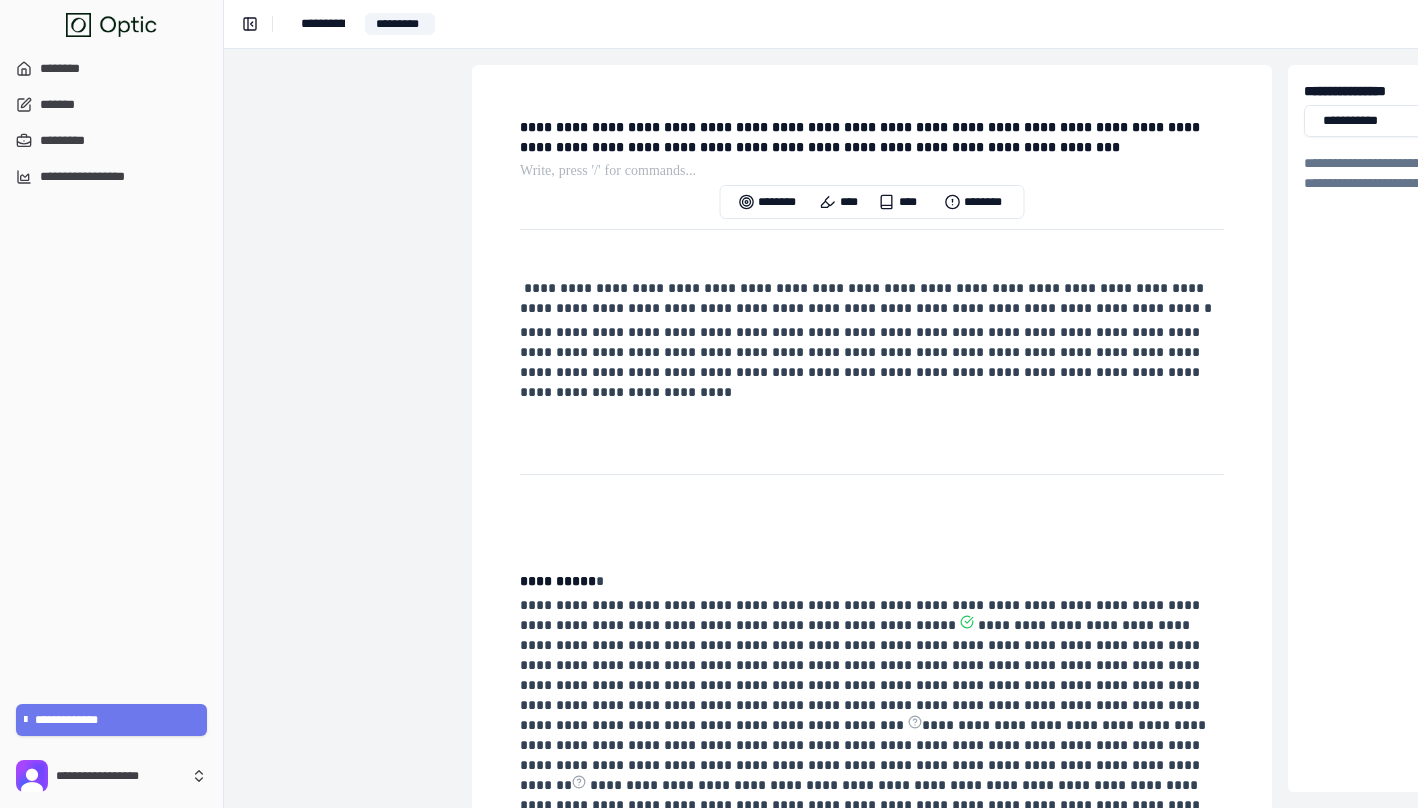 click on "**********" at bounding box center [872, 700] 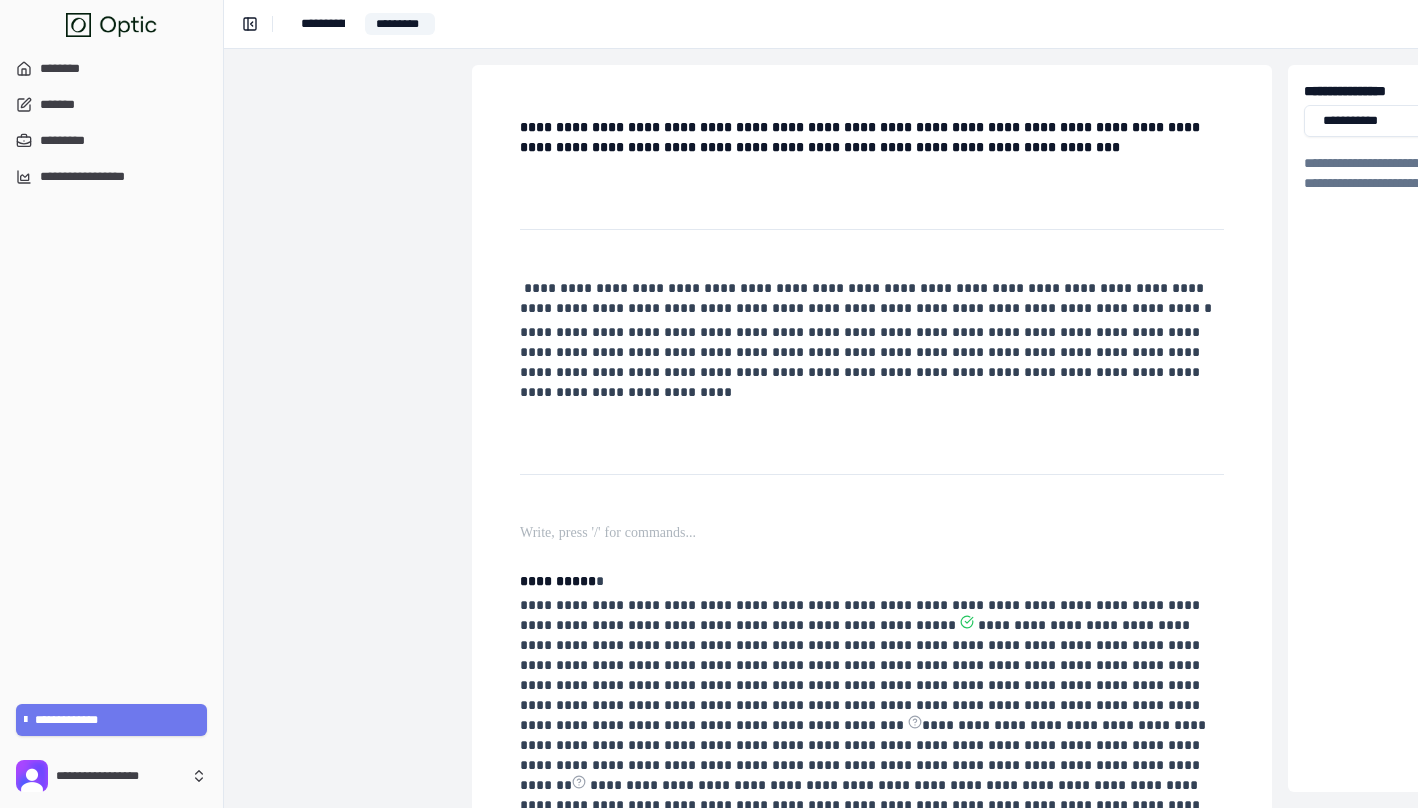 click on "**********" at bounding box center (872, 700) 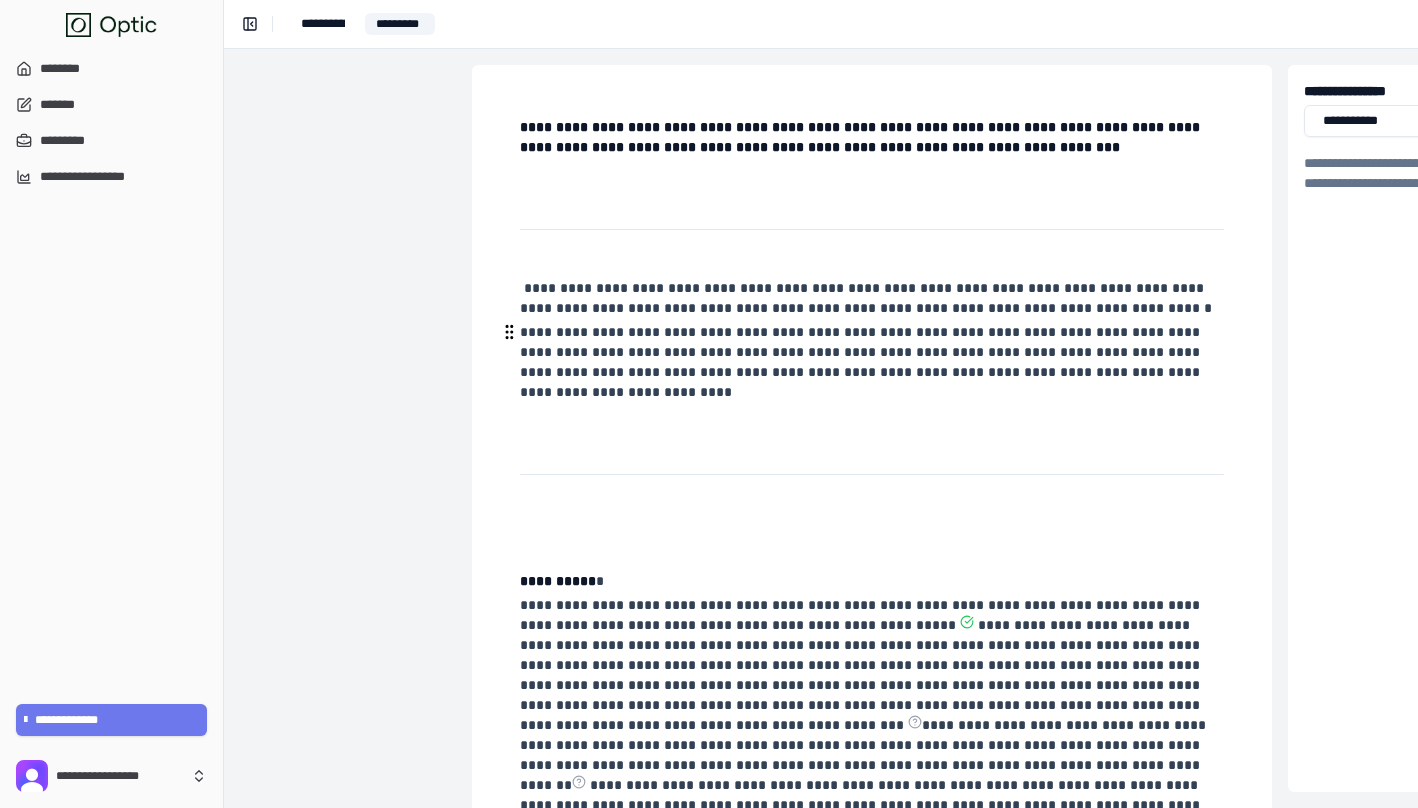 click on "**********" at bounding box center (870, 362) 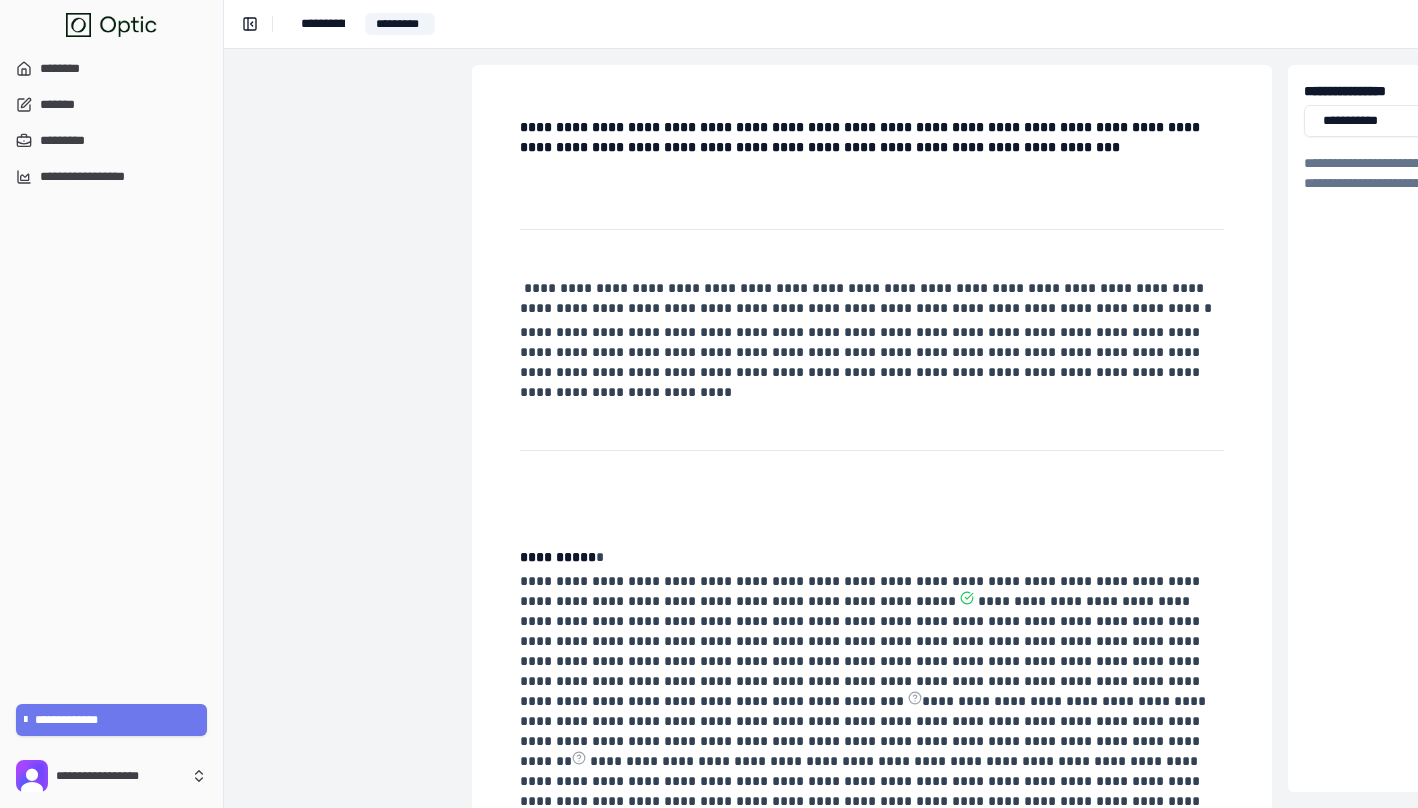 click on "**********" at bounding box center [872, 688] 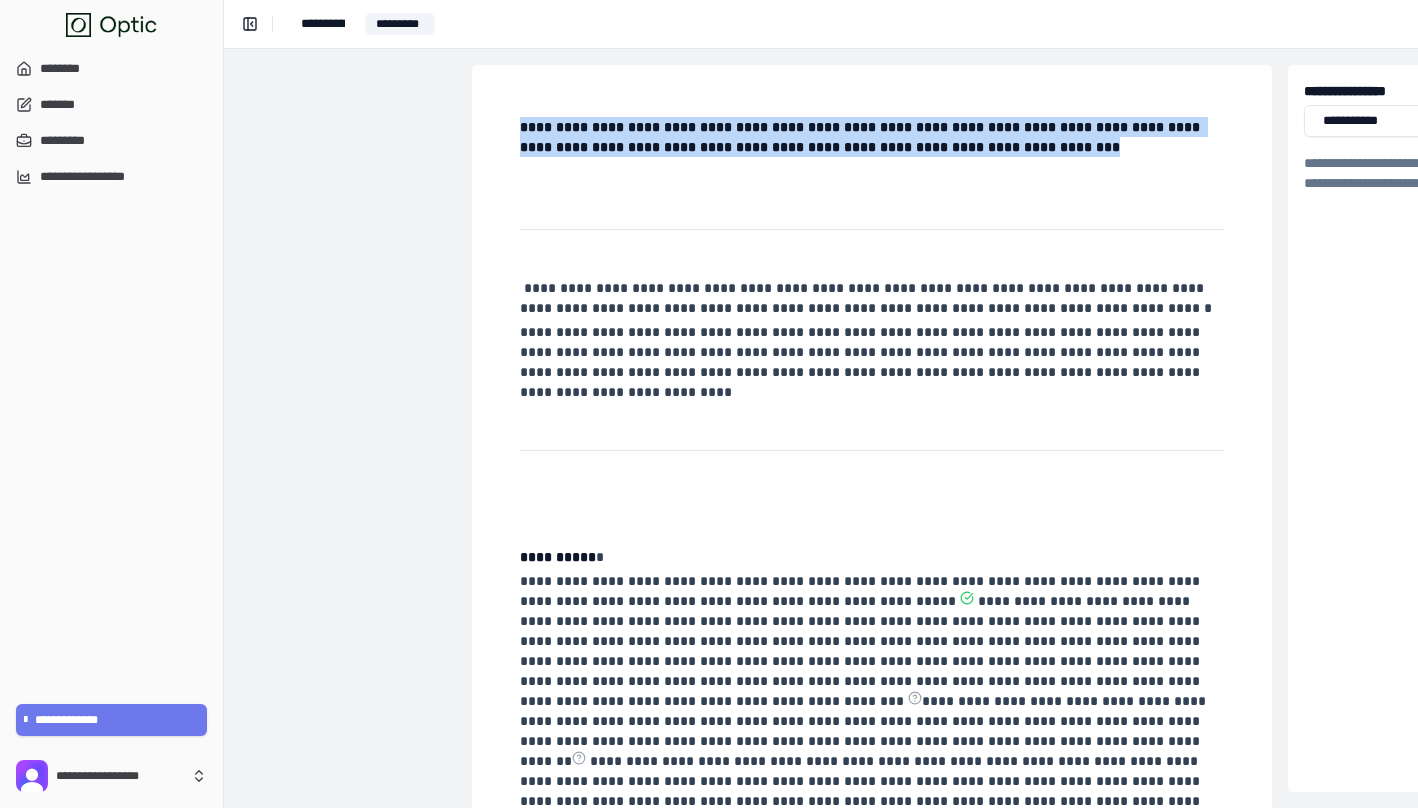 drag, startPoint x: 1089, startPoint y: 150, endPoint x: 406, endPoint y: 117, distance: 683.79675 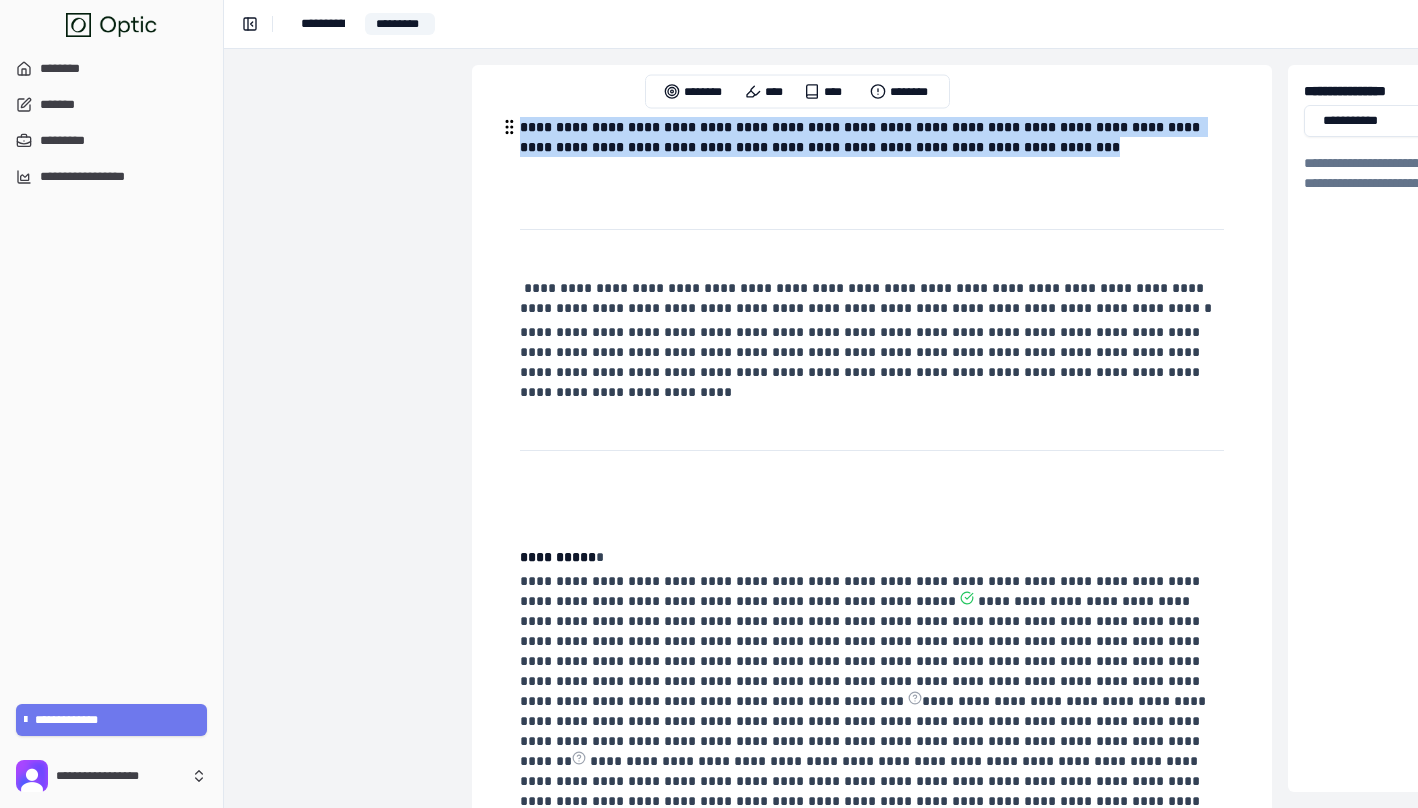 click on "**********" at bounding box center [862, 137] 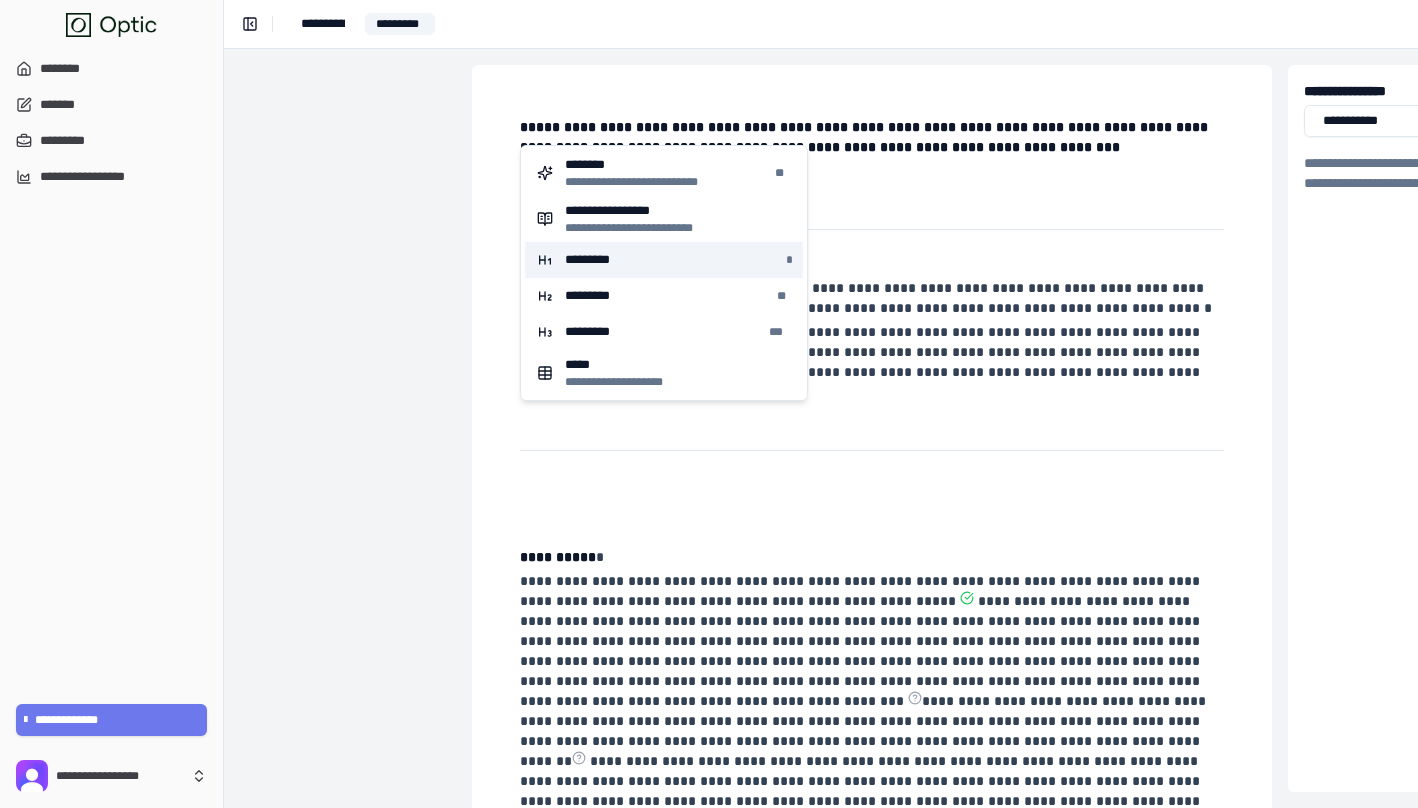 click on "********* *" at bounding box center [664, 260] 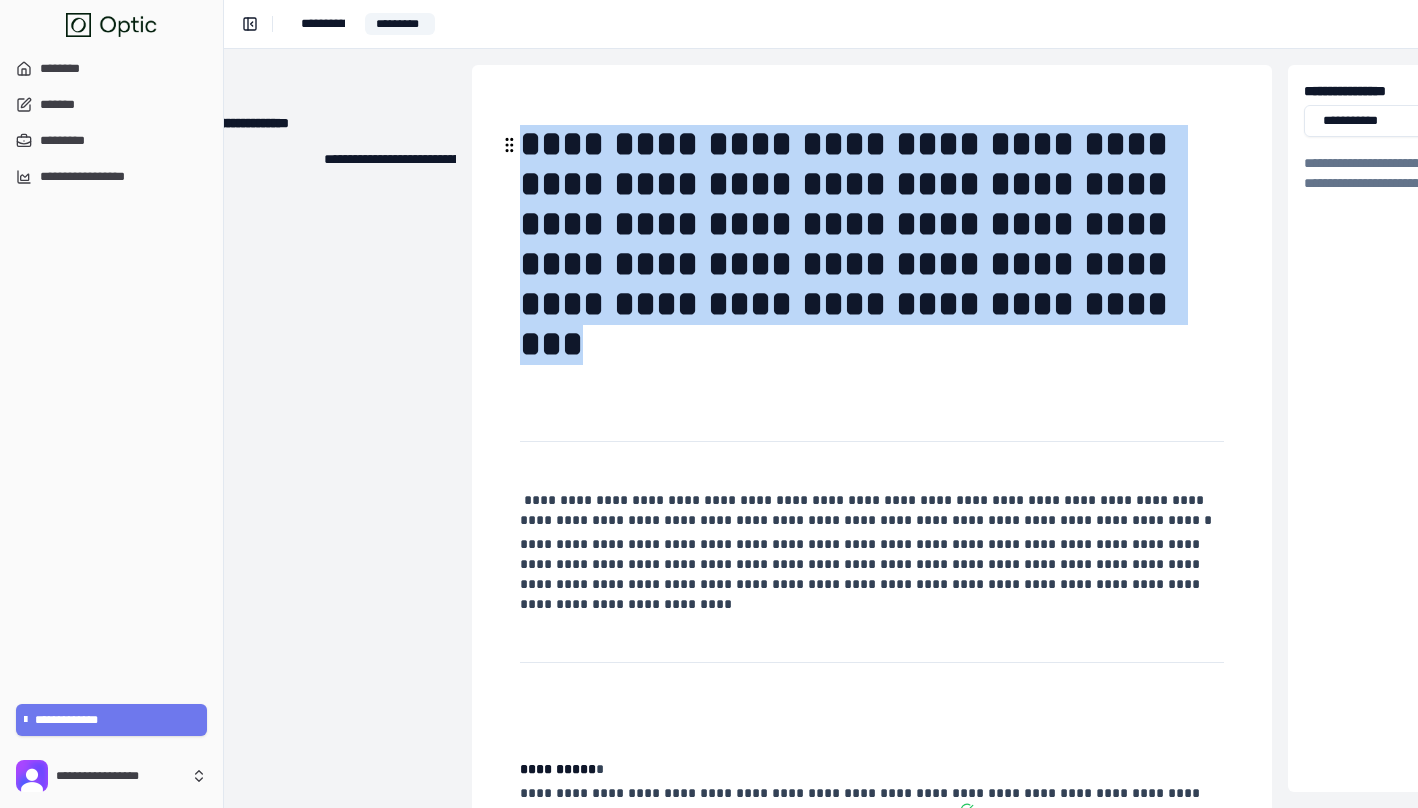 drag, startPoint x: 1201, startPoint y: 310, endPoint x: 531, endPoint y: 150, distance: 688.8396 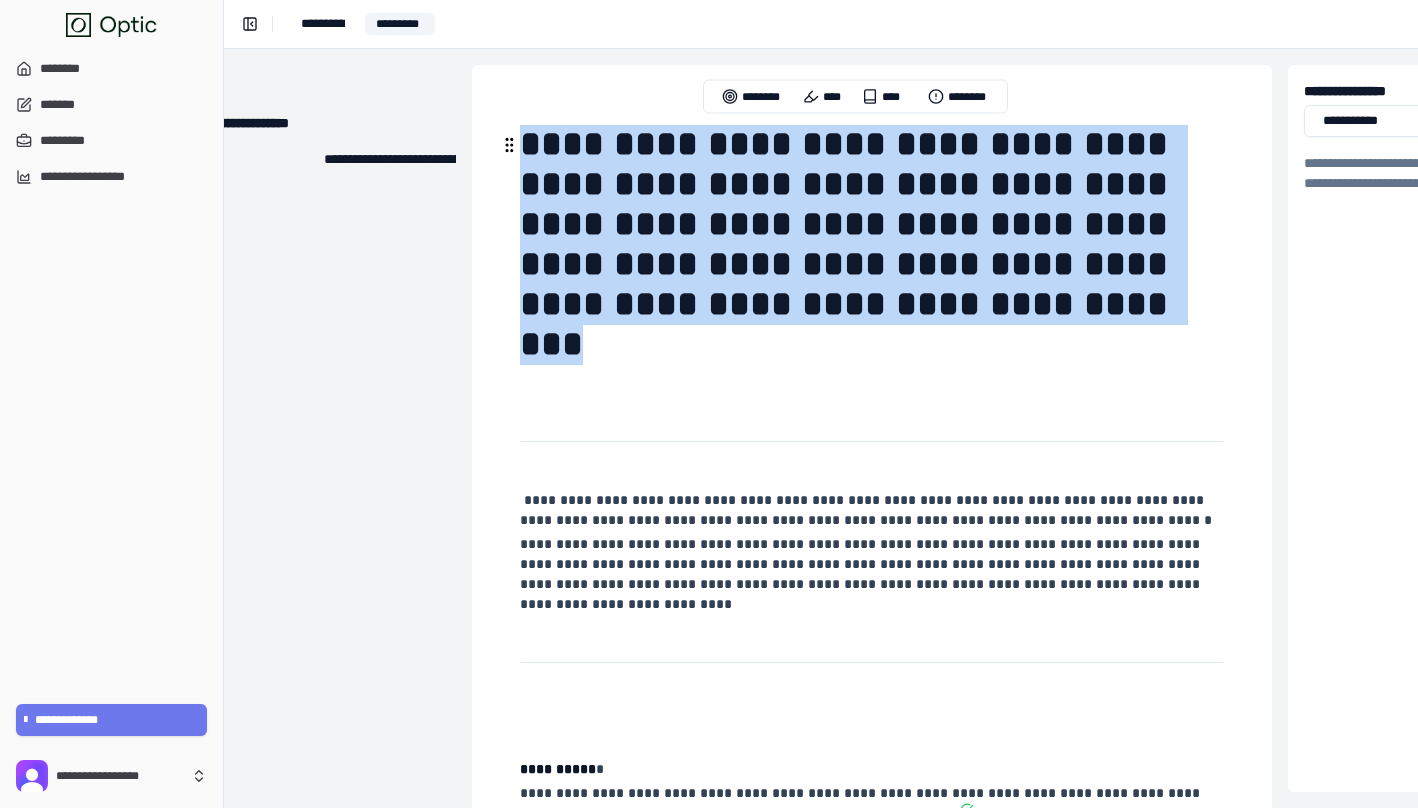 click on "**********" at bounding box center [849, 244] 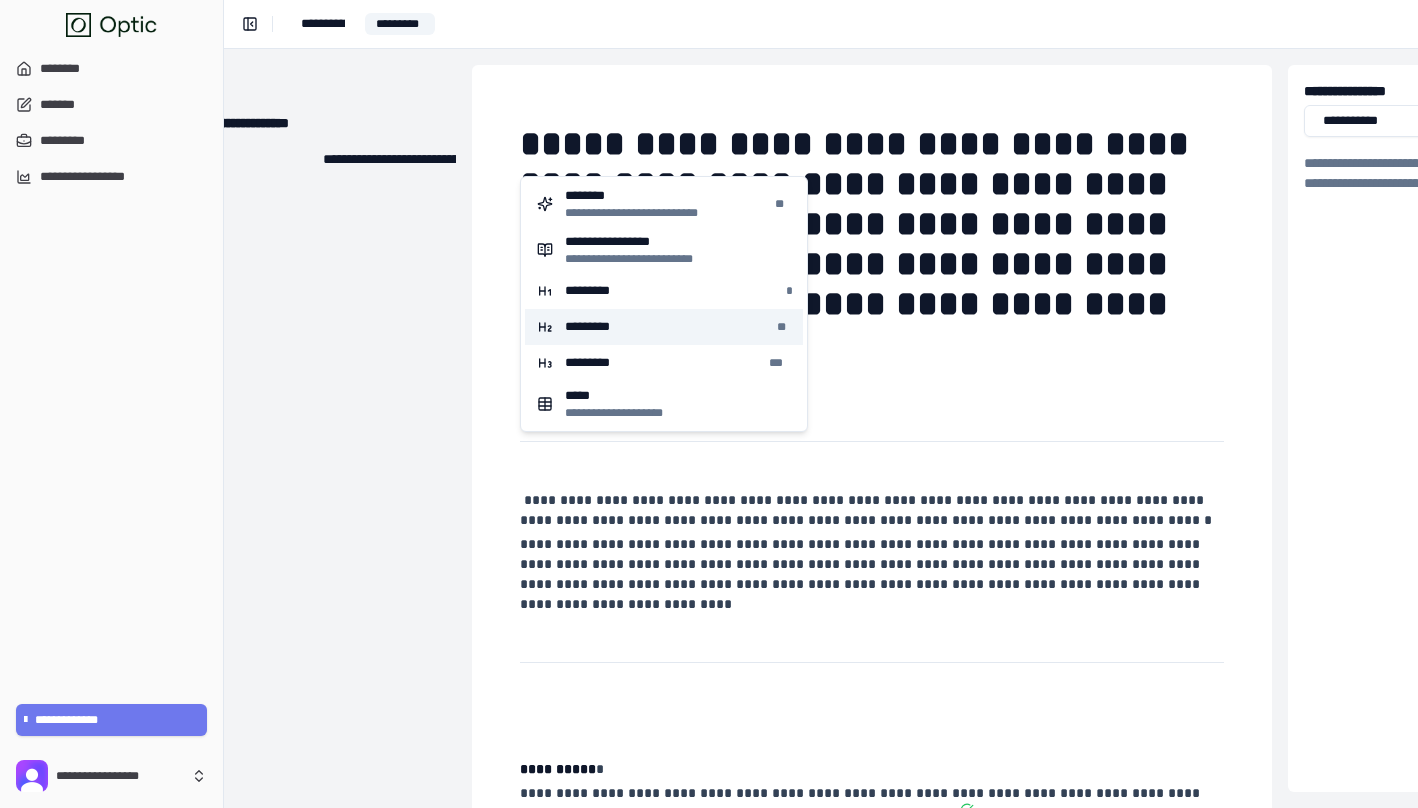 click on "*********" at bounding box center [596, 327] 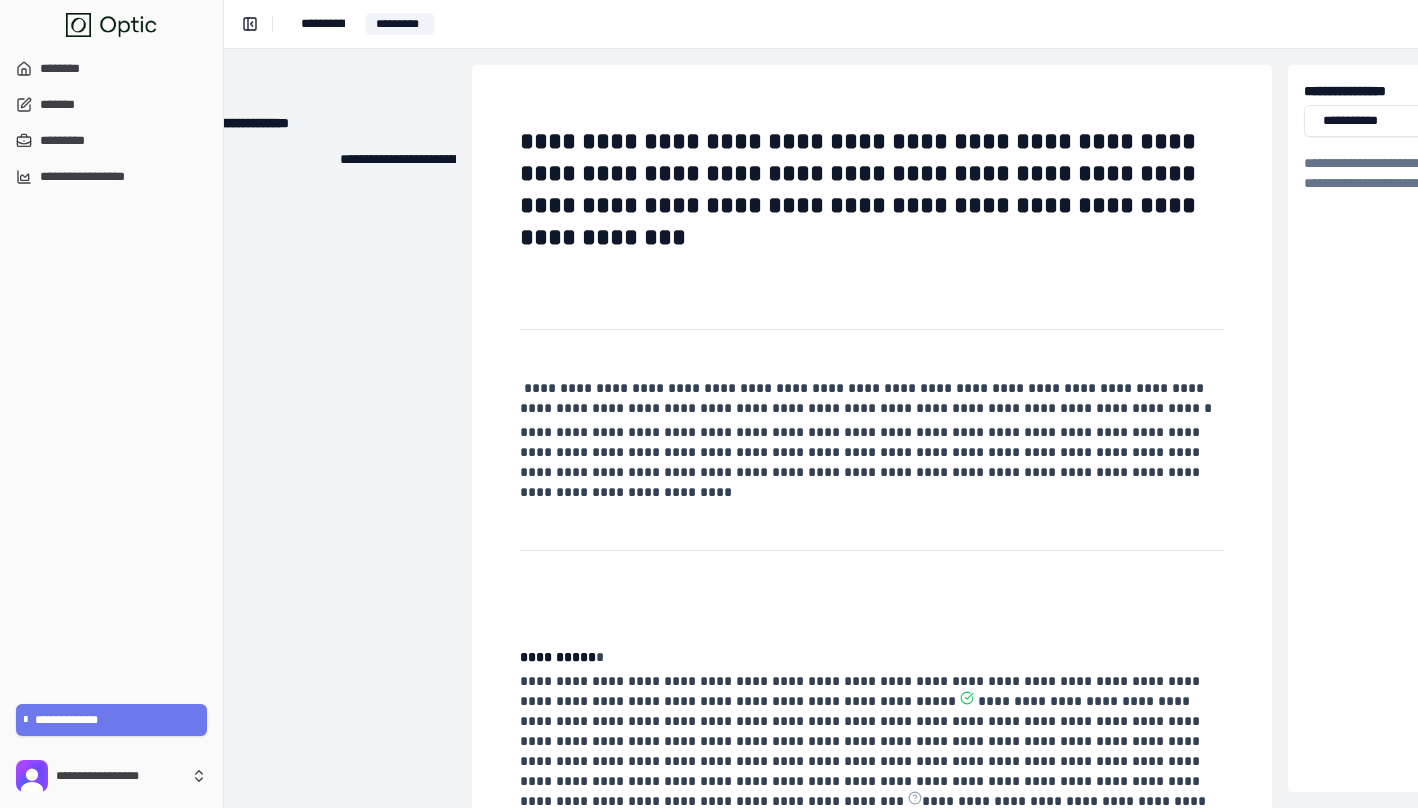 click on "**********" at bounding box center [872, 738] 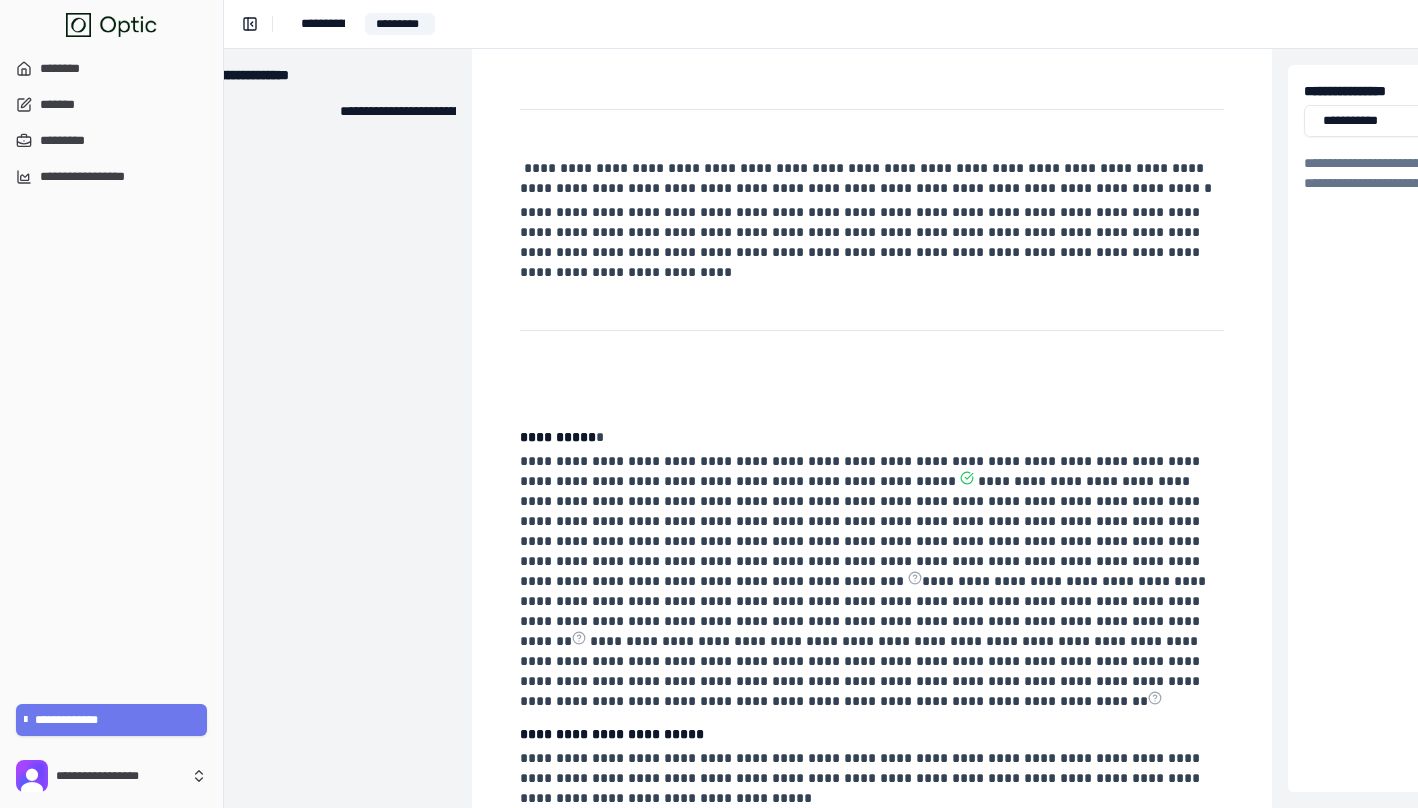 scroll, scrollTop: 335, scrollLeft: 64, axis: both 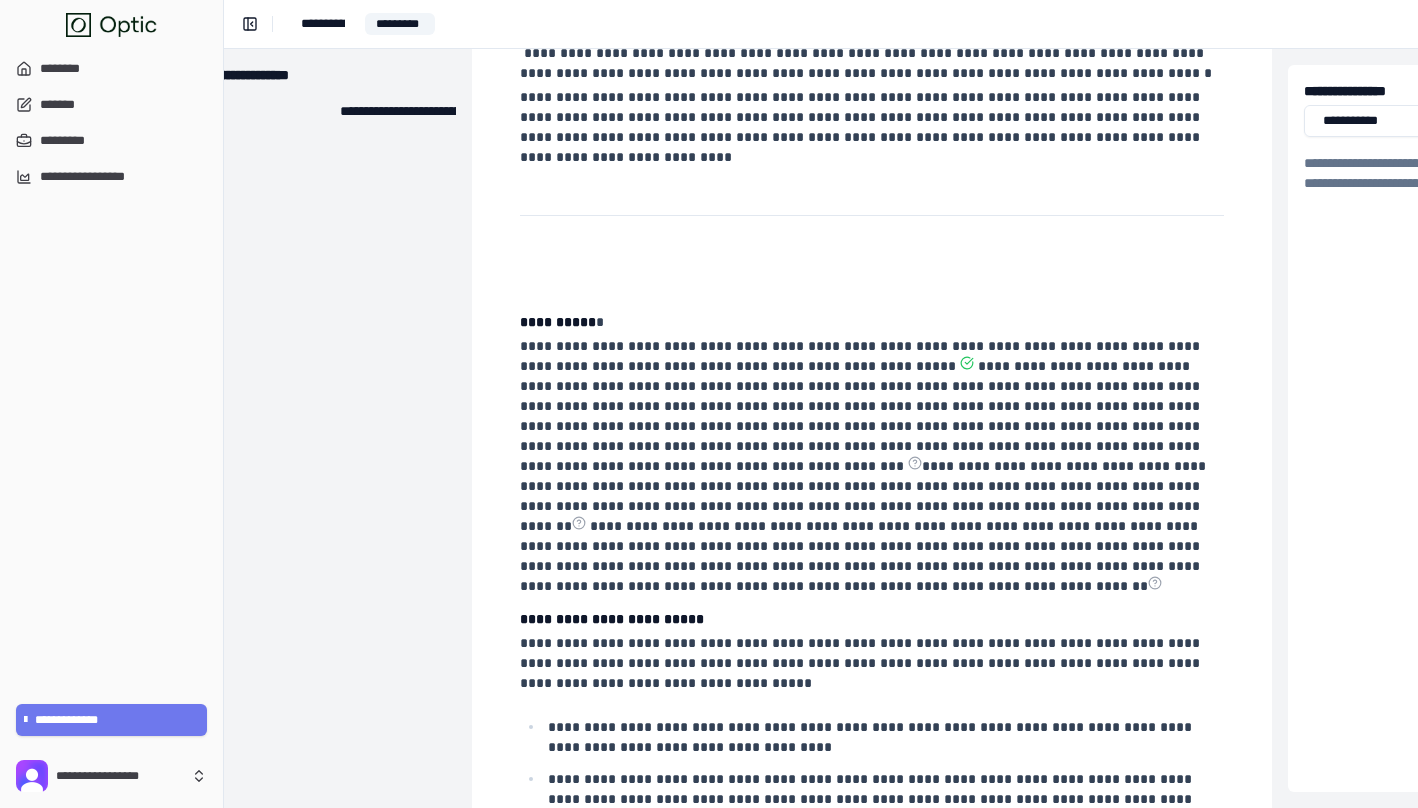click at bounding box center (870, 274) 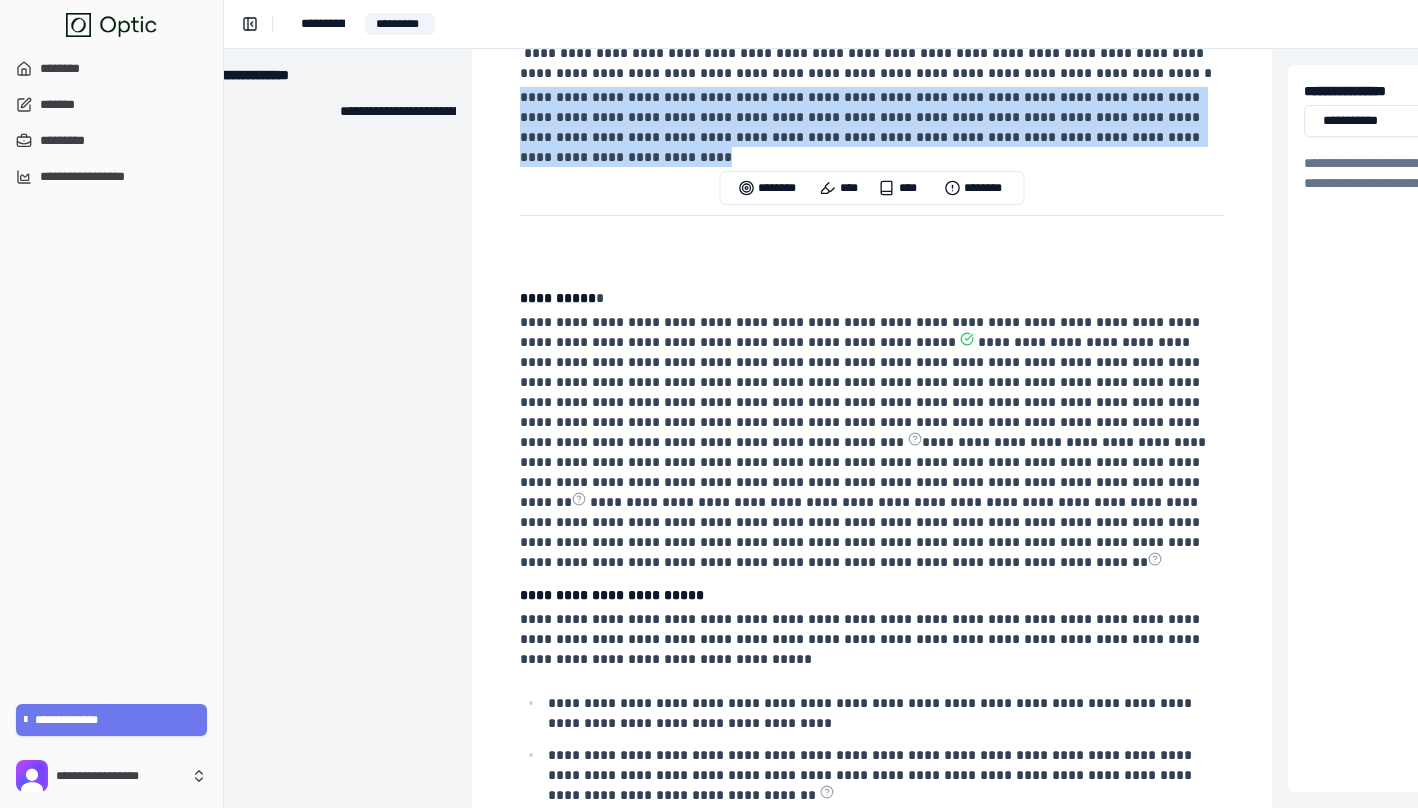 click on "**********" at bounding box center (872, 391) 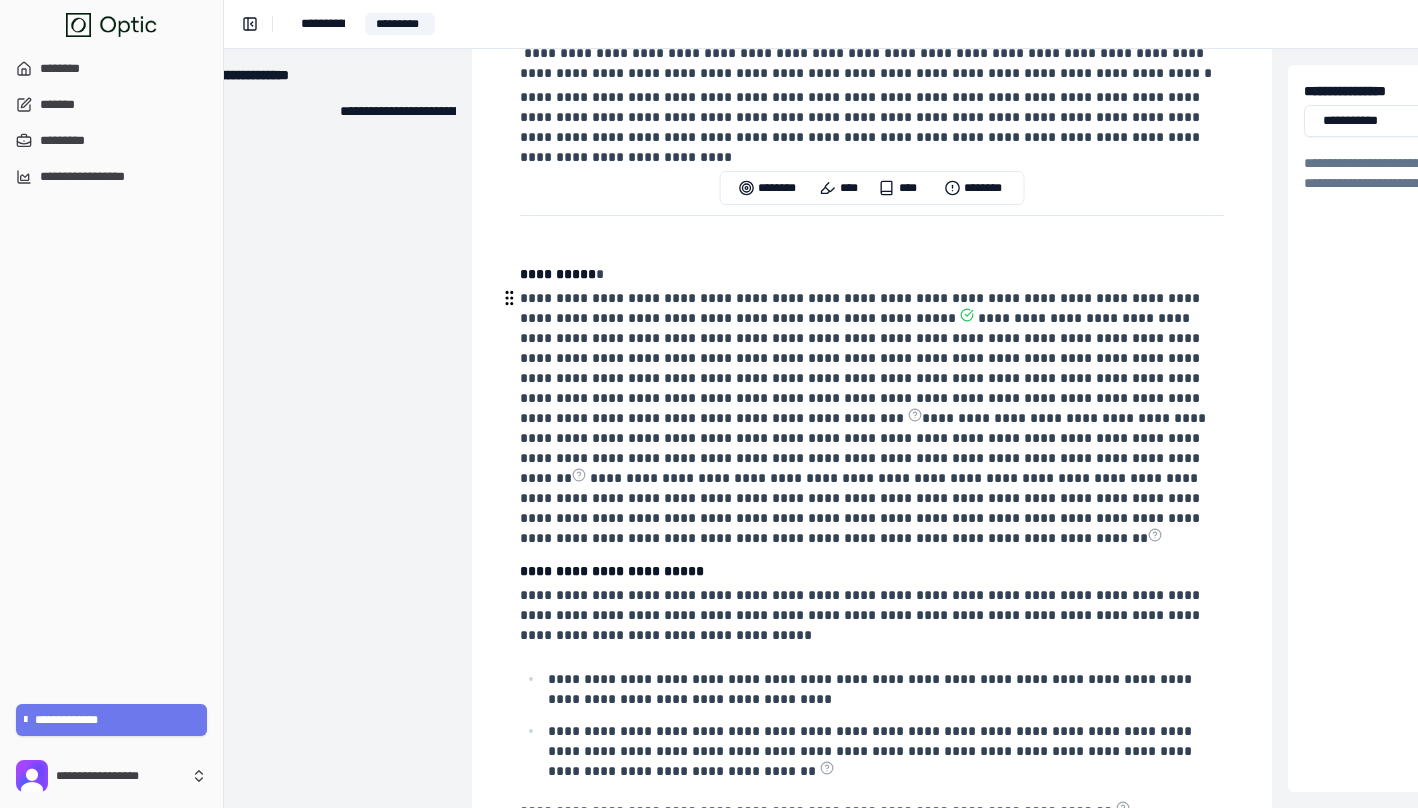 click on "**********" at bounding box center (862, 308) 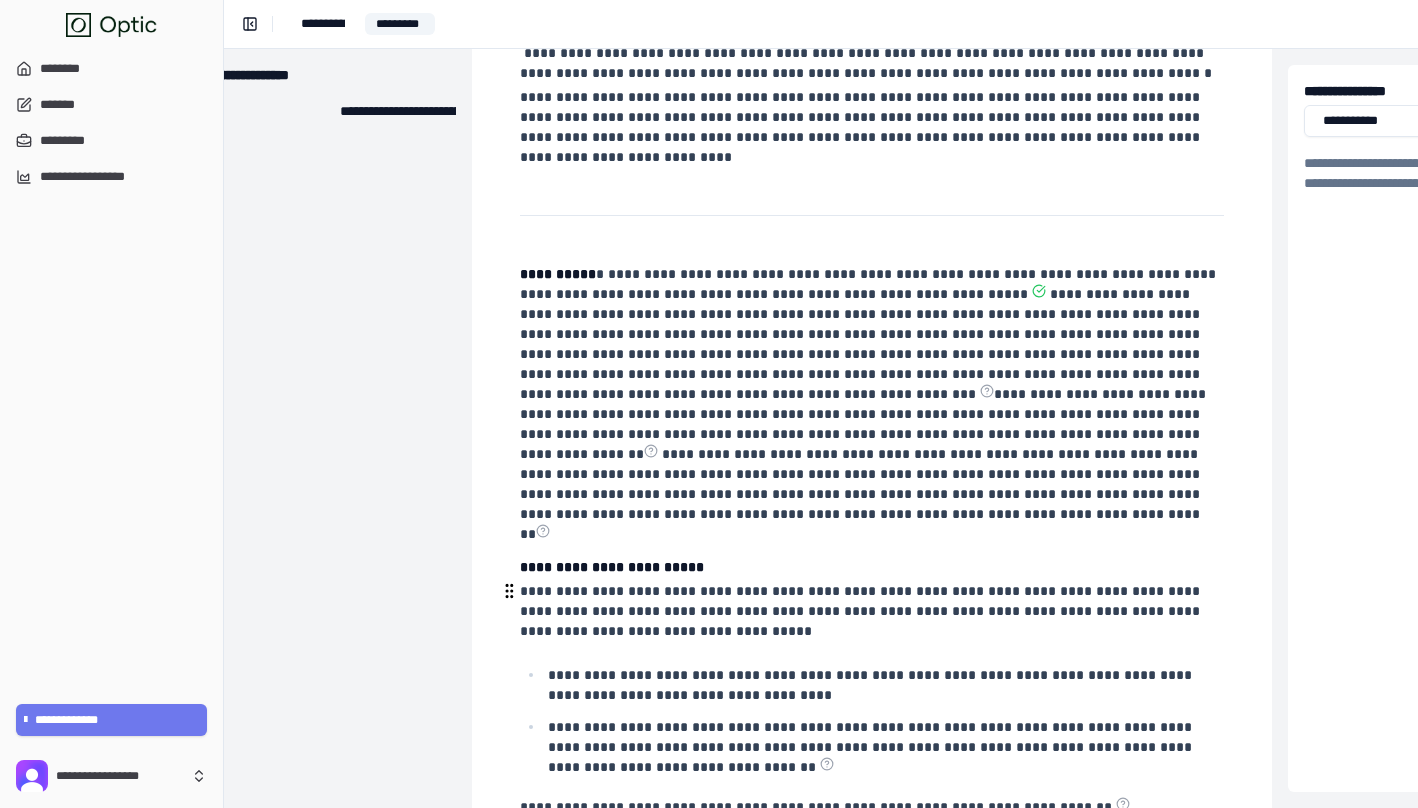 click on "**********" at bounding box center (862, 611) 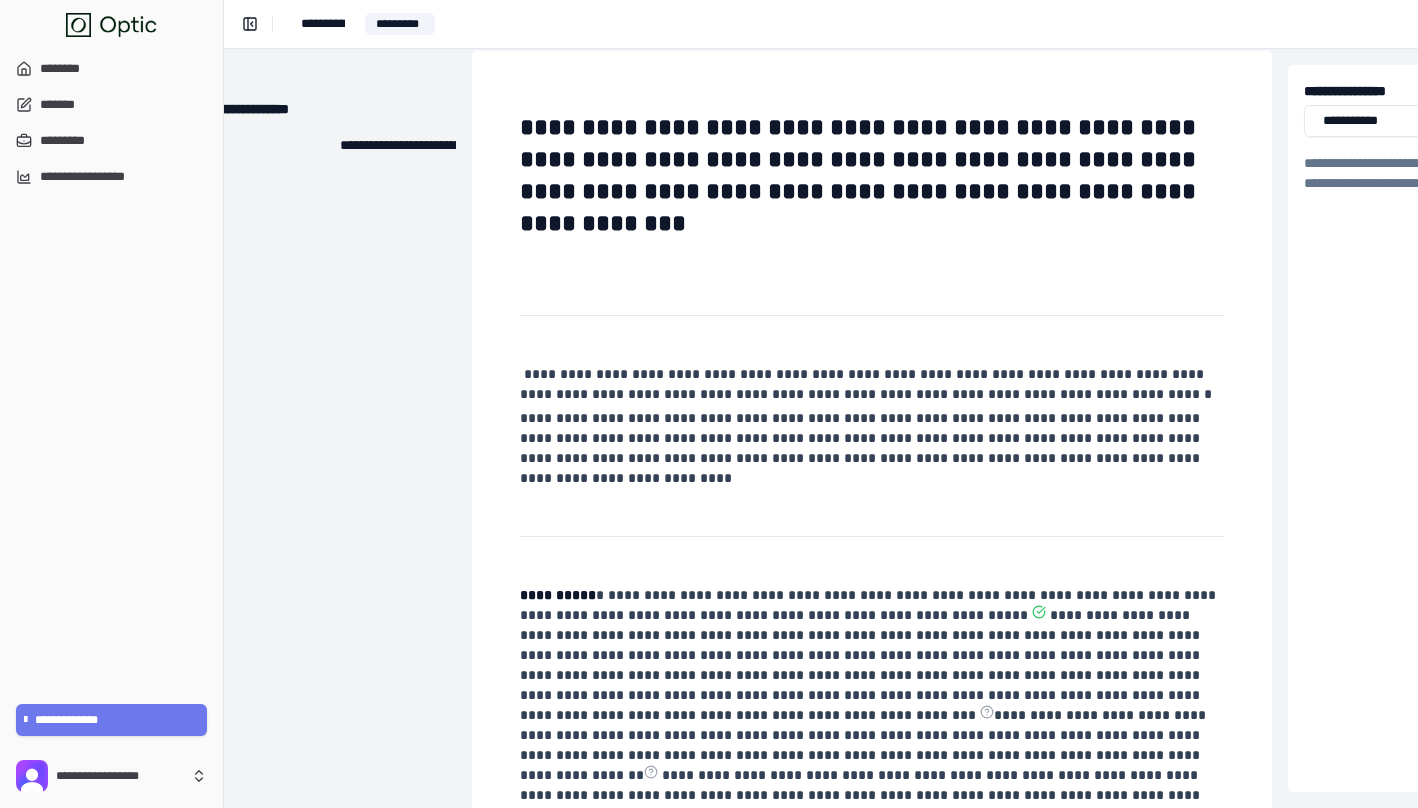 scroll, scrollTop: 0, scrollLeft: 64, axis: horizontal 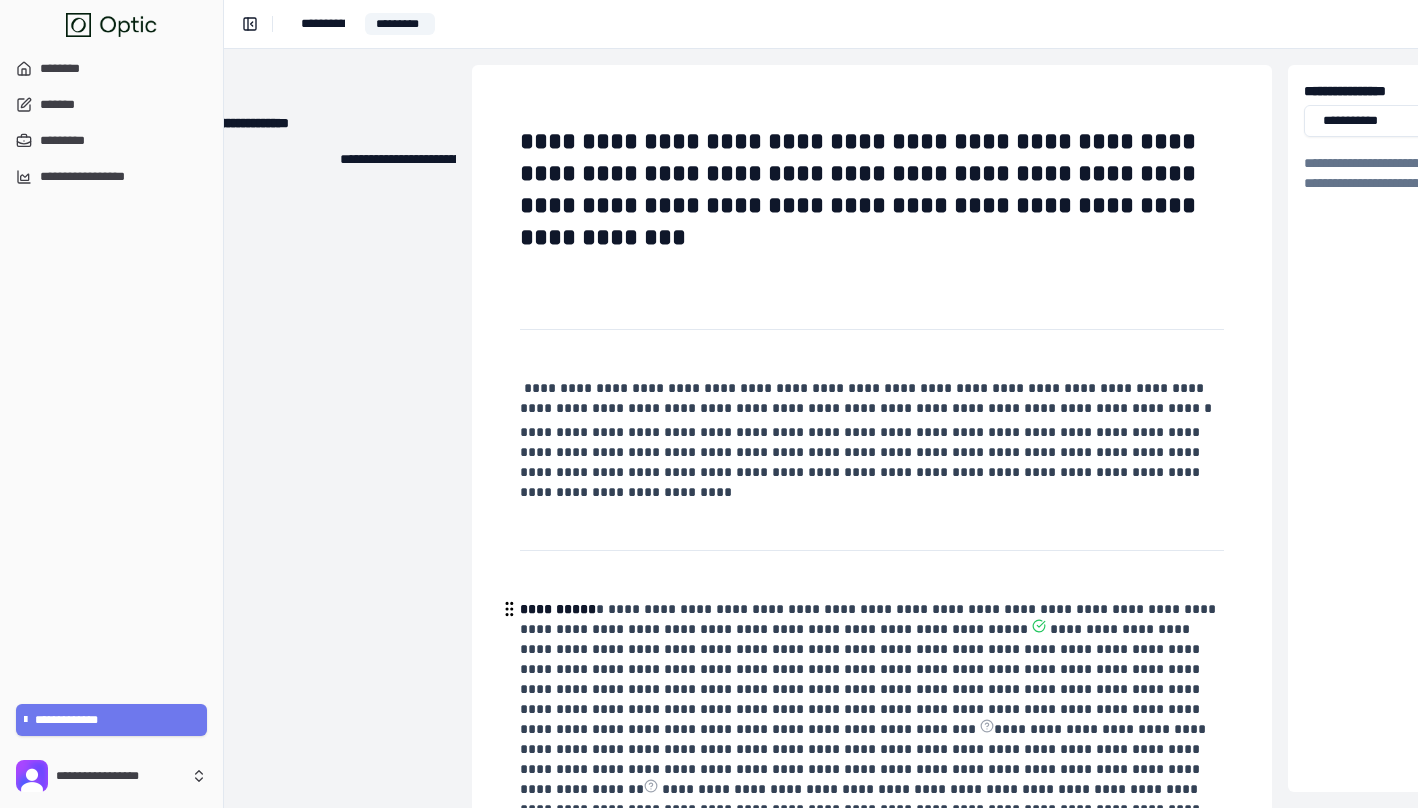click on "**********" at bounding box center (870, 619) 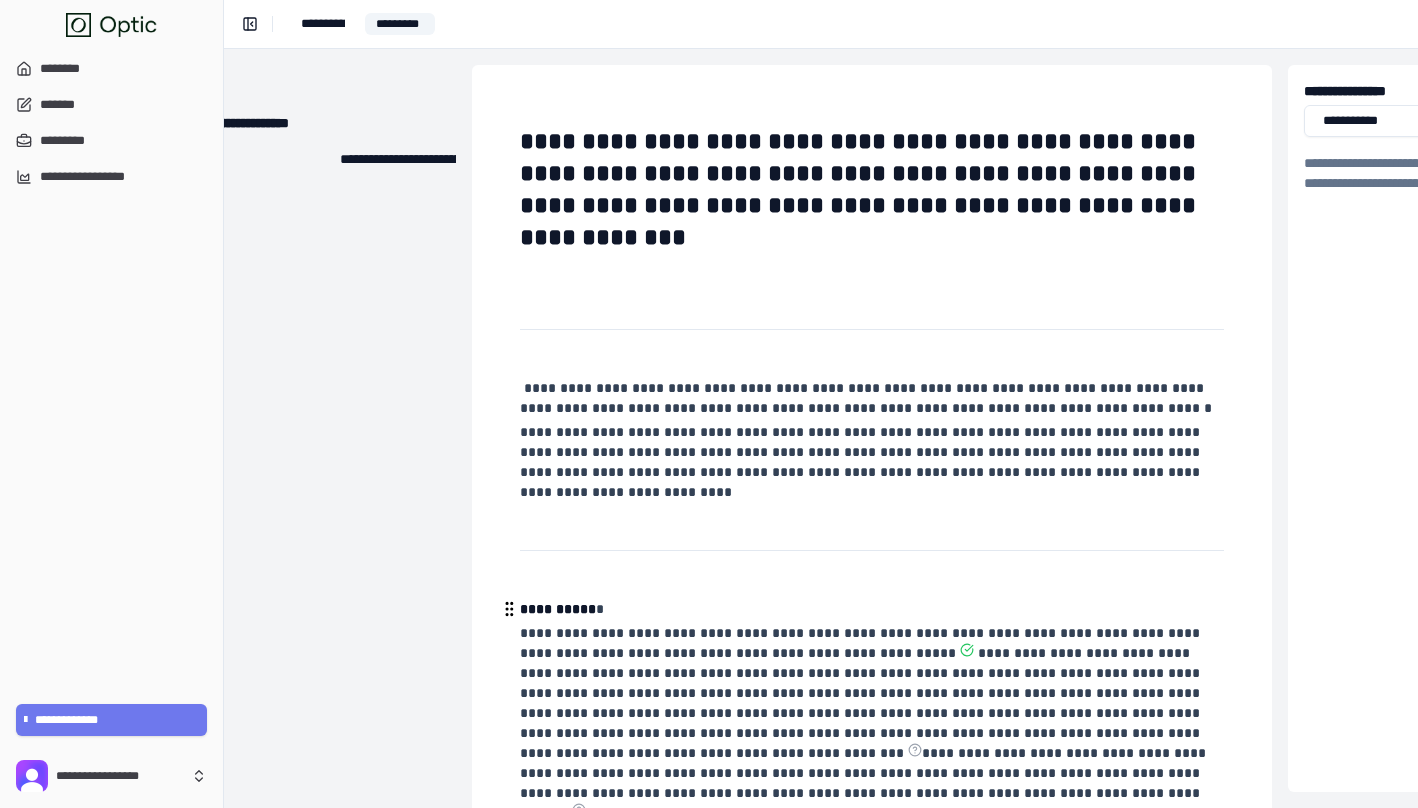 click on "**********" at bounding box center (558, 609) 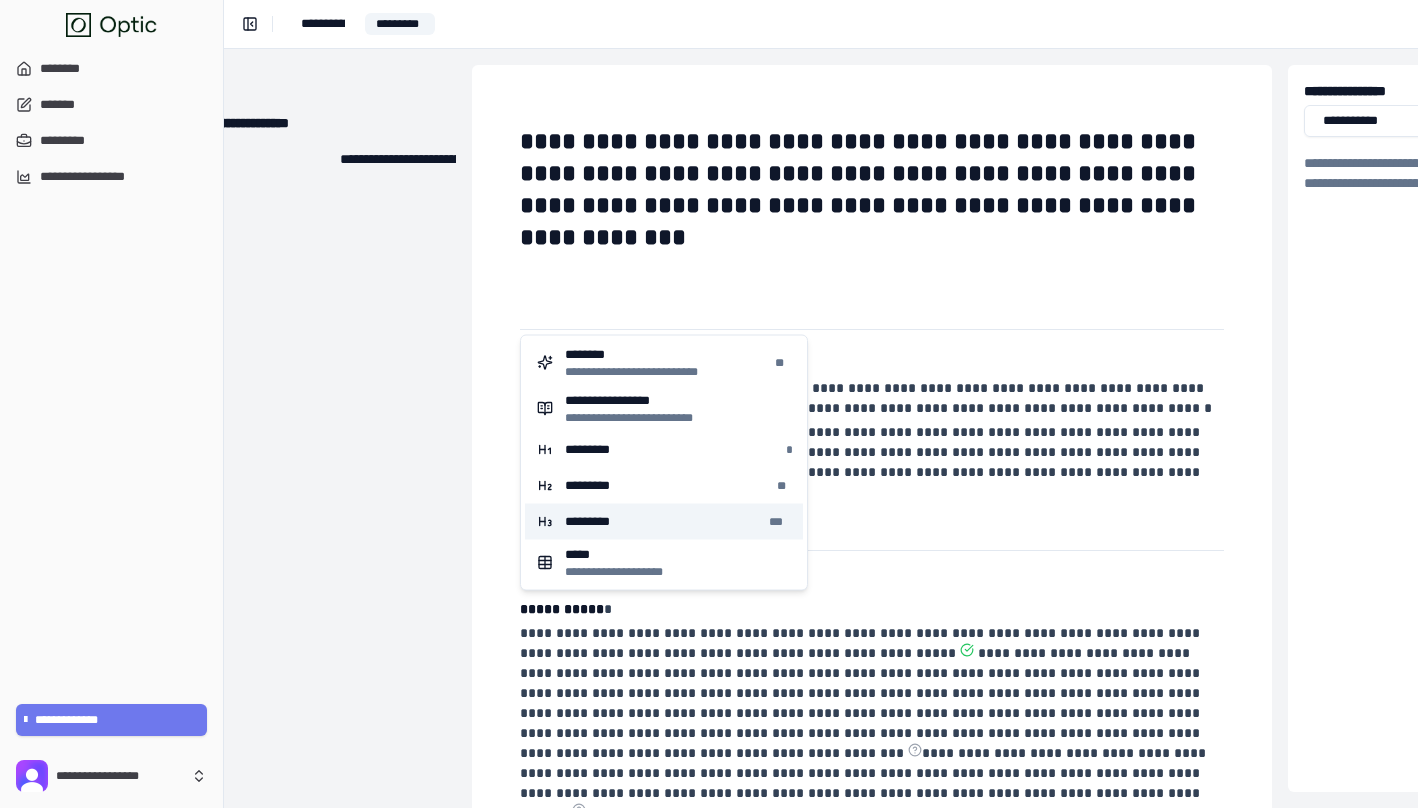 click on "********* ***" at bounding box center (664, 522) 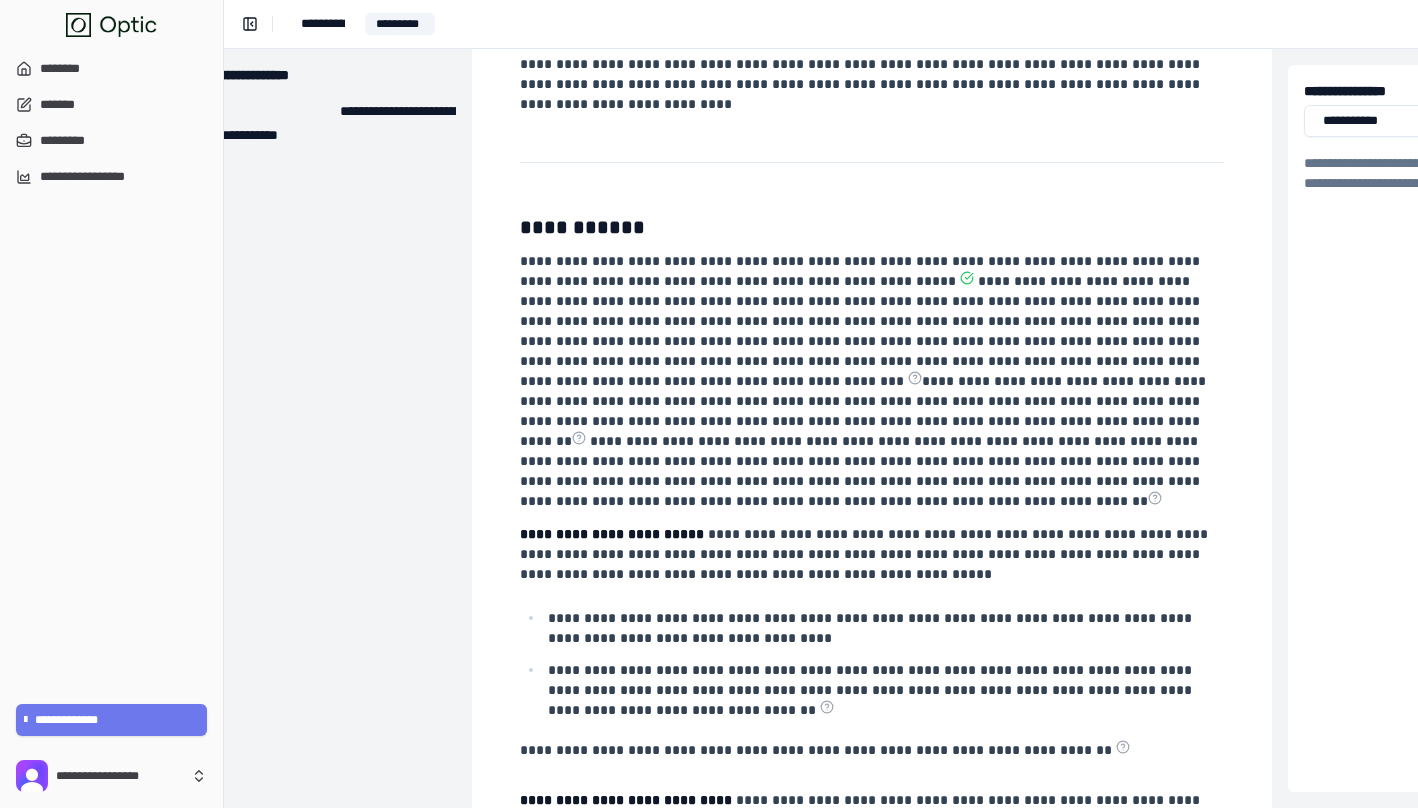 scroll, scrollTop: 415, scrollLeft: 64, axis: both 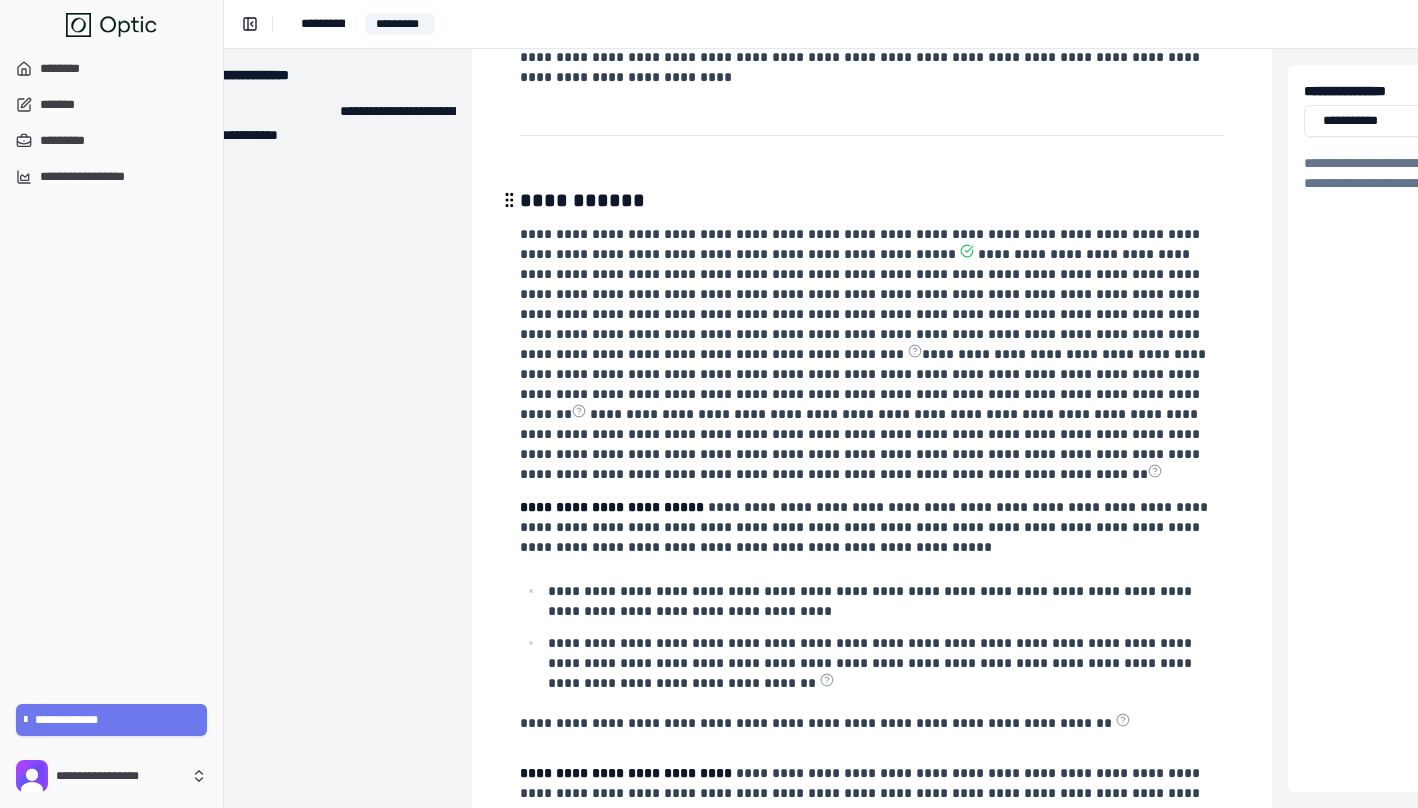 click on "**********" at bounding box center (872, 200) 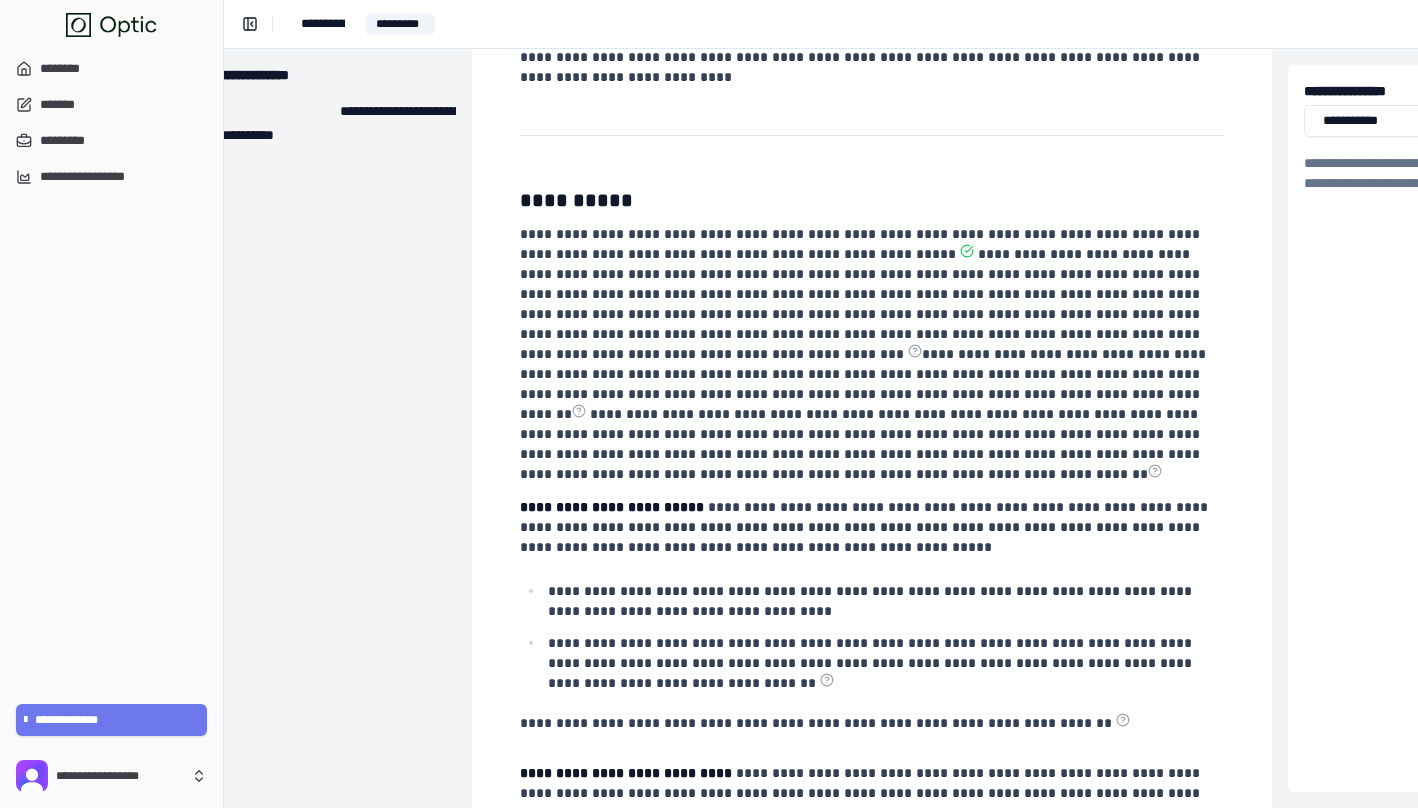 scroll, scrollTop: 424, scrollLeft: 64, axis: both 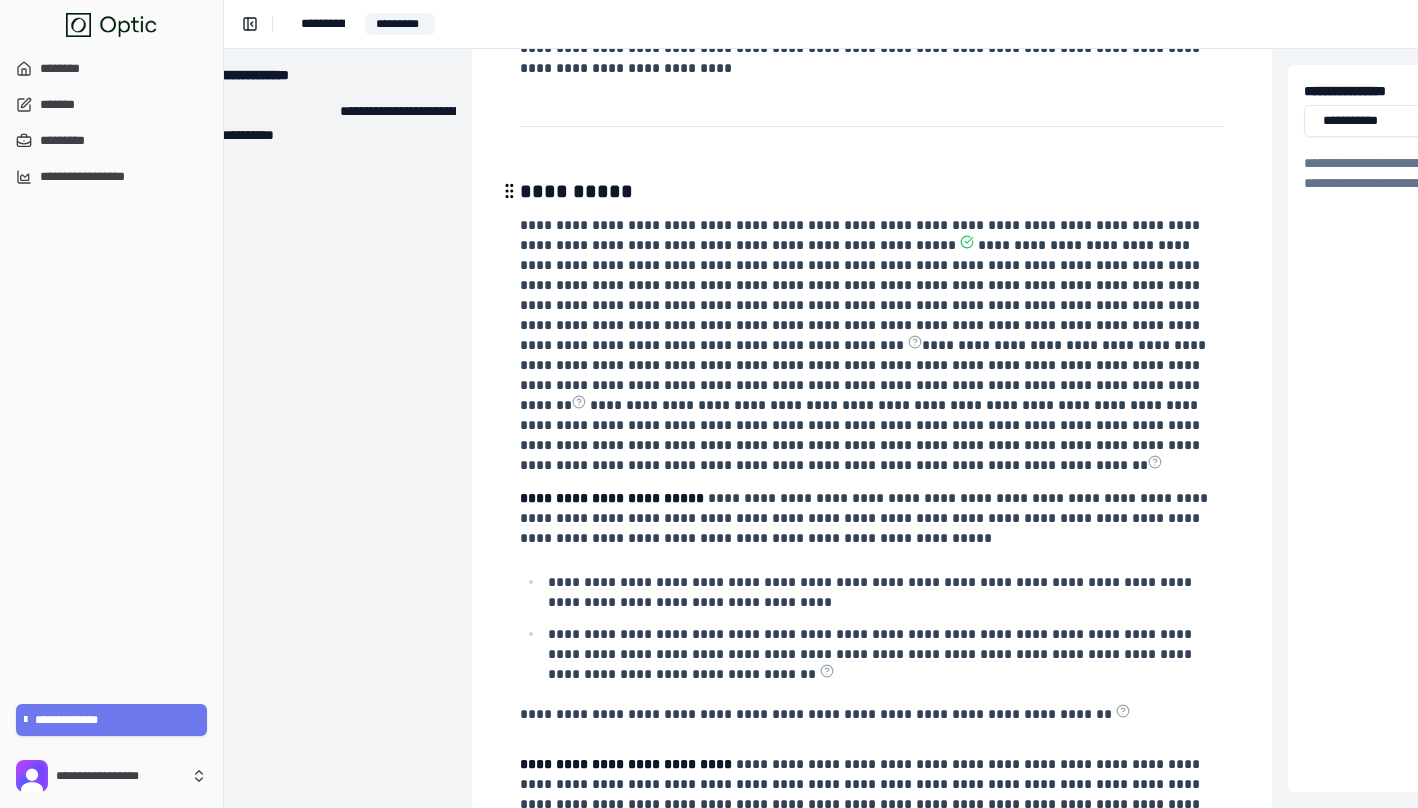 click on "**********" at bounding box center (576, 191) 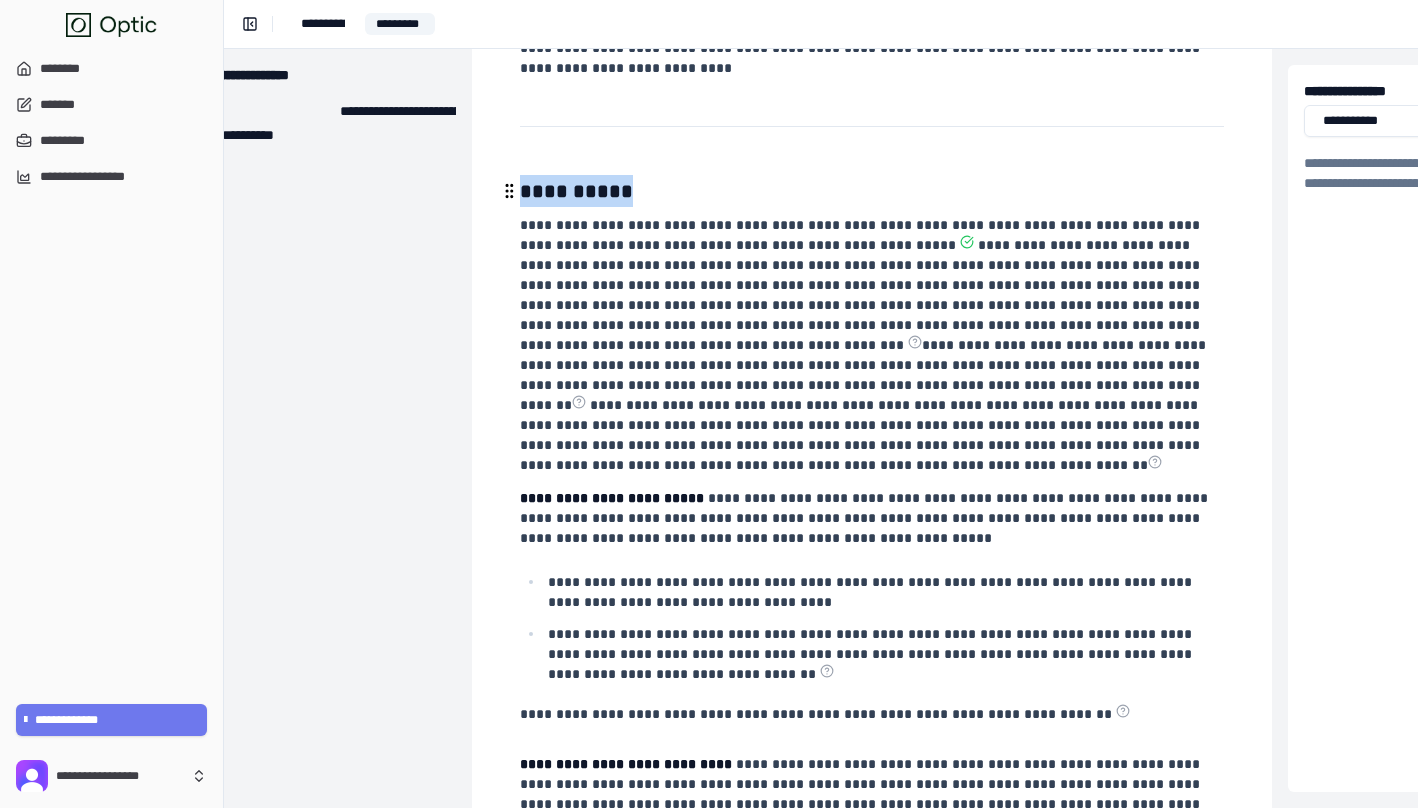click on "**********" at bounding box center [576, 191] 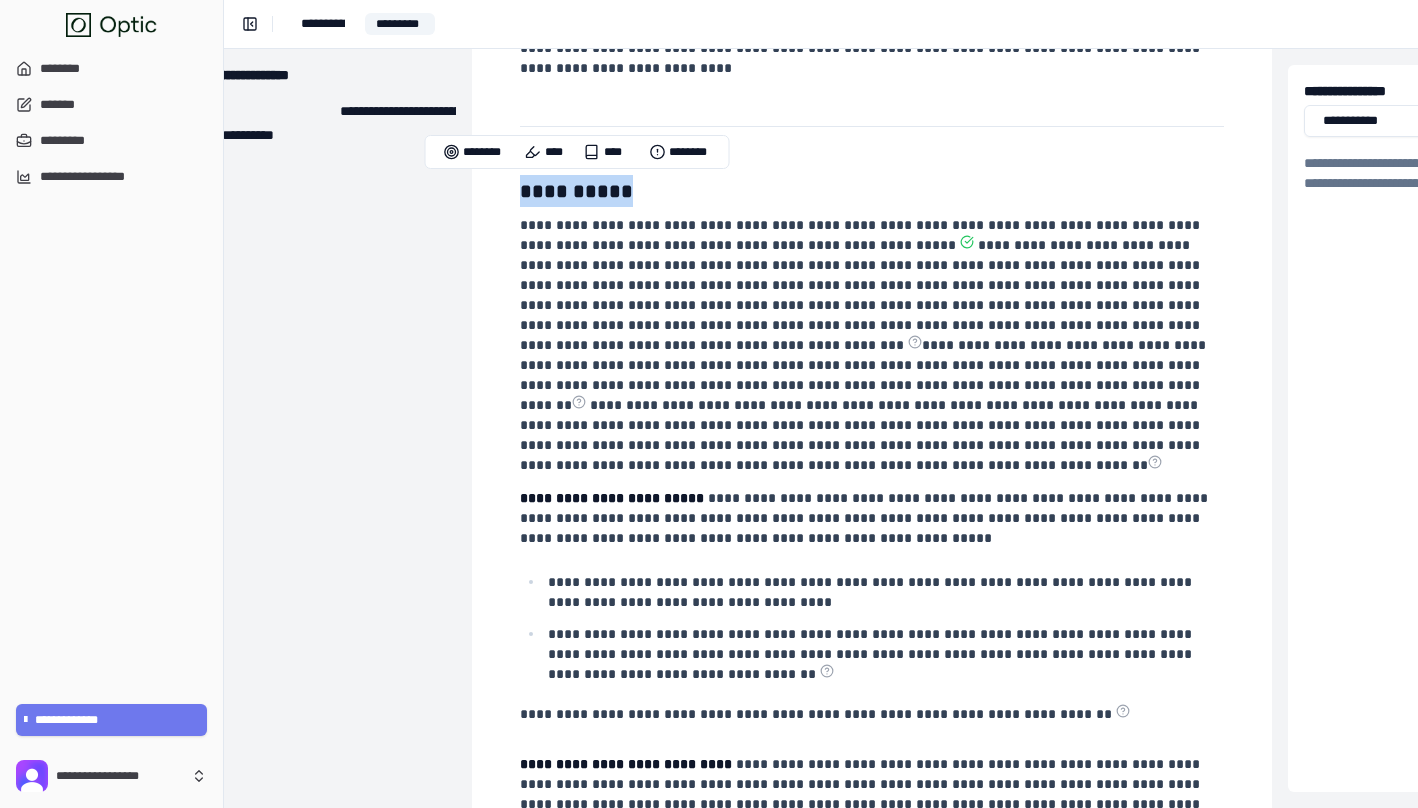 scroll, scrollTop: 566, scrollLeft: 64, axis: both 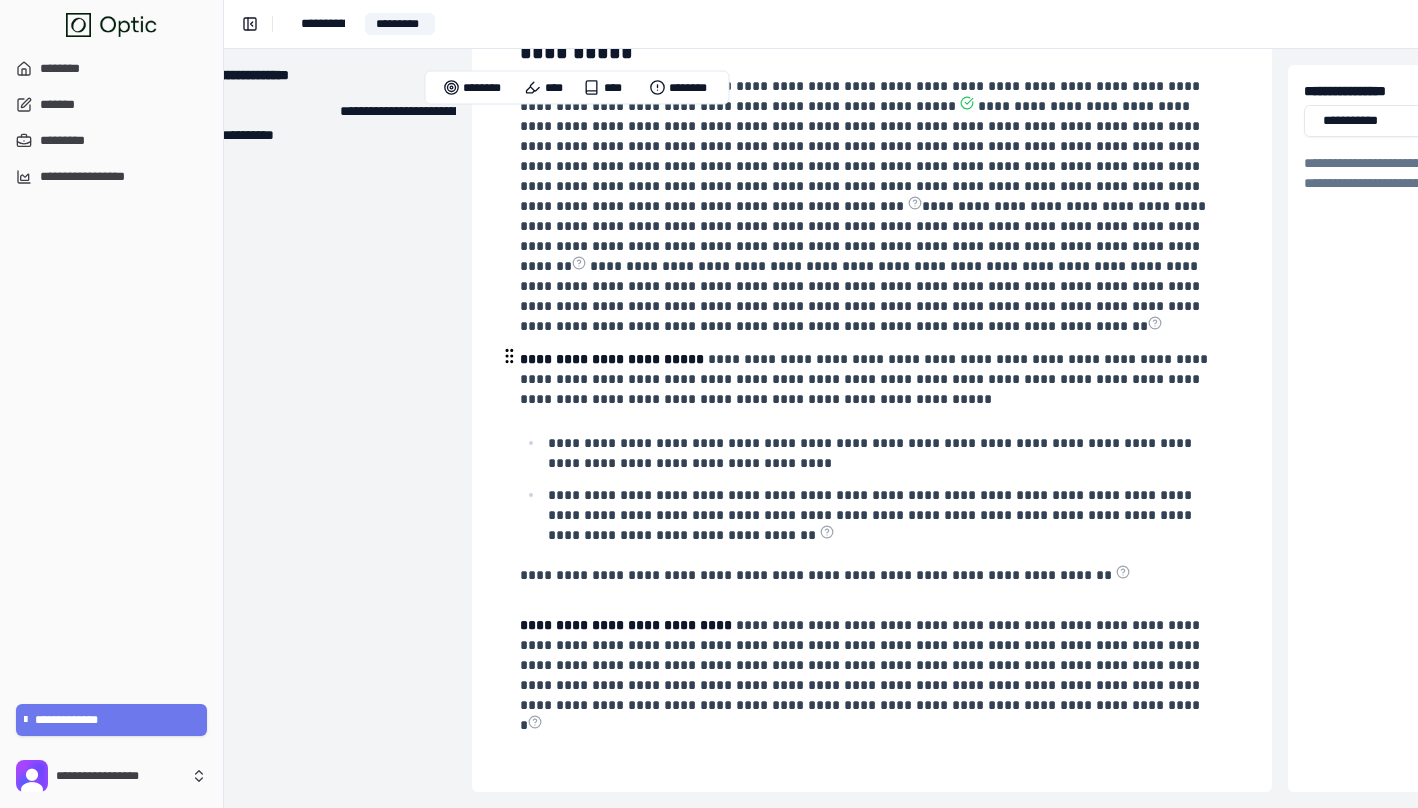 click on "**********" at bounding box center [866, 379] 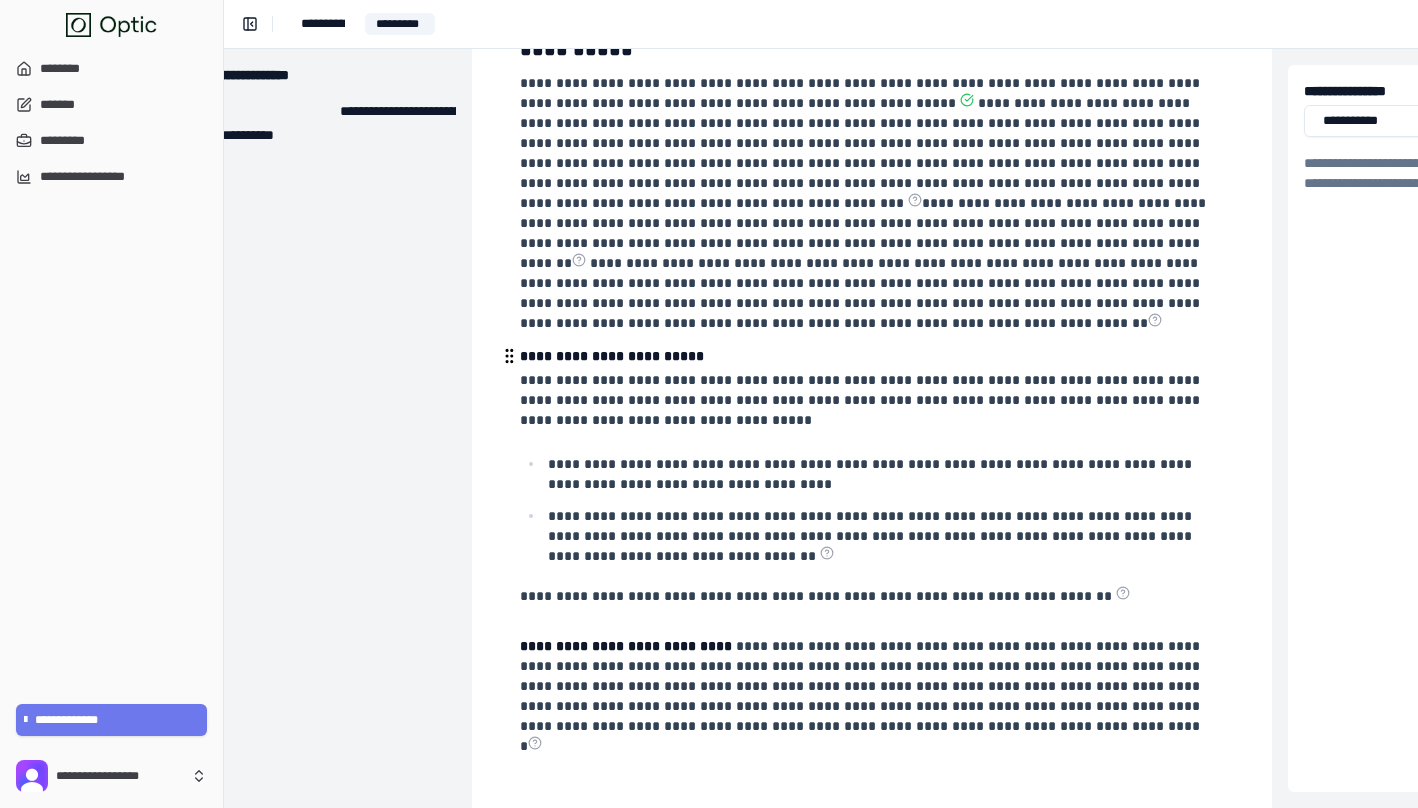 click on "**********" at bounding box center (614, 356) 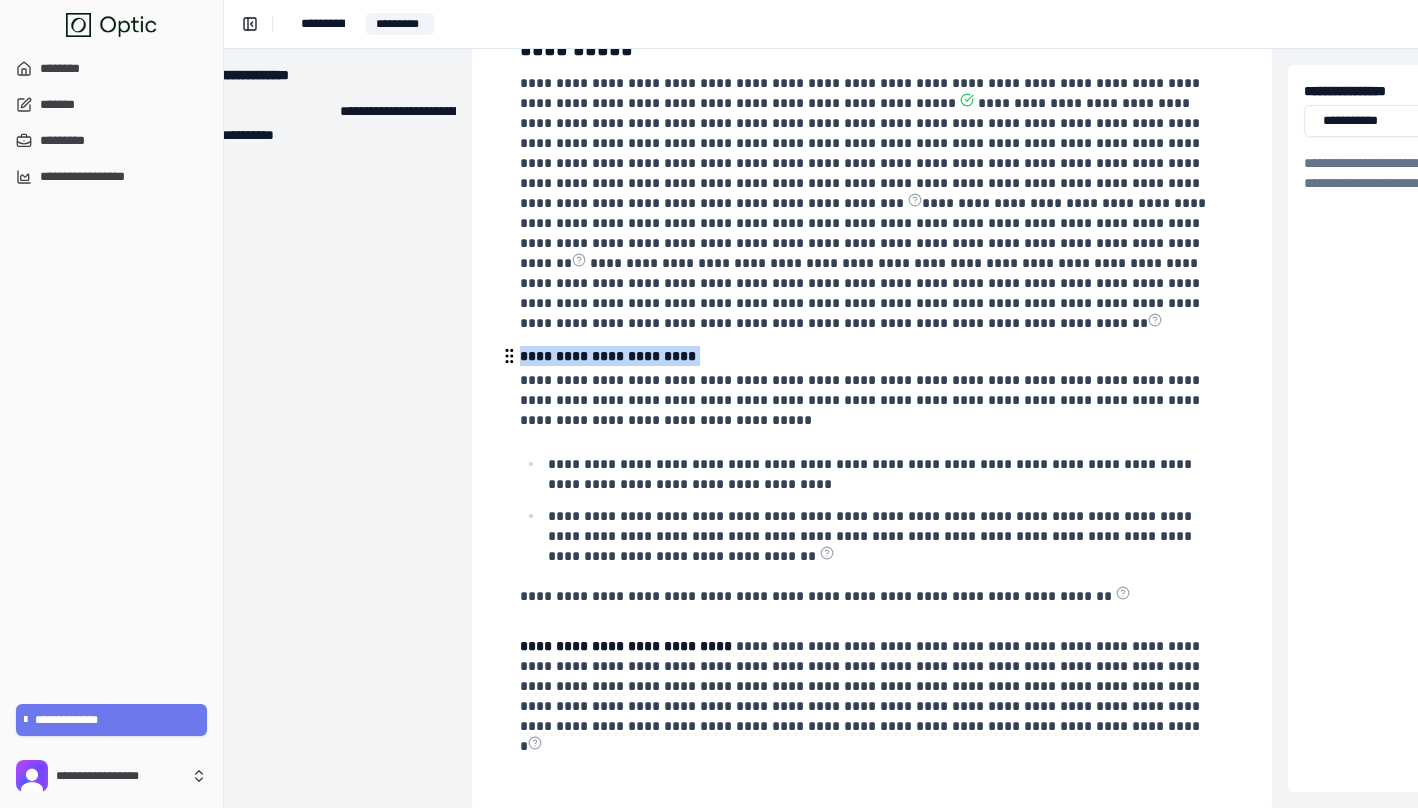 drag, startPoint x: 705, startPoint y: 362, endPoint x: 496, endPoint y: 358, distance: 209.03827 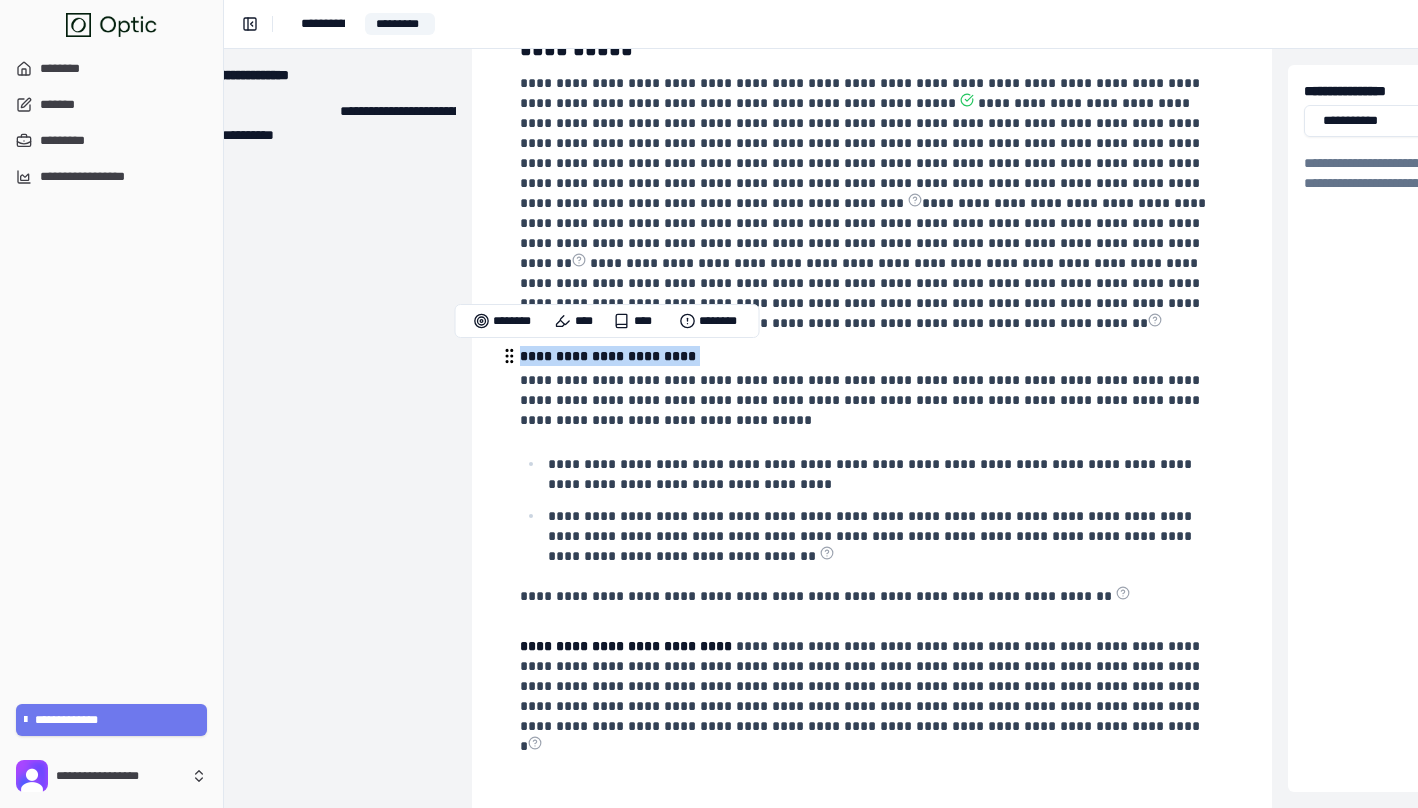 click at bounding box center (509, 356) 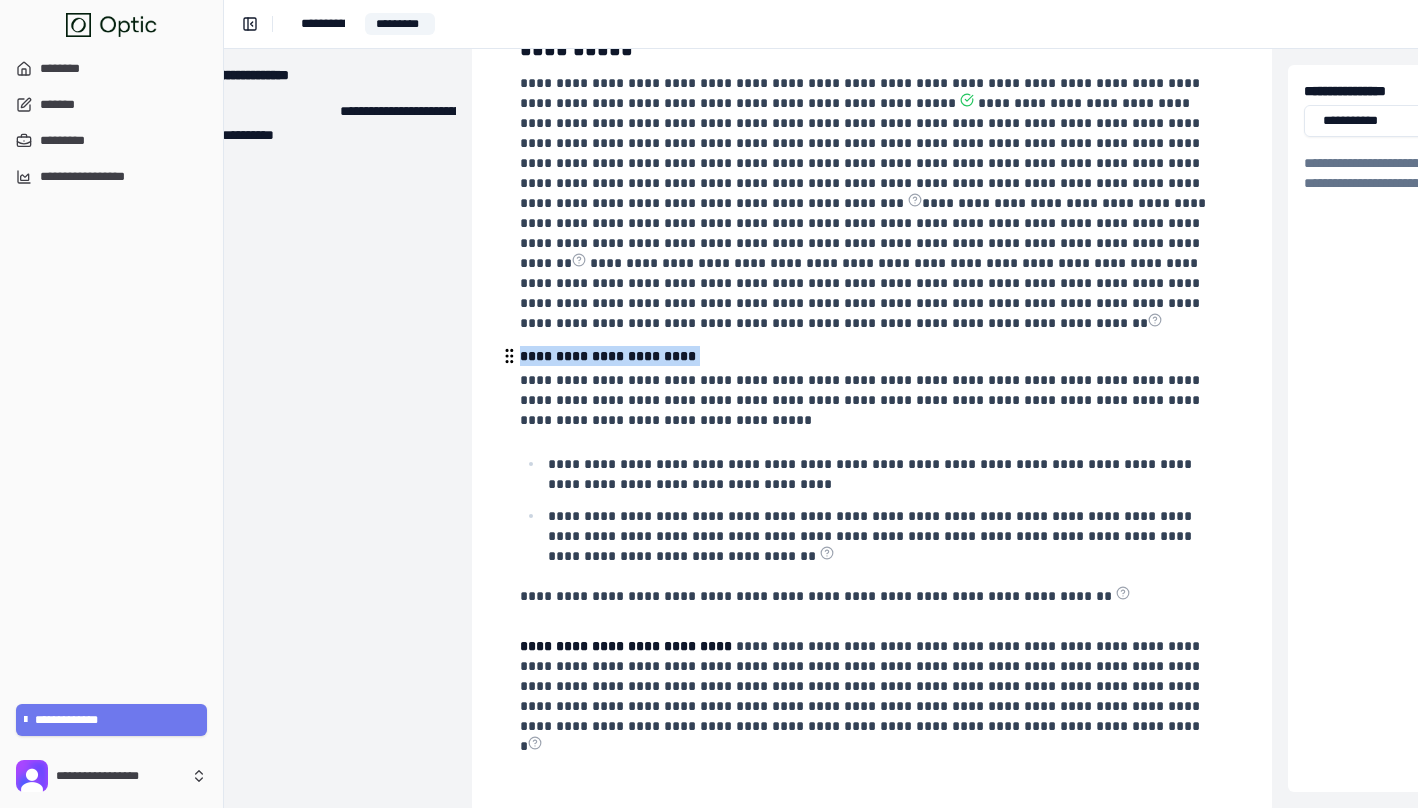 click on "**********" at bounding box center [610, 356] 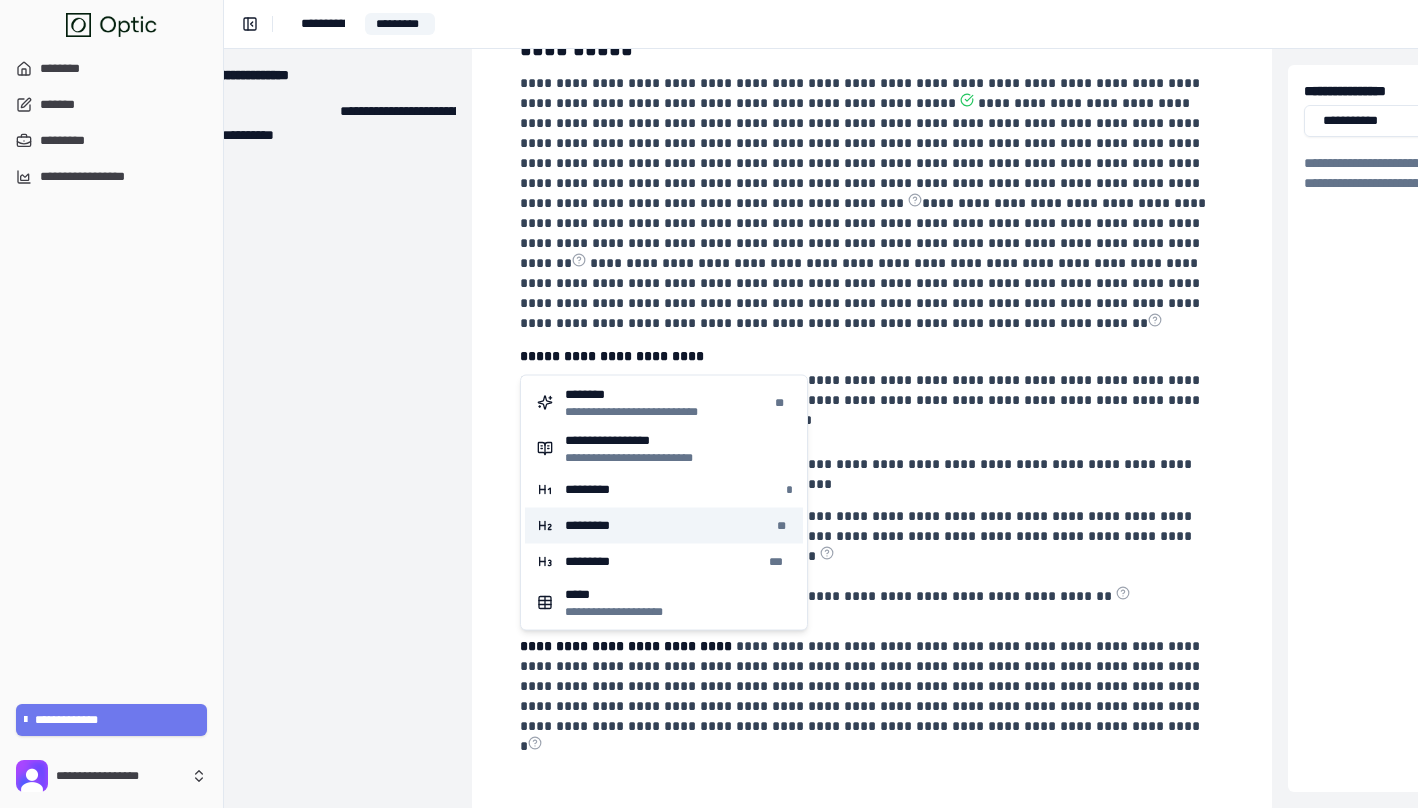 click on "********* ***" at bounding box center [664, 562] 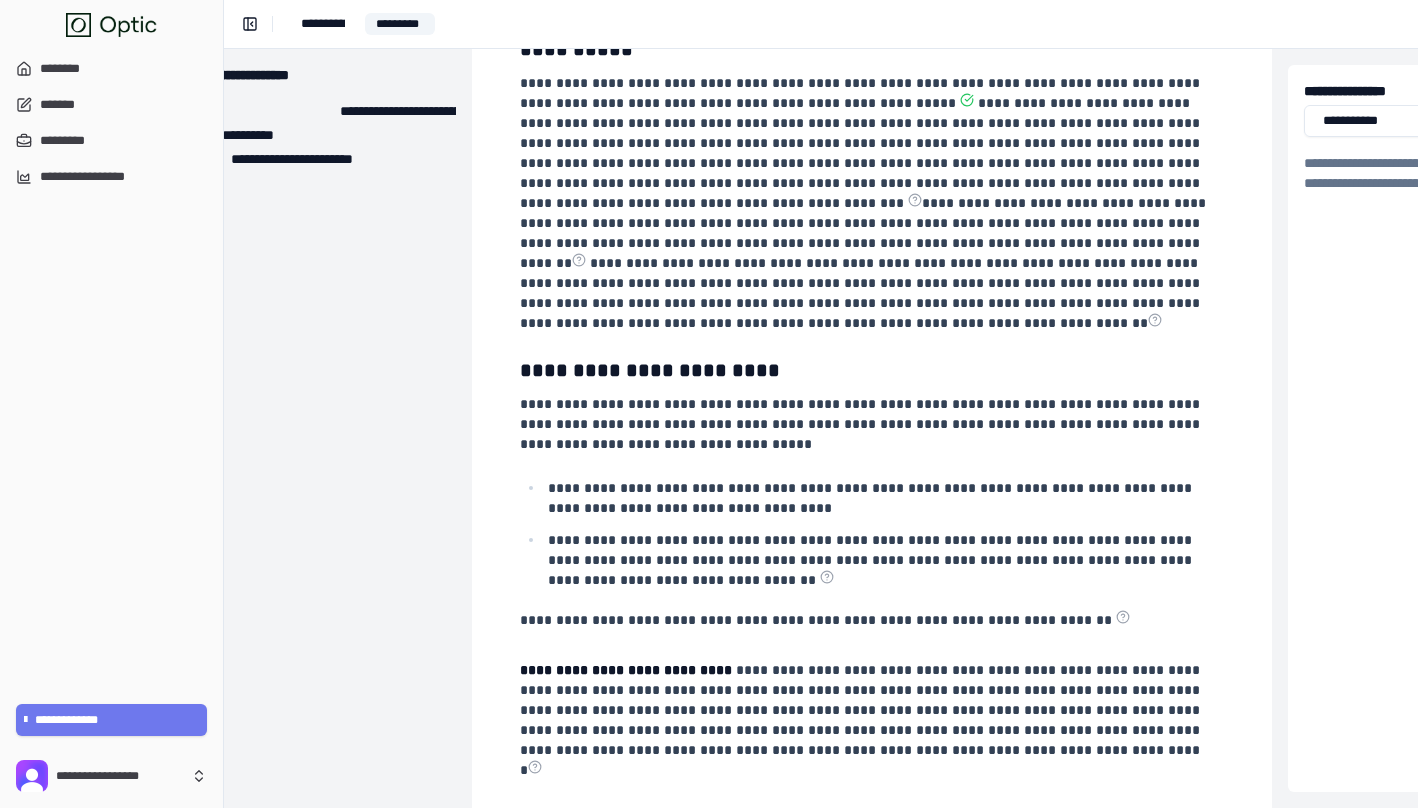 scroll, scrollTop: 614, scrollLeft: 64, axis: both 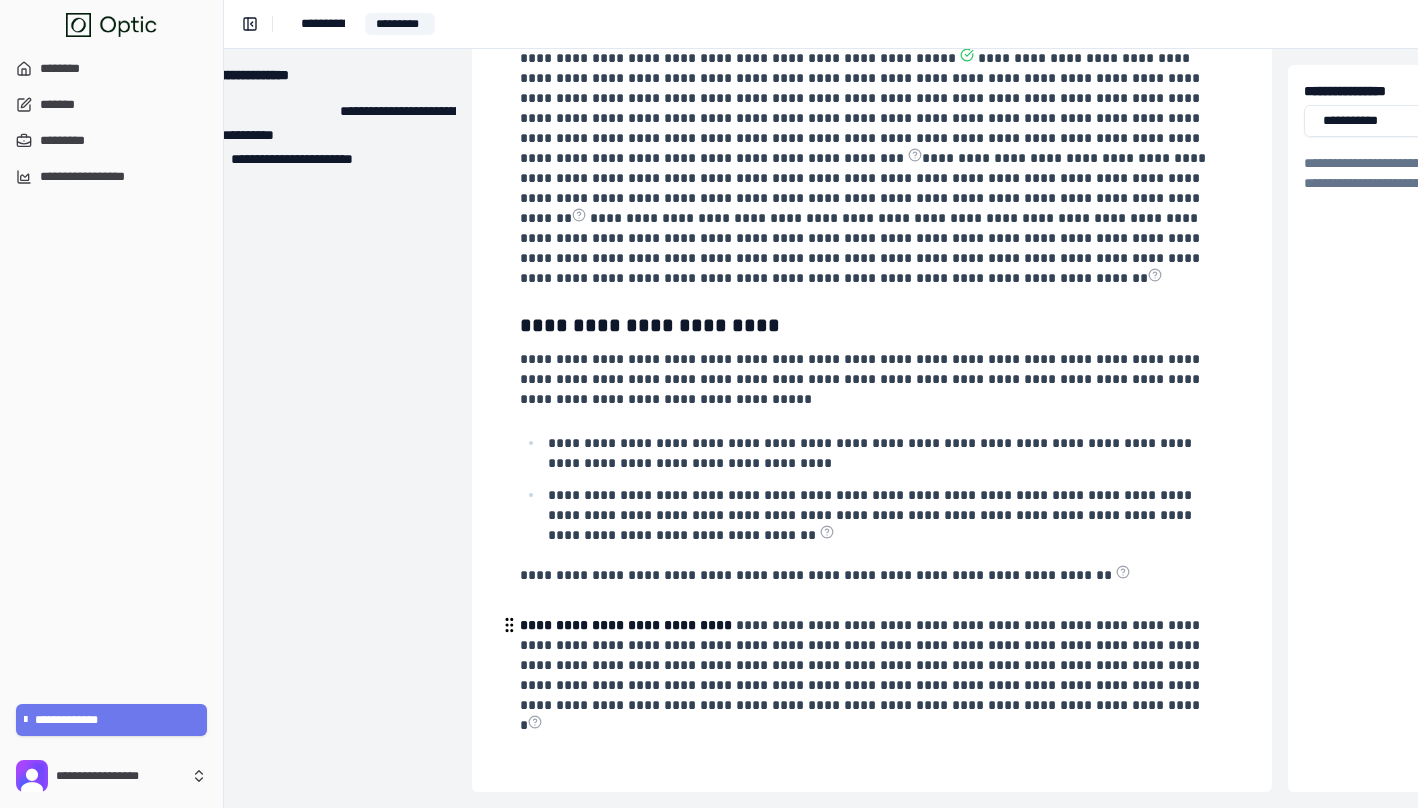 click on "**********" at bounding box center [862, 675] 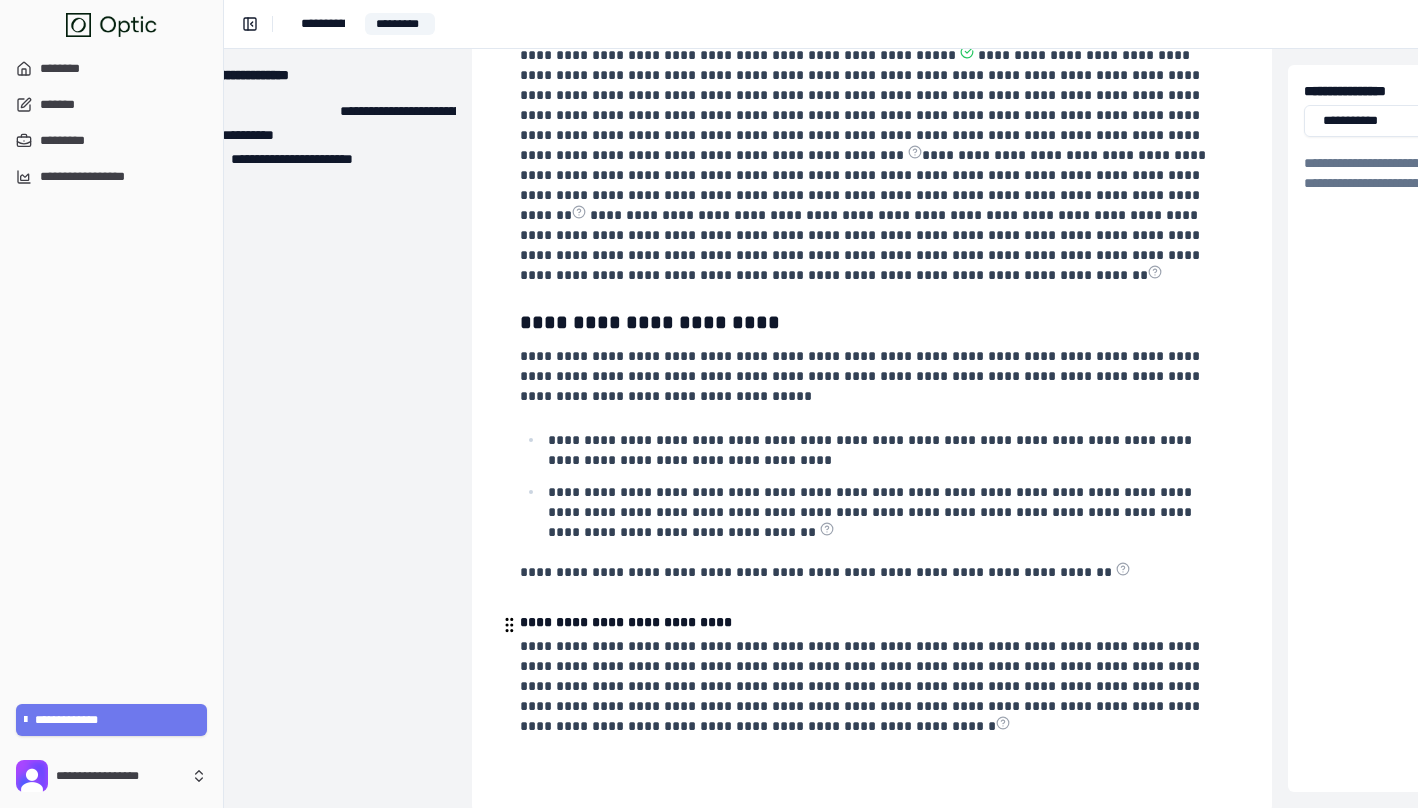 click on "**********" at bounding box center (870, 622) 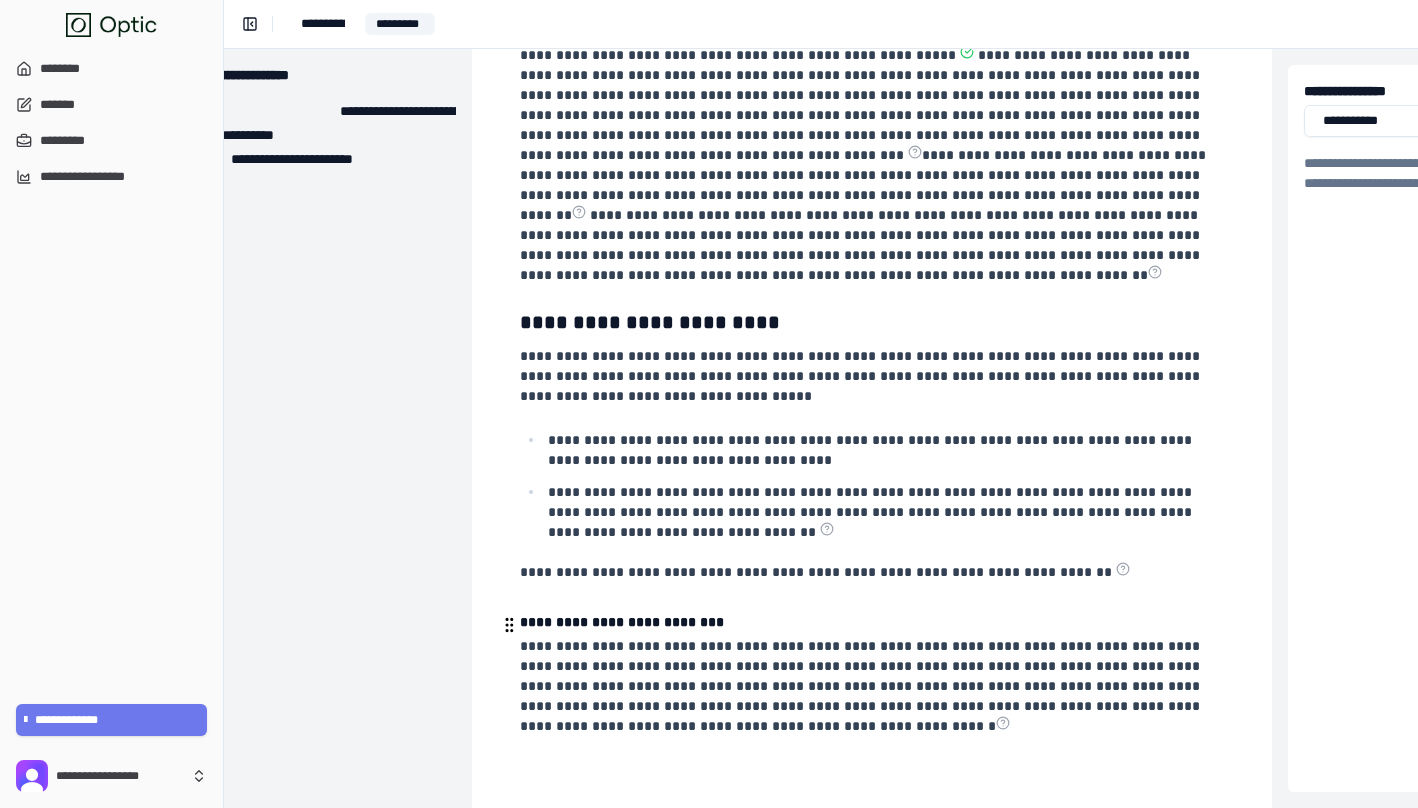 click on "**********" at bounding box center [624, 622] 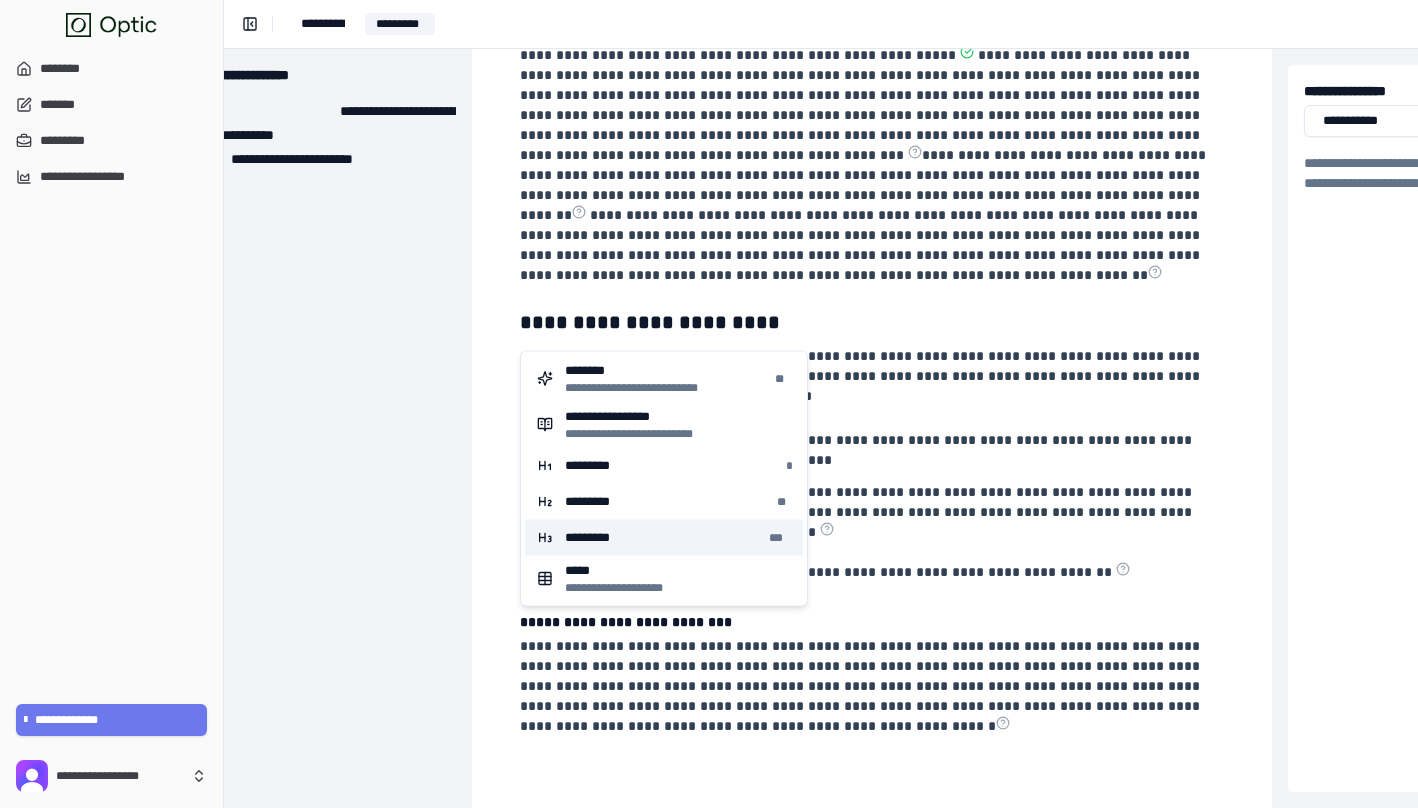click on "*********" at bounding box center (596, 538) 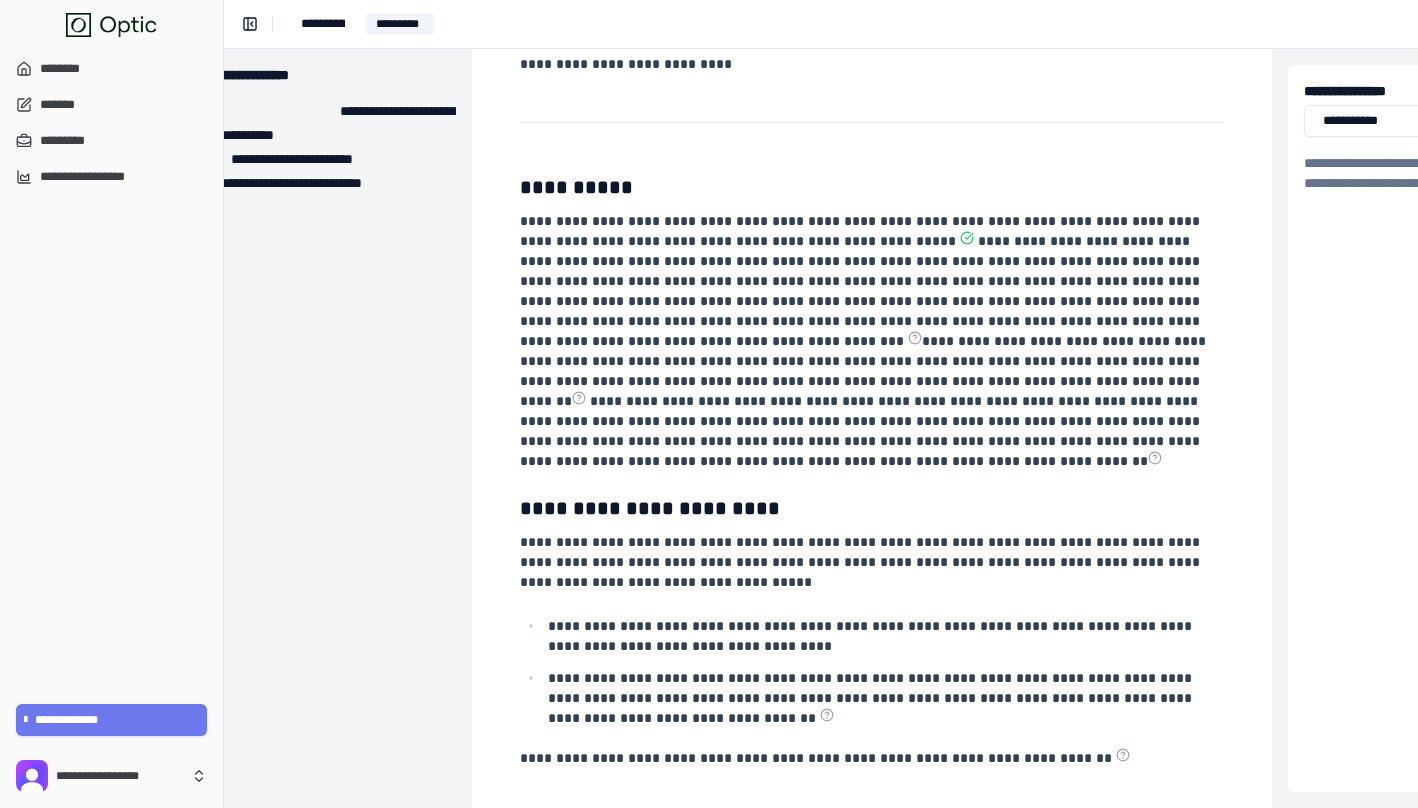 scroll, scrollTop: 662, scrollLeft: 64, axis: both 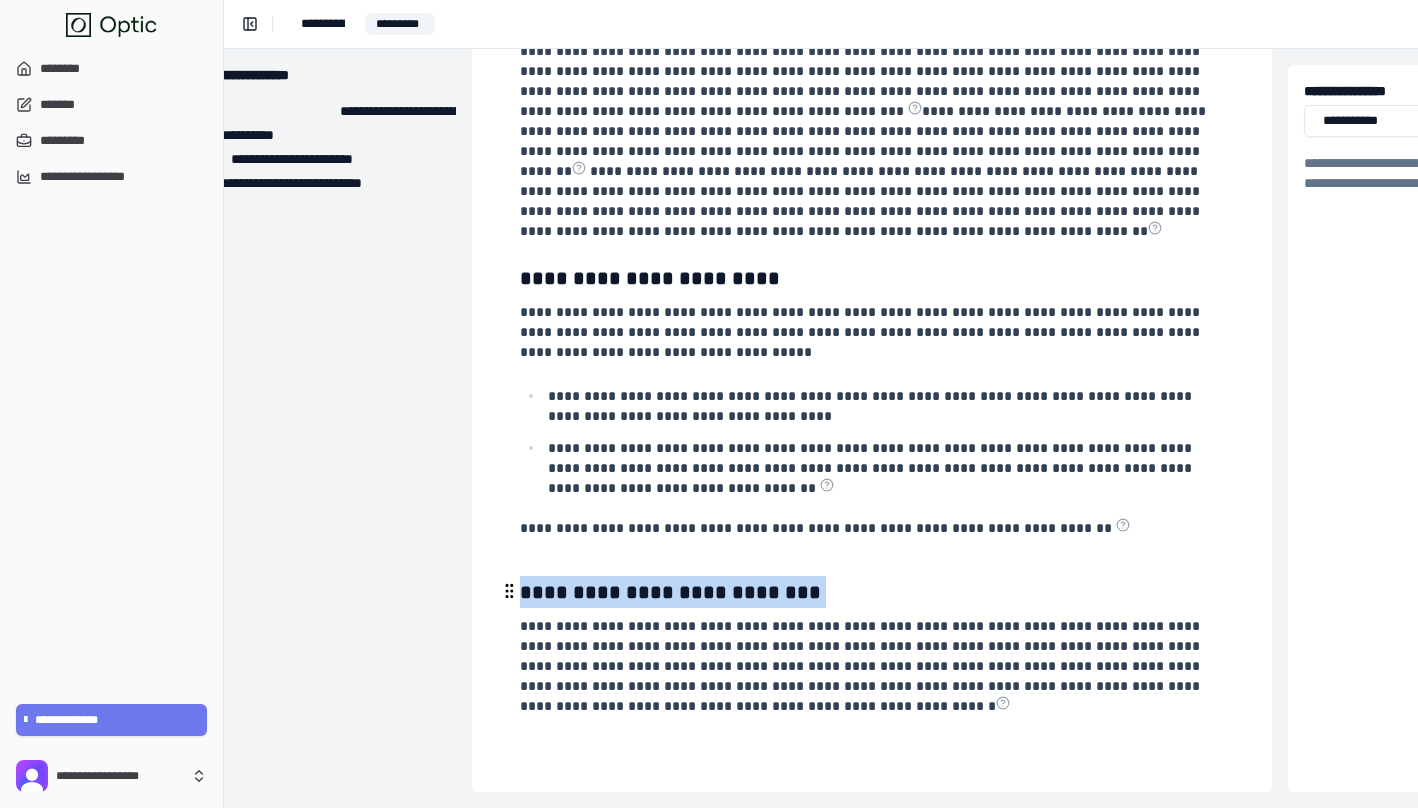 drag, startPoint x: 765, startPoint y: 592, endPoint x: 455, endPoint y: 589, distance: 310.01453 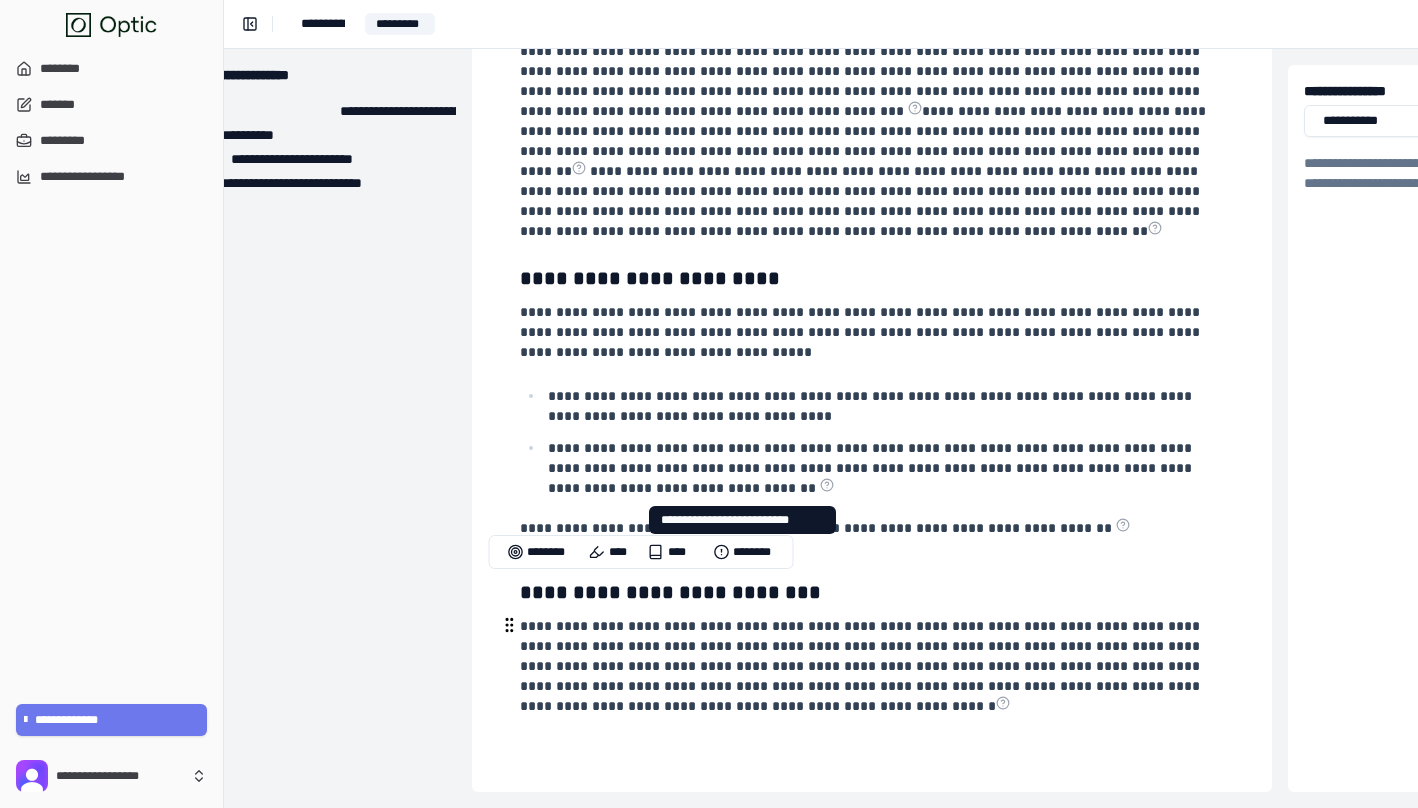 click on "**********" at bounding box center (862, 666) 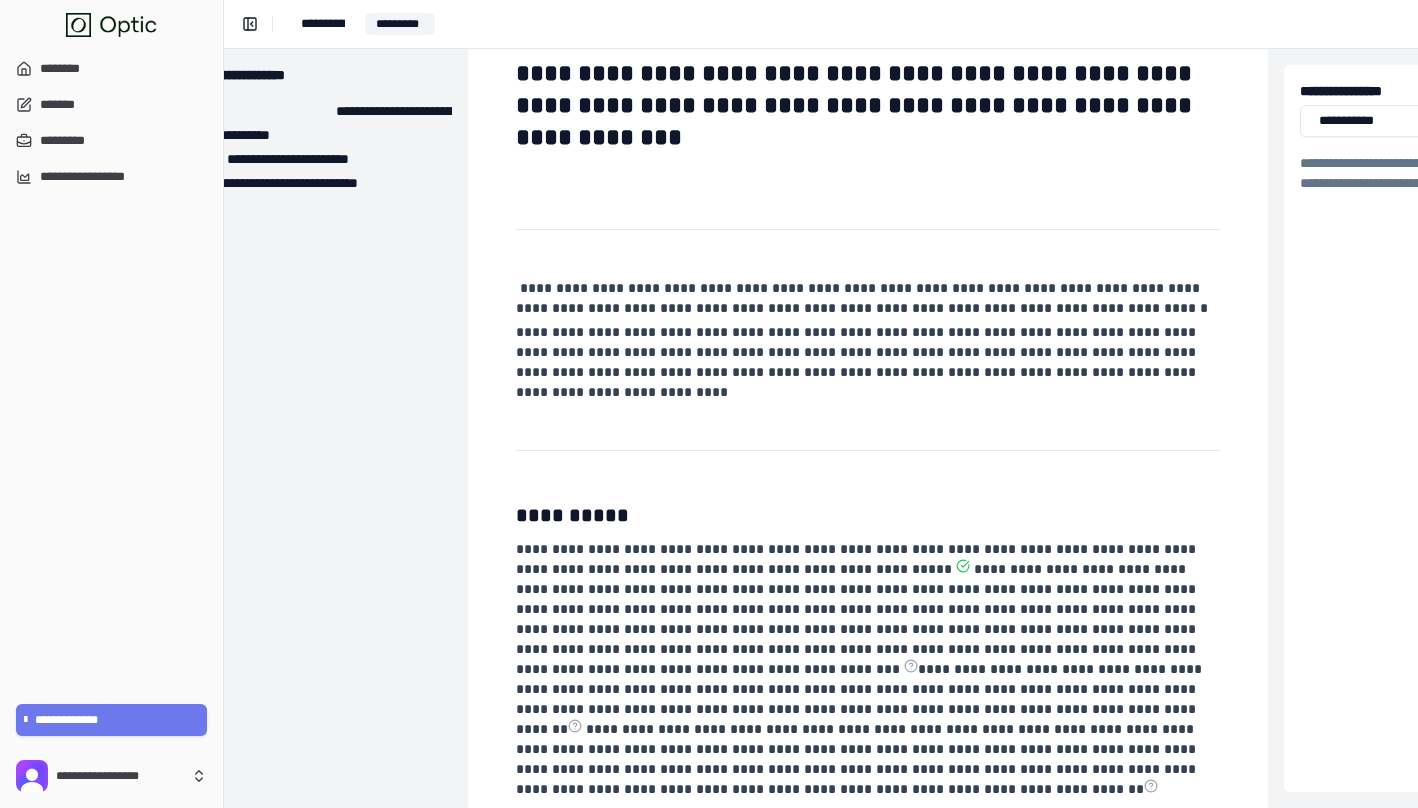 scroll, scrollTop: 0, scrollLeft: 68, axis: horizontal 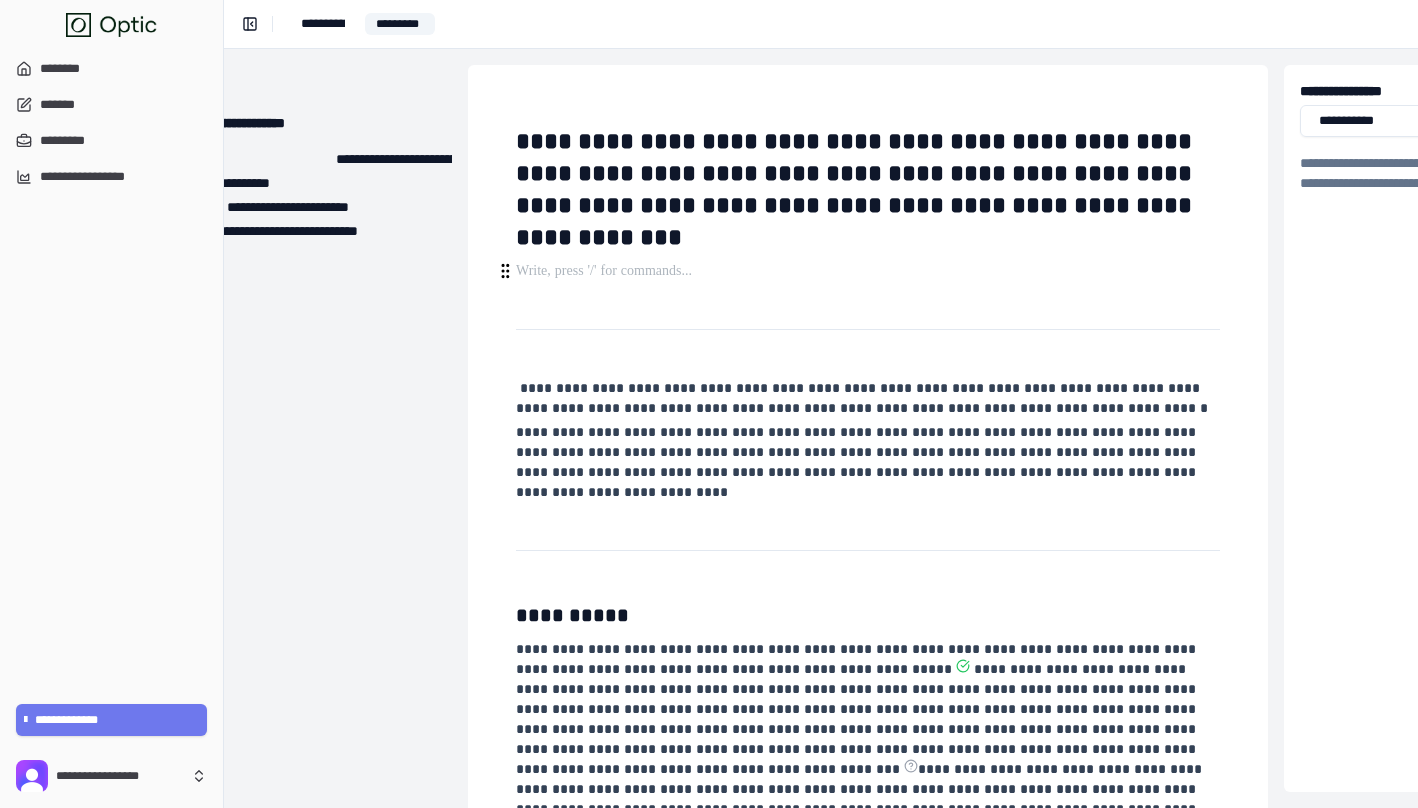 click at bounding box center (866, 271) 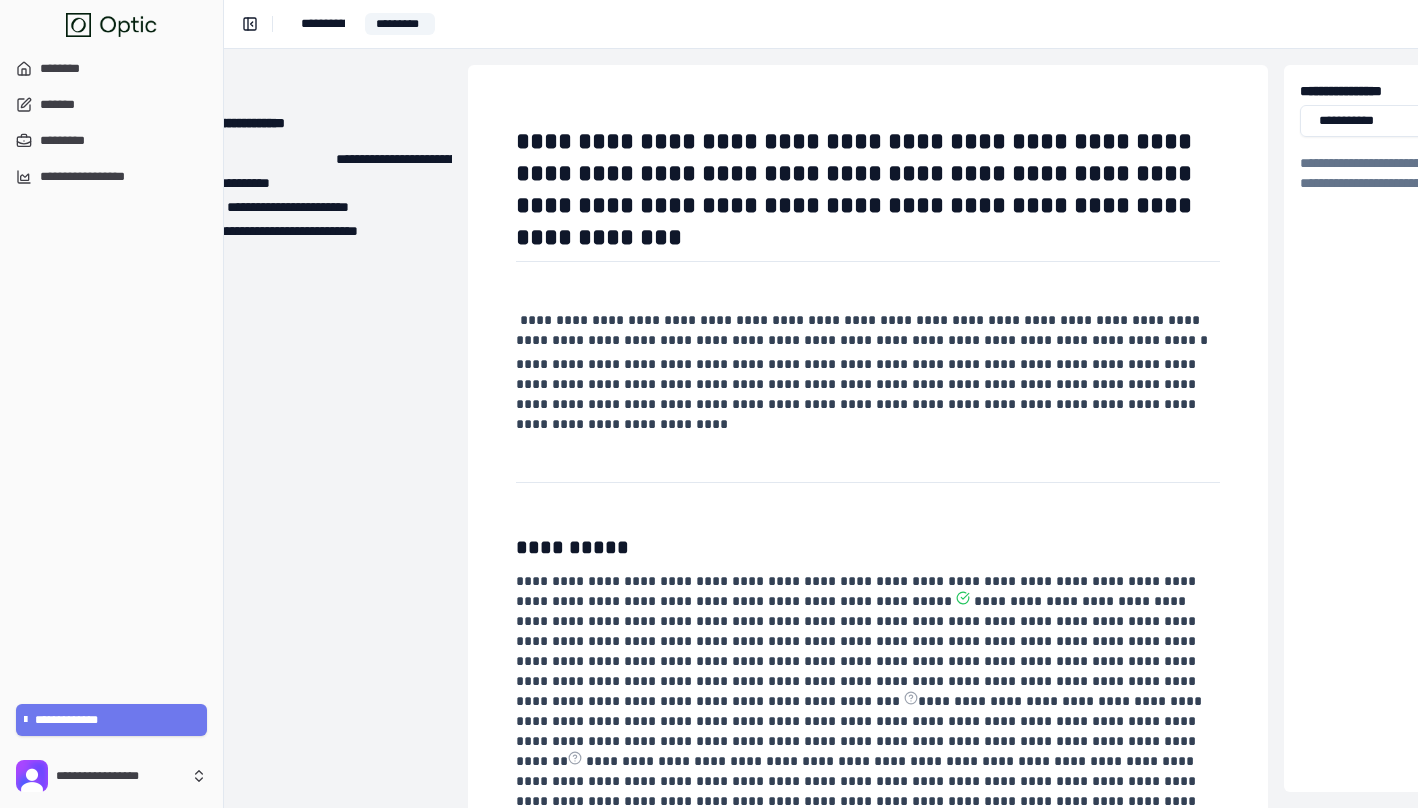 click on "**********" at bounding box center (868, 723) 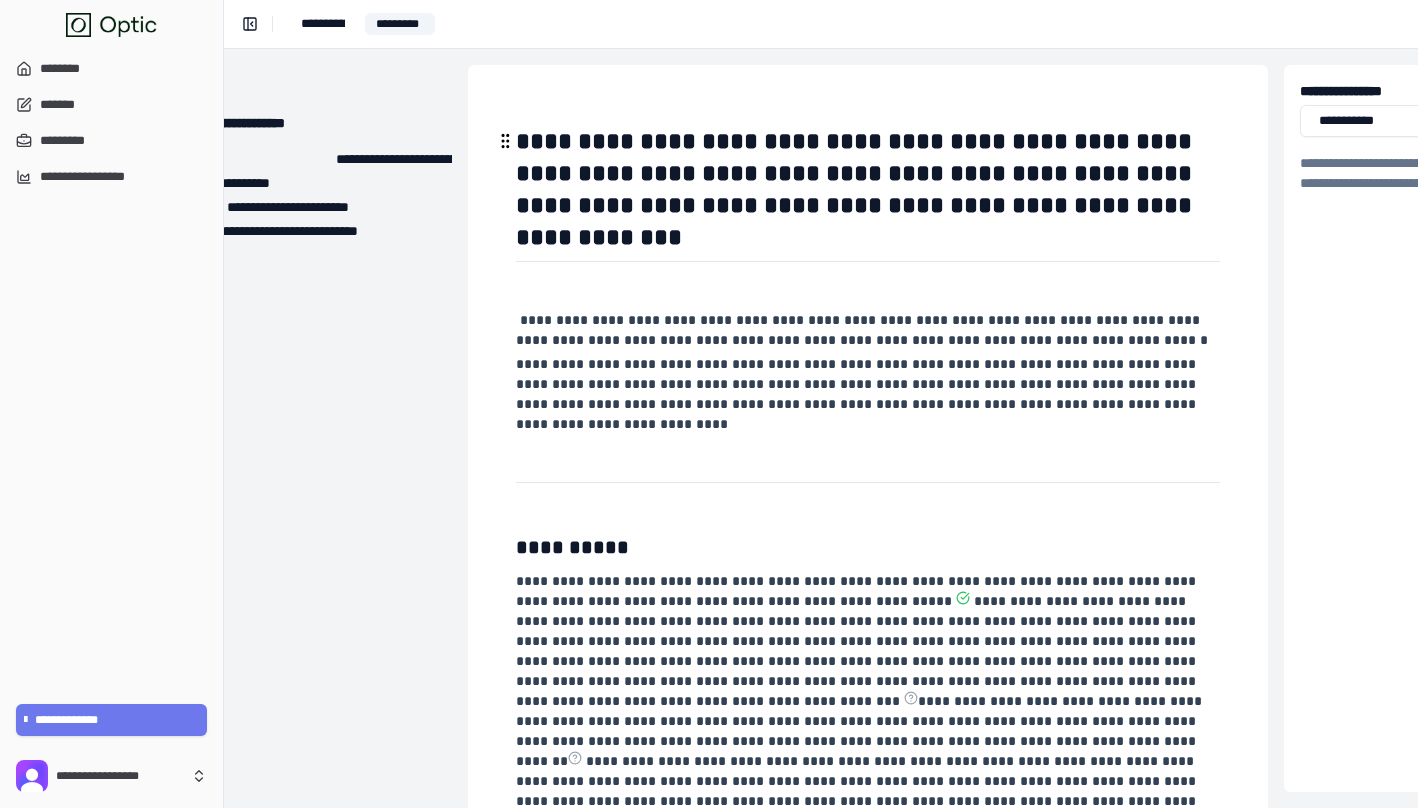 click on "**********" at bounding box center [868, 189] 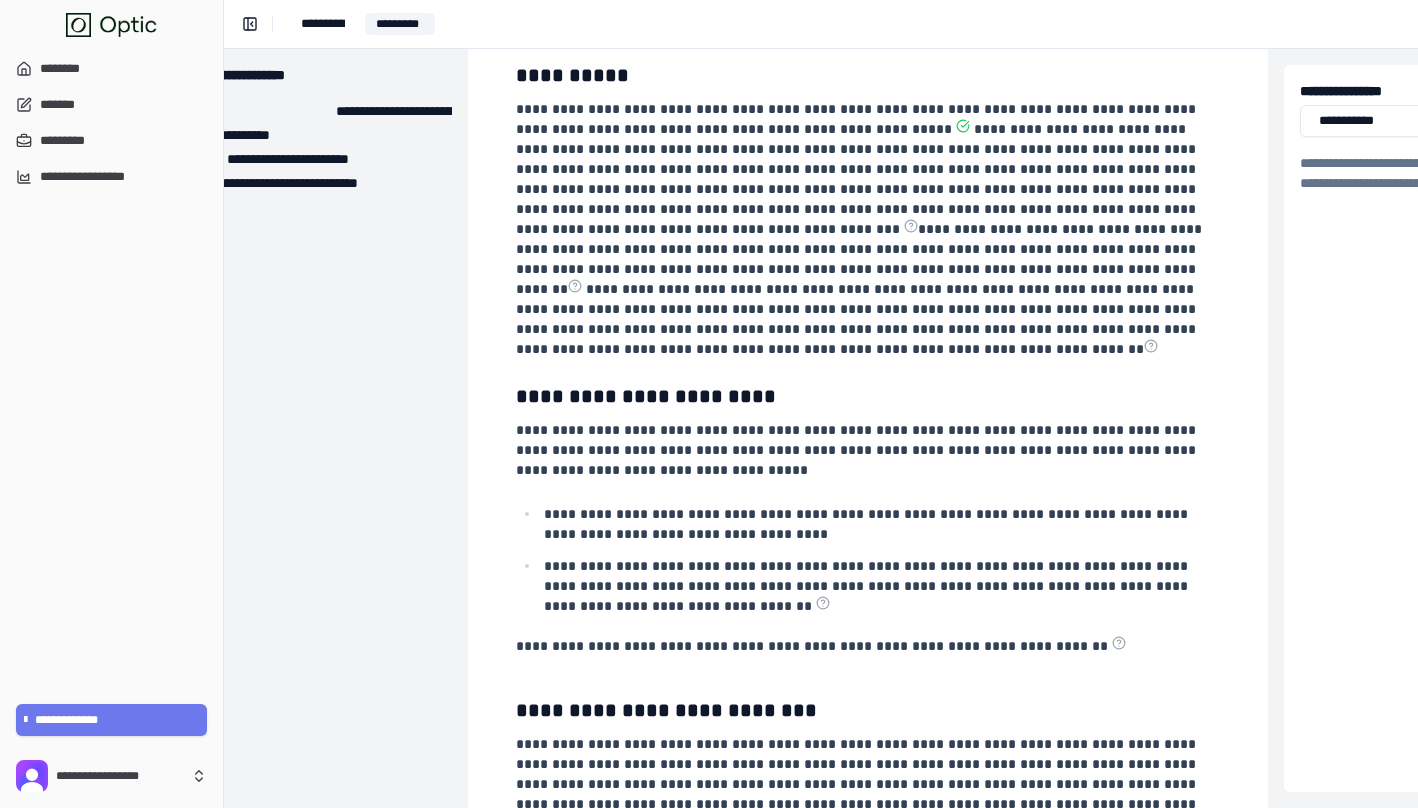 scroll, scrollTop: 540, scrollLeft: 282, axis: both 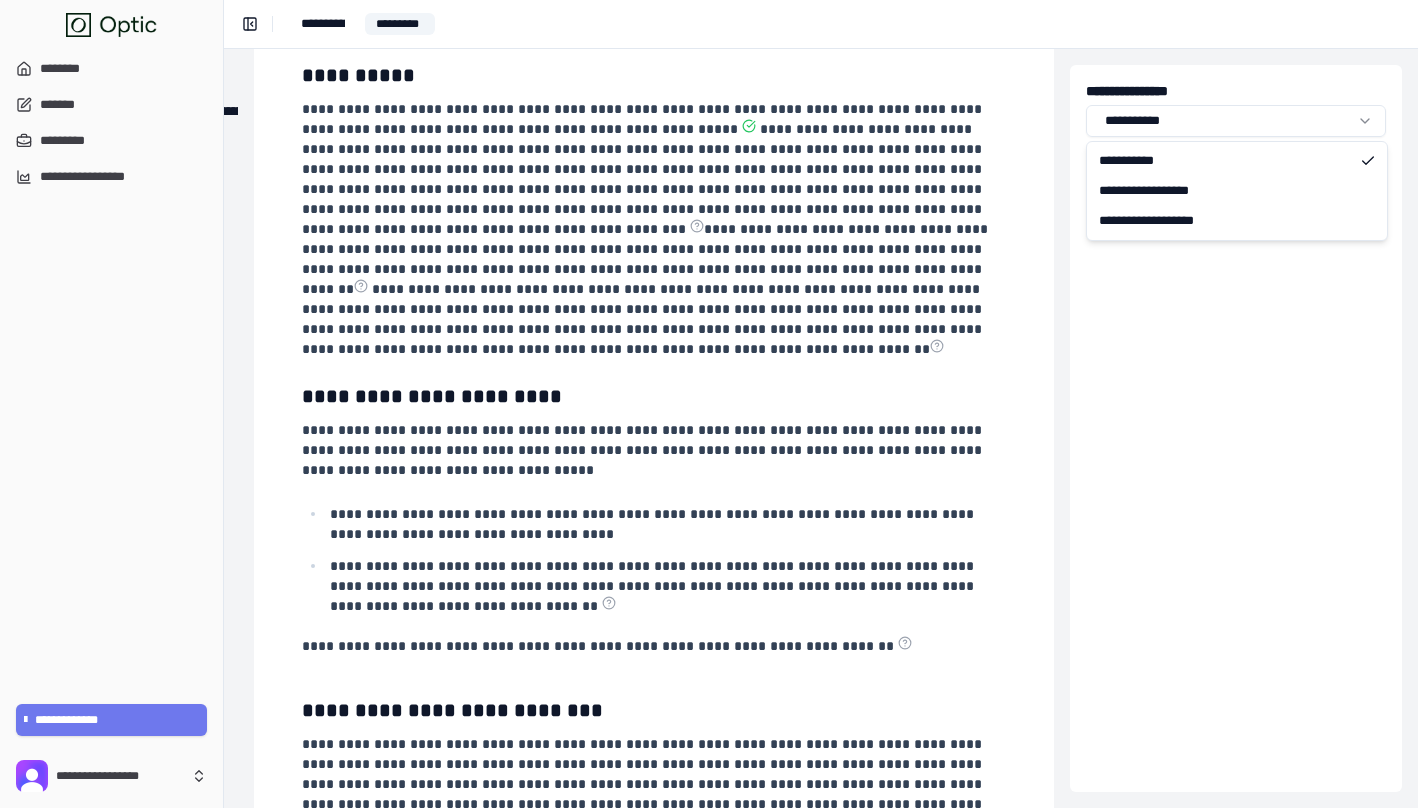 click on "**********" at bounding box center [709, 404] 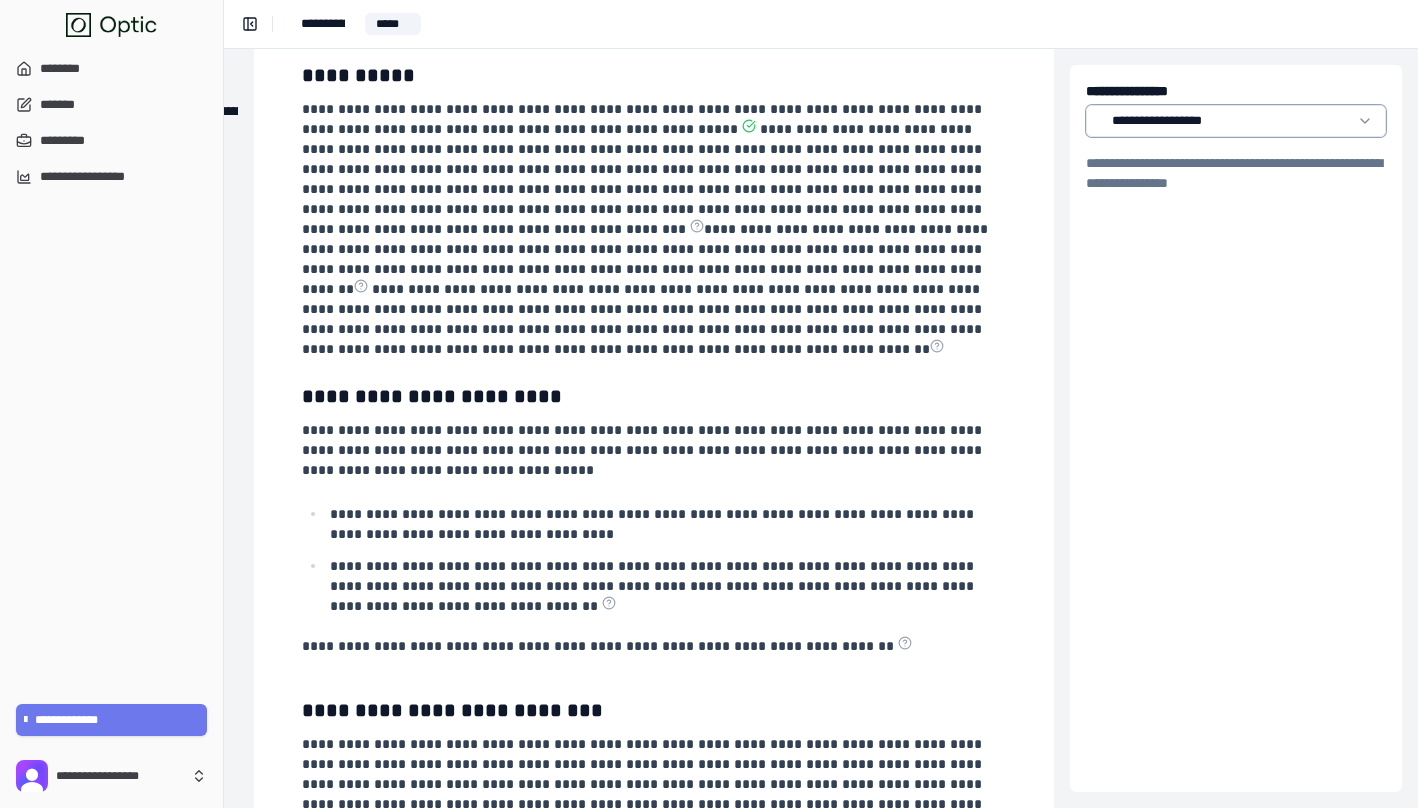 type 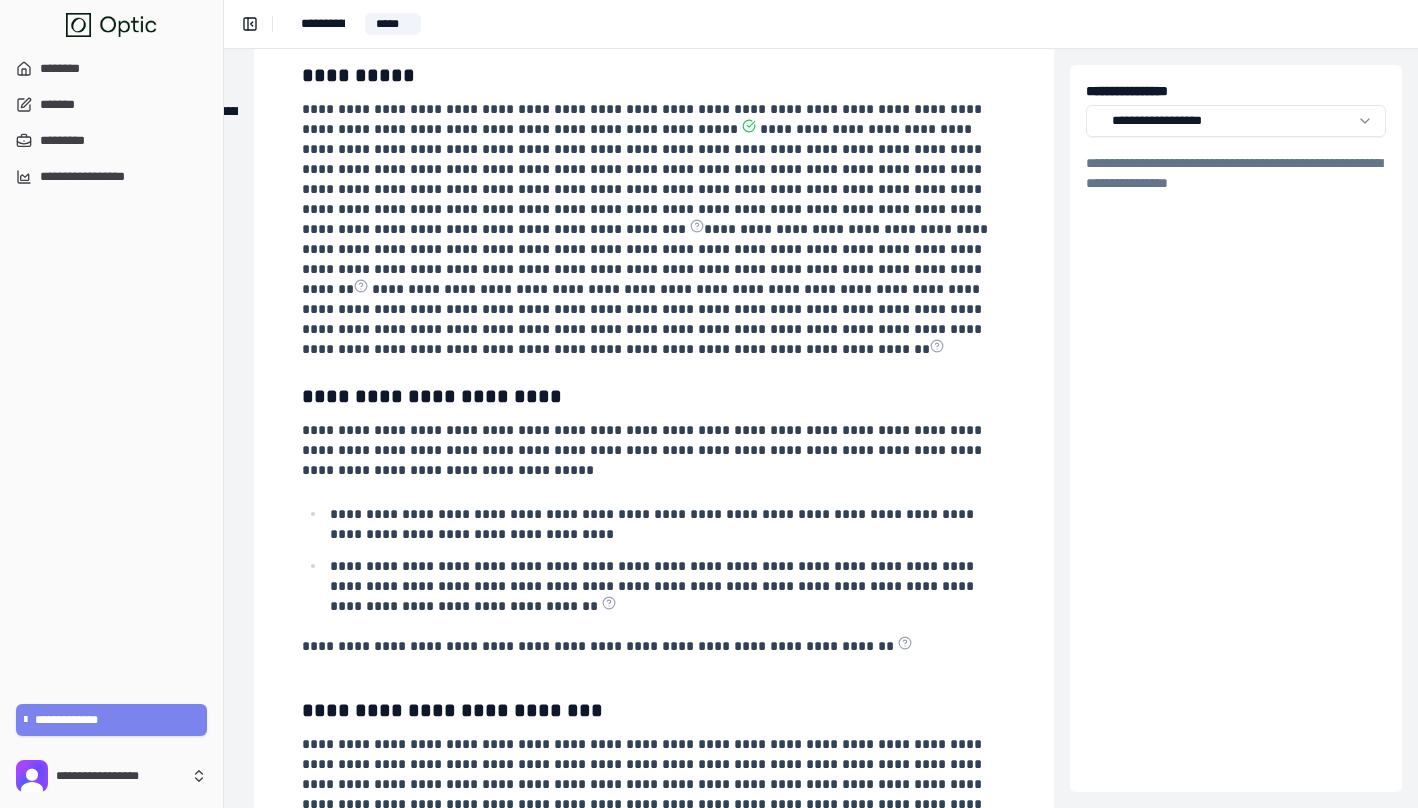 click on "**********" at bounding box center [111, 720] 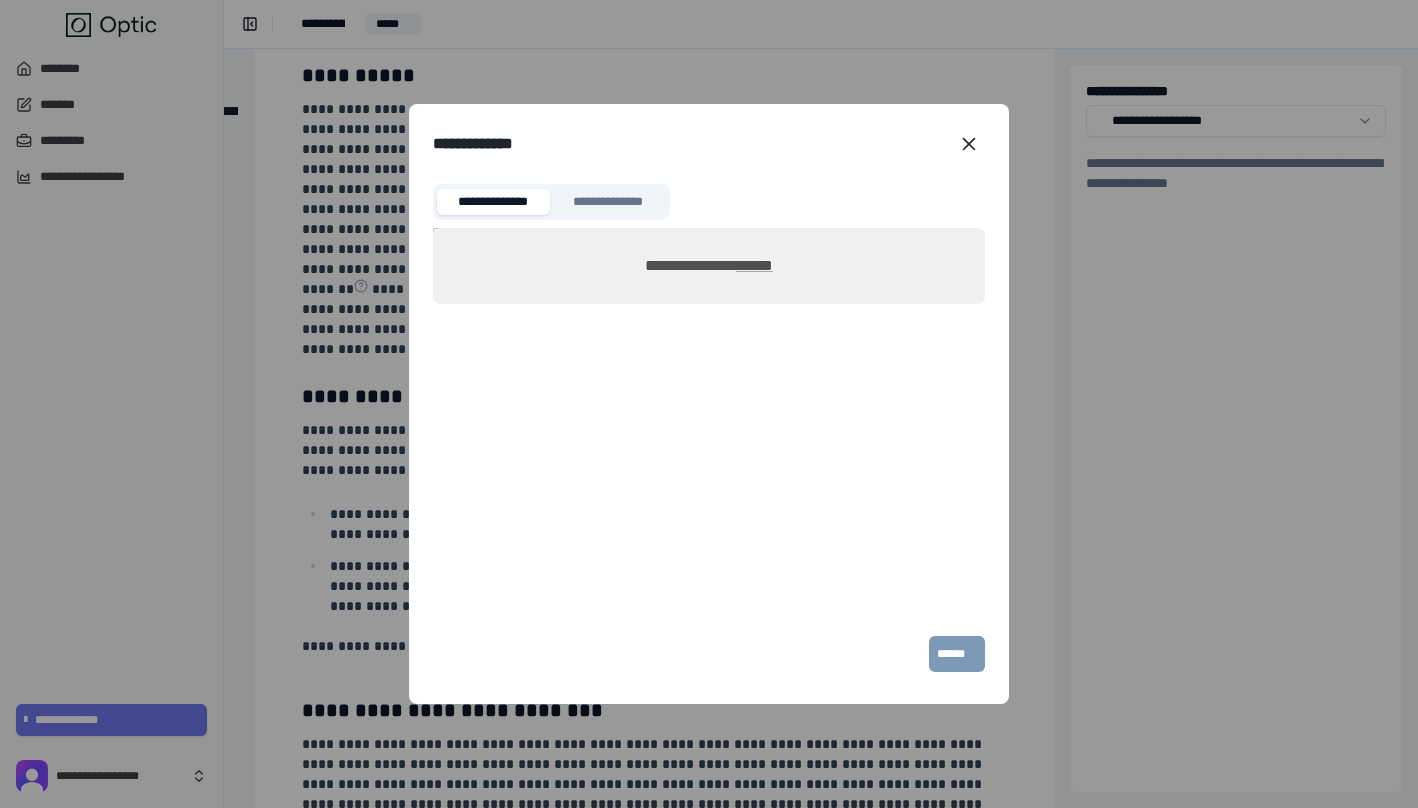click on "******" at bounding box center (754, 265) 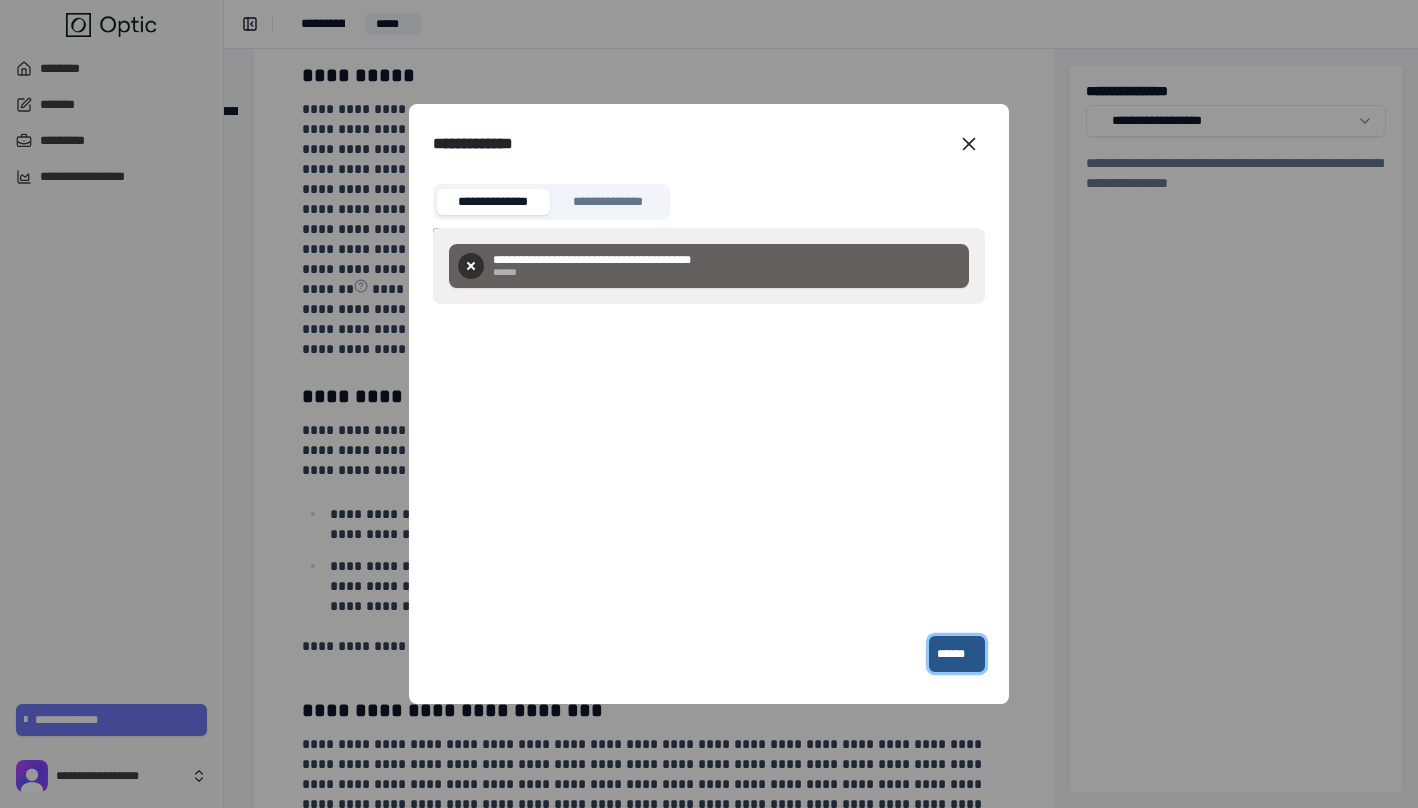 click on "******" at bounding box center [957, 654] 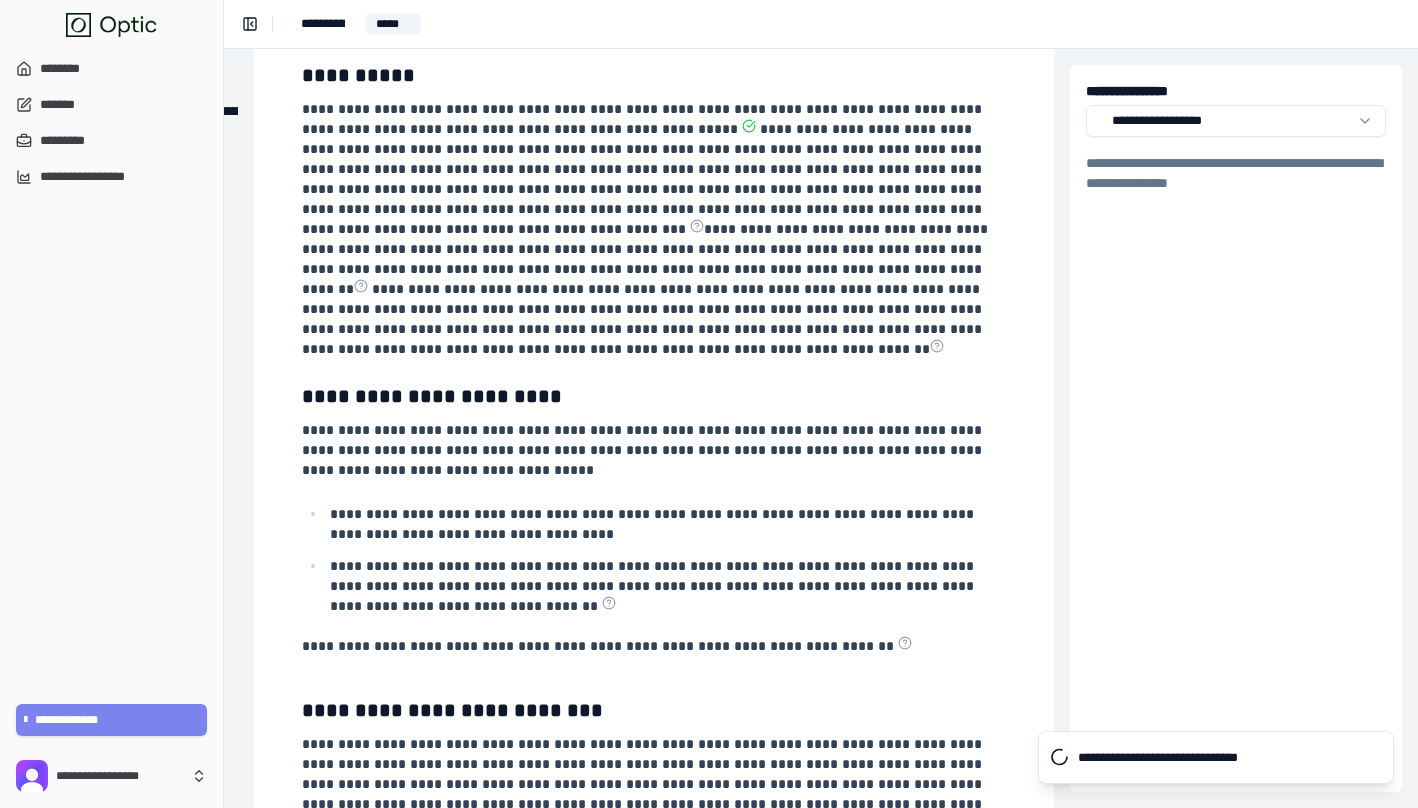 click on "**********" at bounding box center [112, 720] 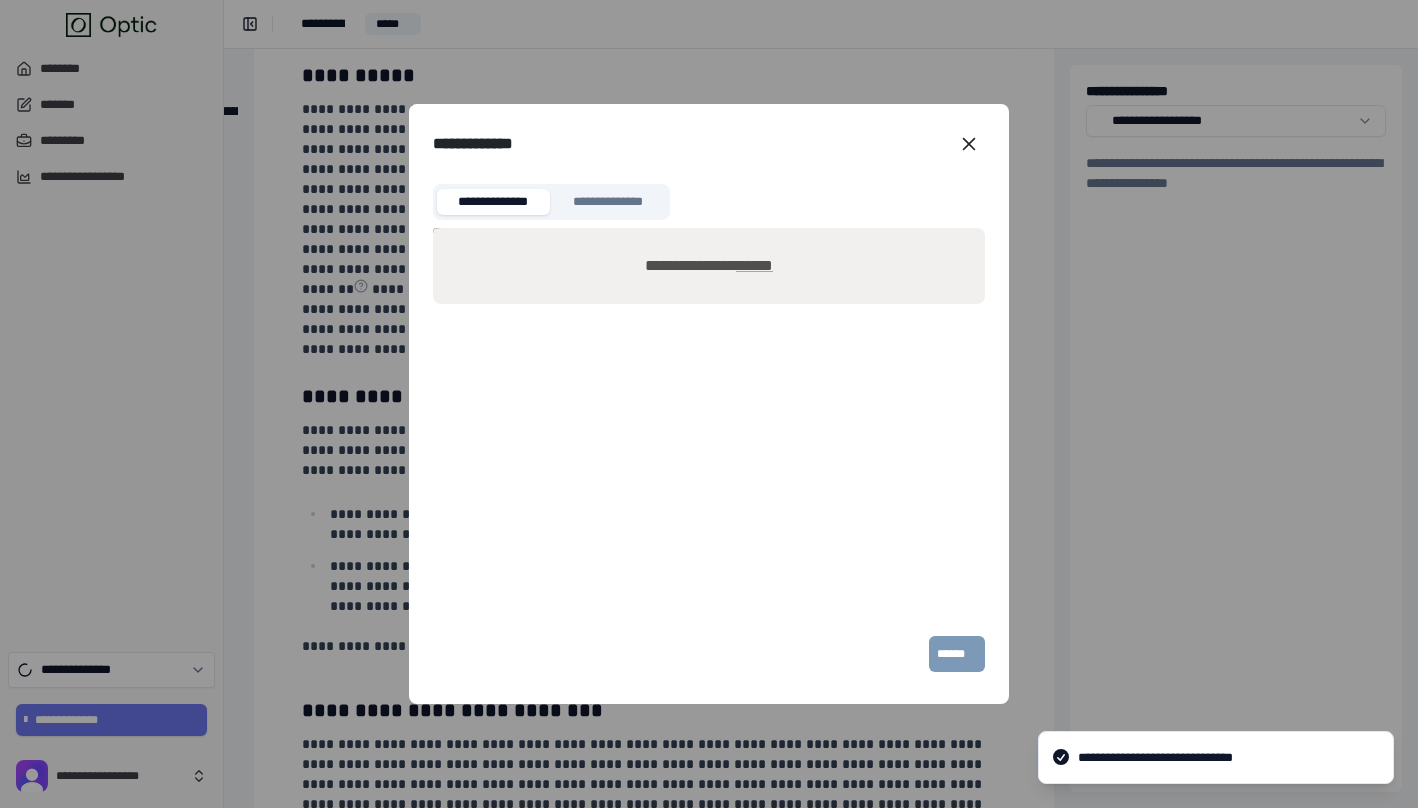 click on "******" at bounding box center (754, 265) 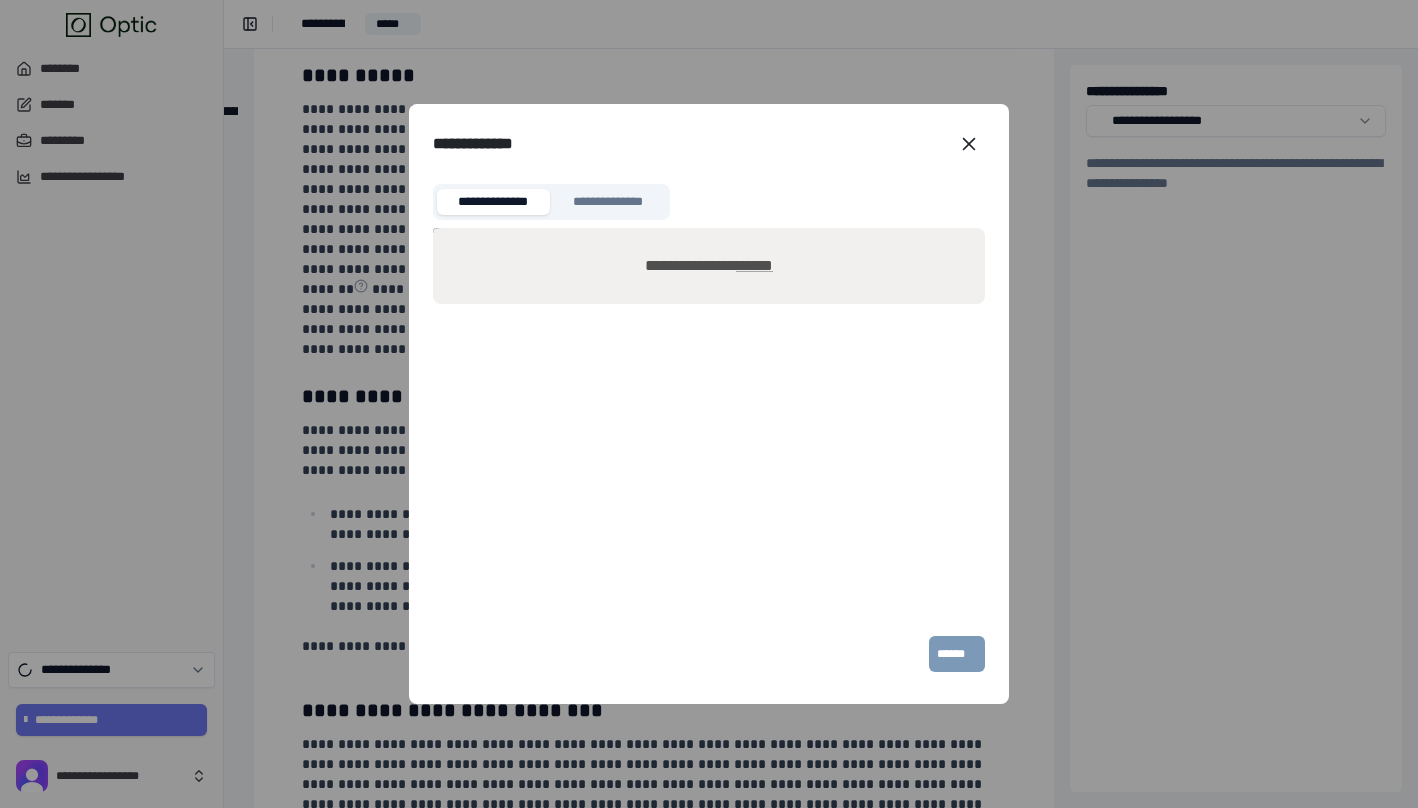 click on "**********" at bounding box center [709, 144] 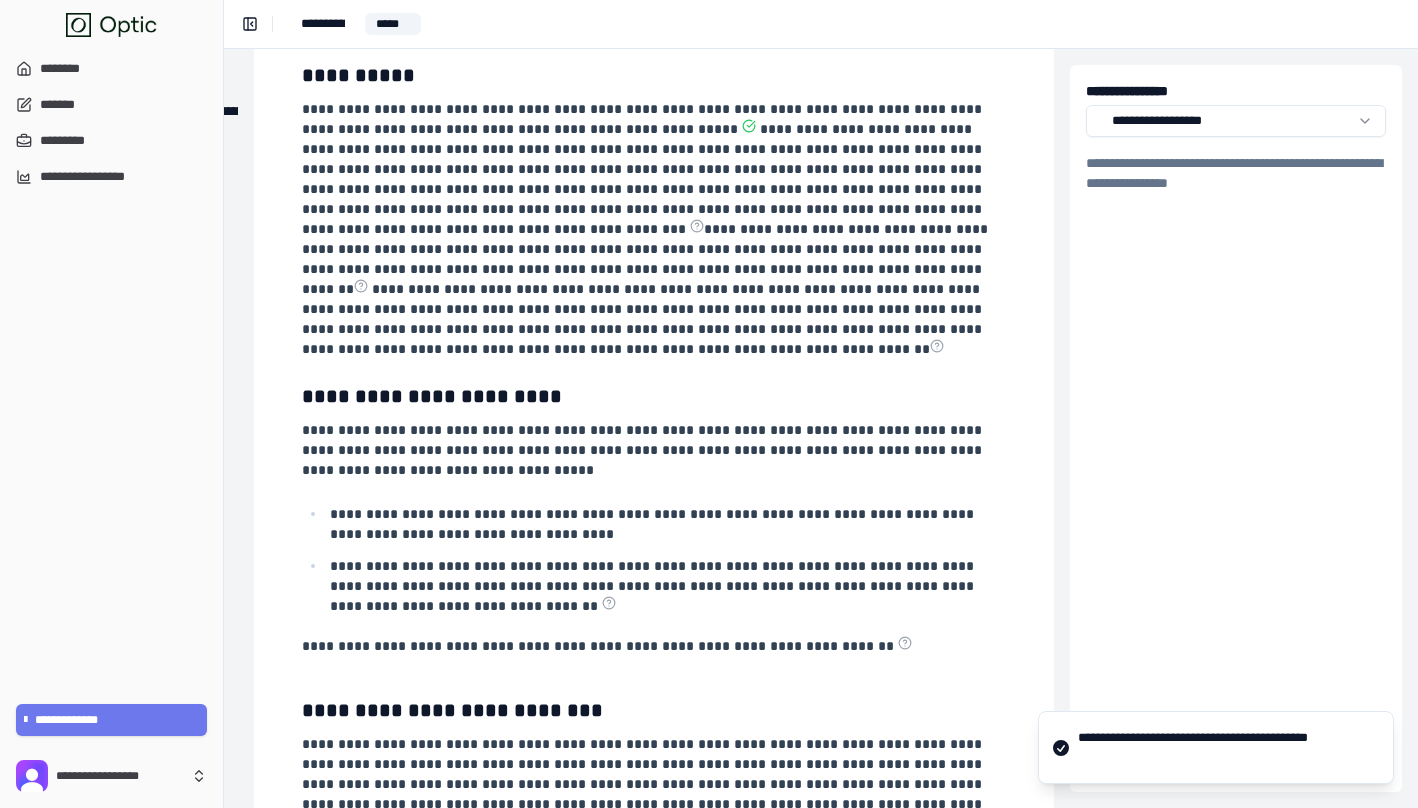 click on "**********" at bounding box center [644, 329] 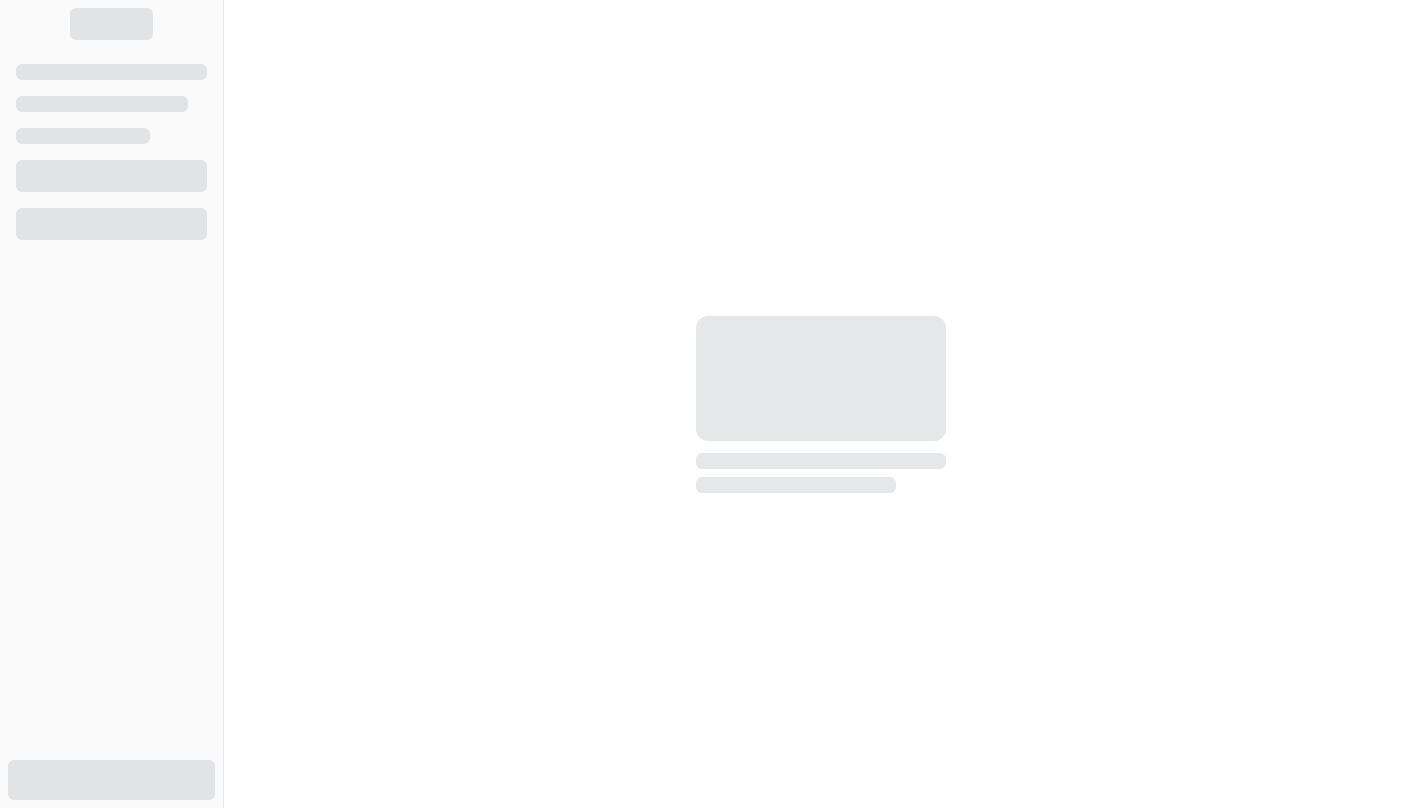 scroll, scrollTop: 0, scrollLeft: 0, axis: both 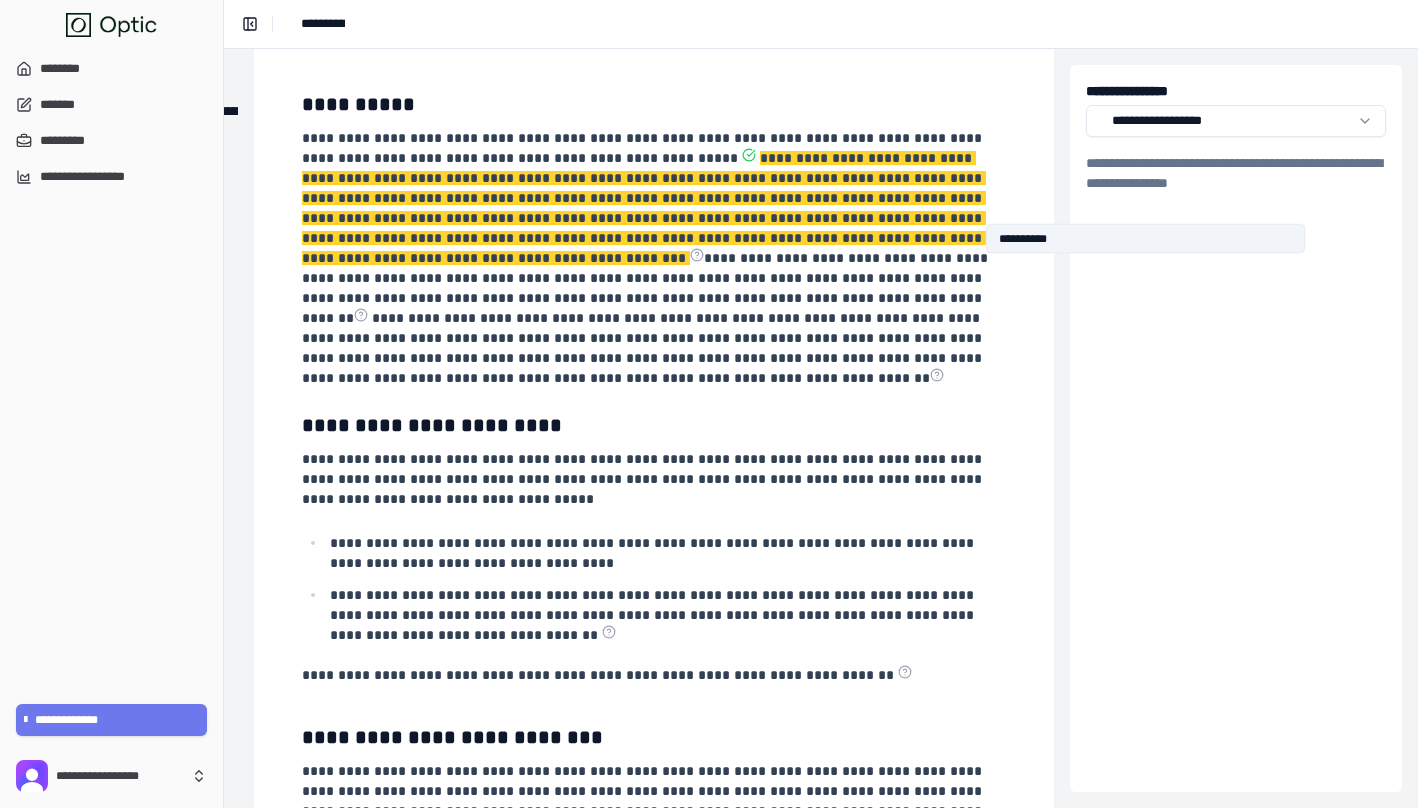 click 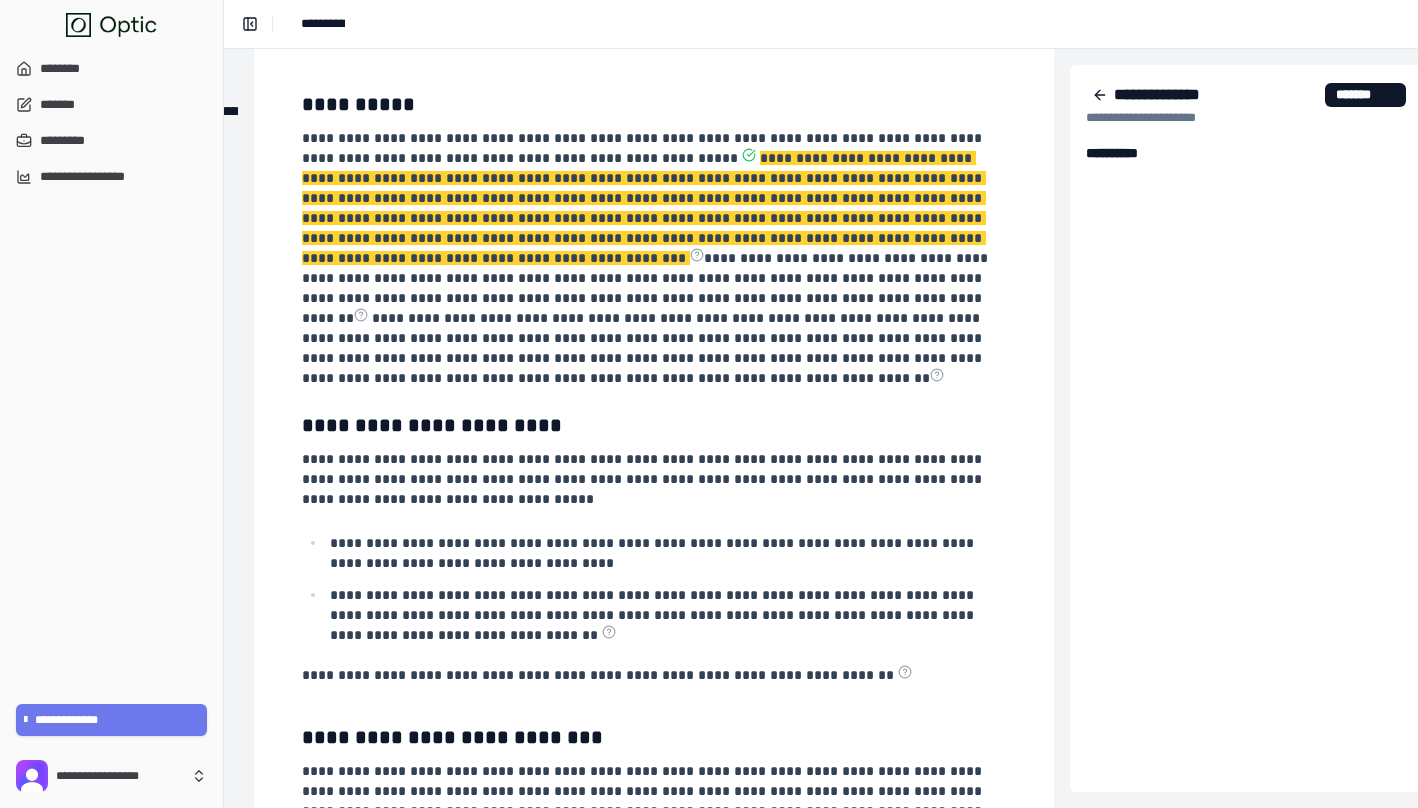 click on "**********" at bounding box center (647, 288) 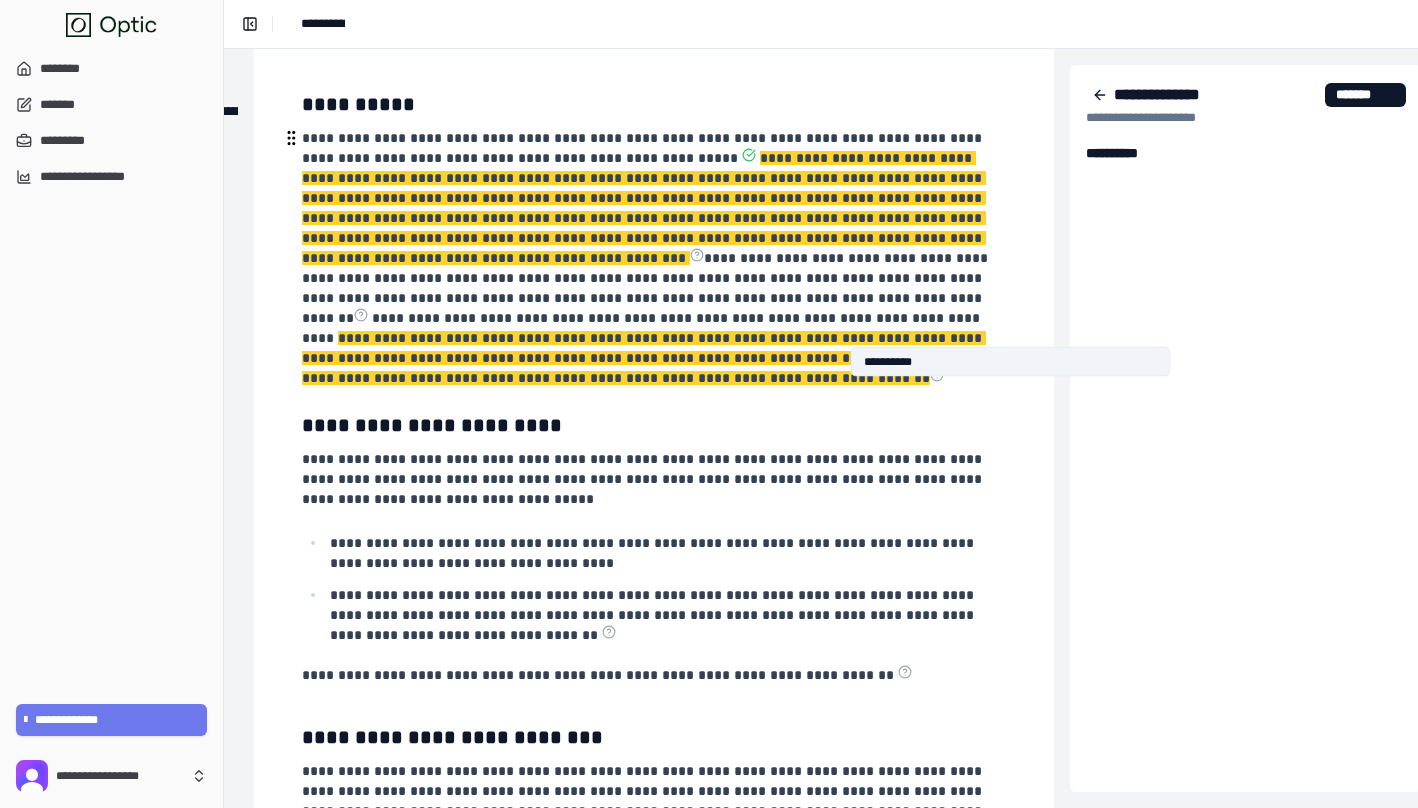 click 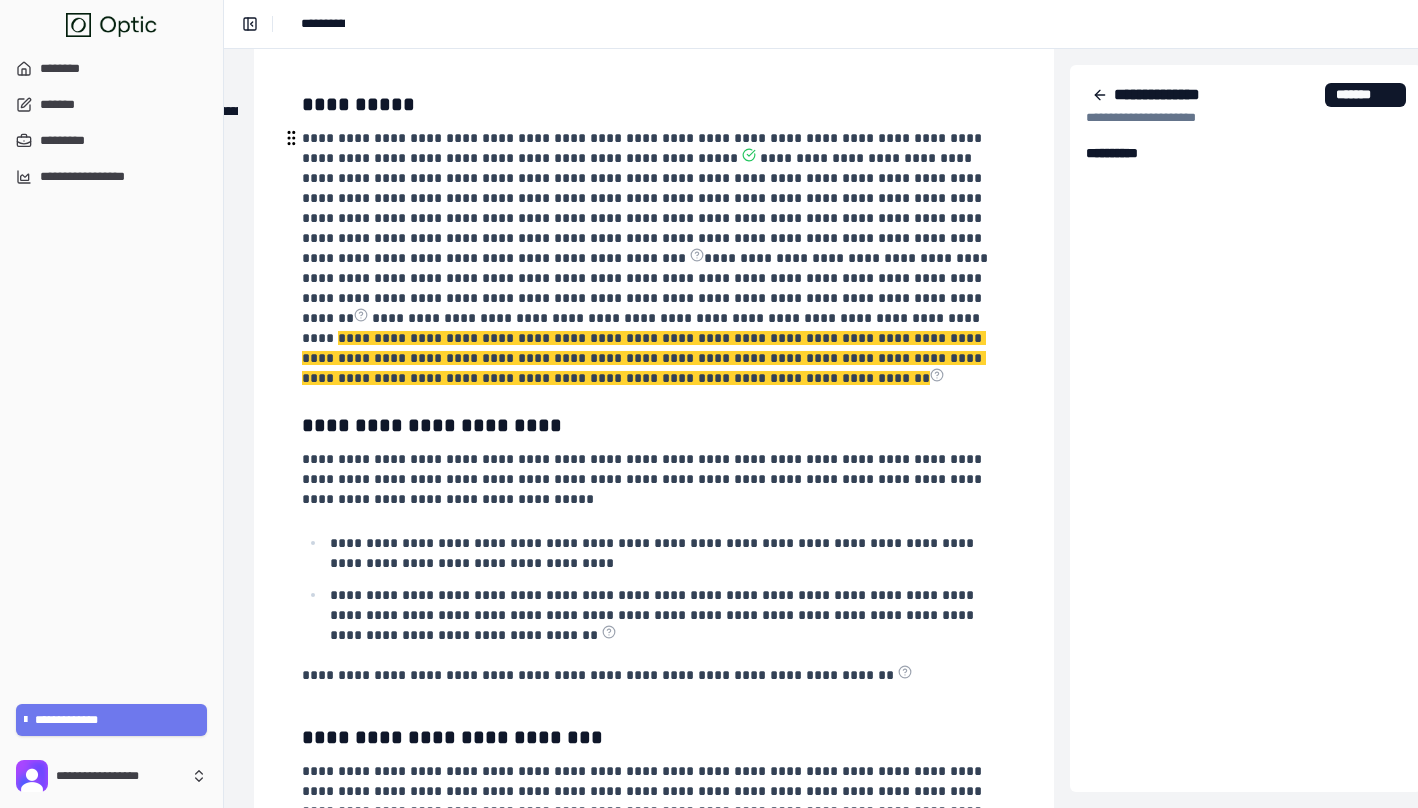 click on "**********" at bounding box center (647, 288) 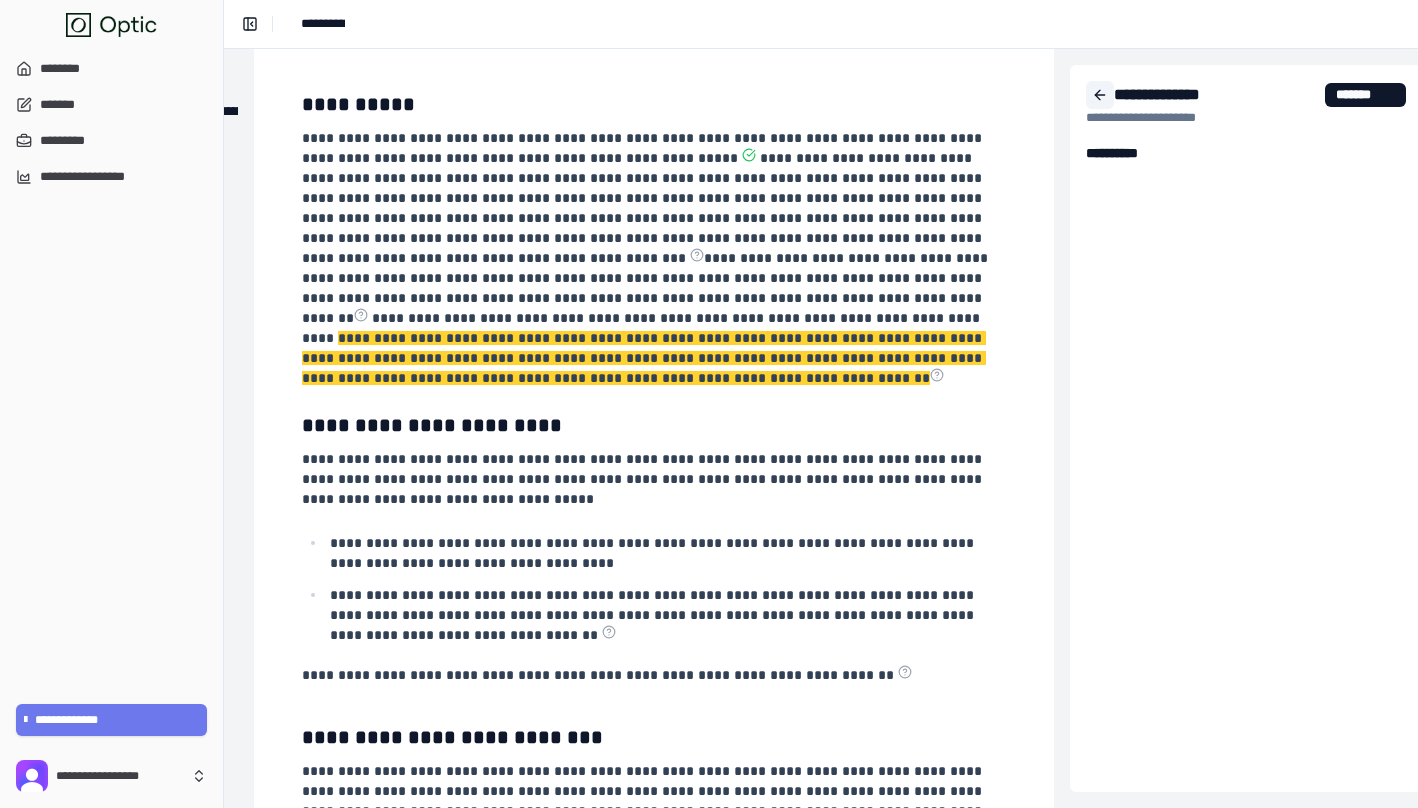 click at bounding box center (1100, 95) 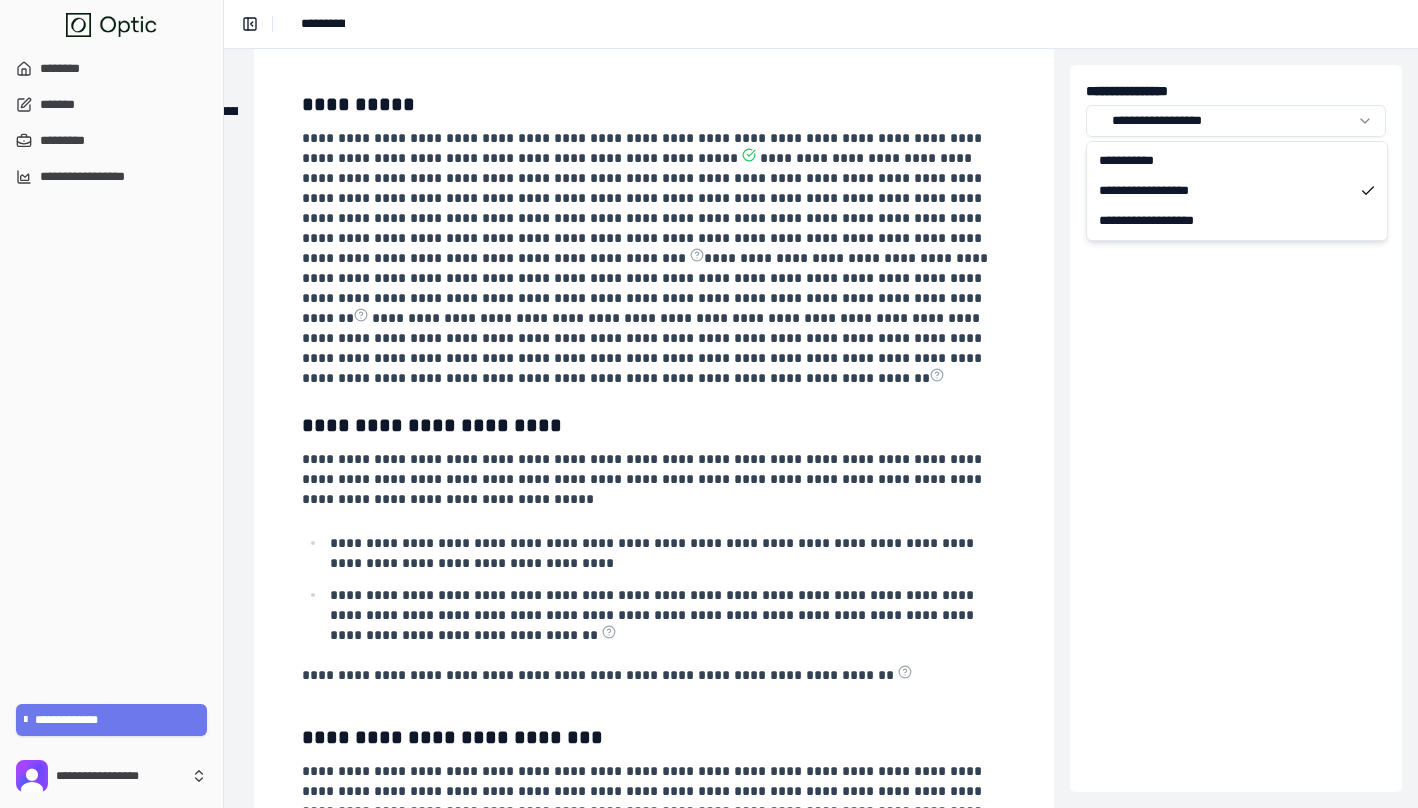 click on "**********" at bounding box center (709, 404) 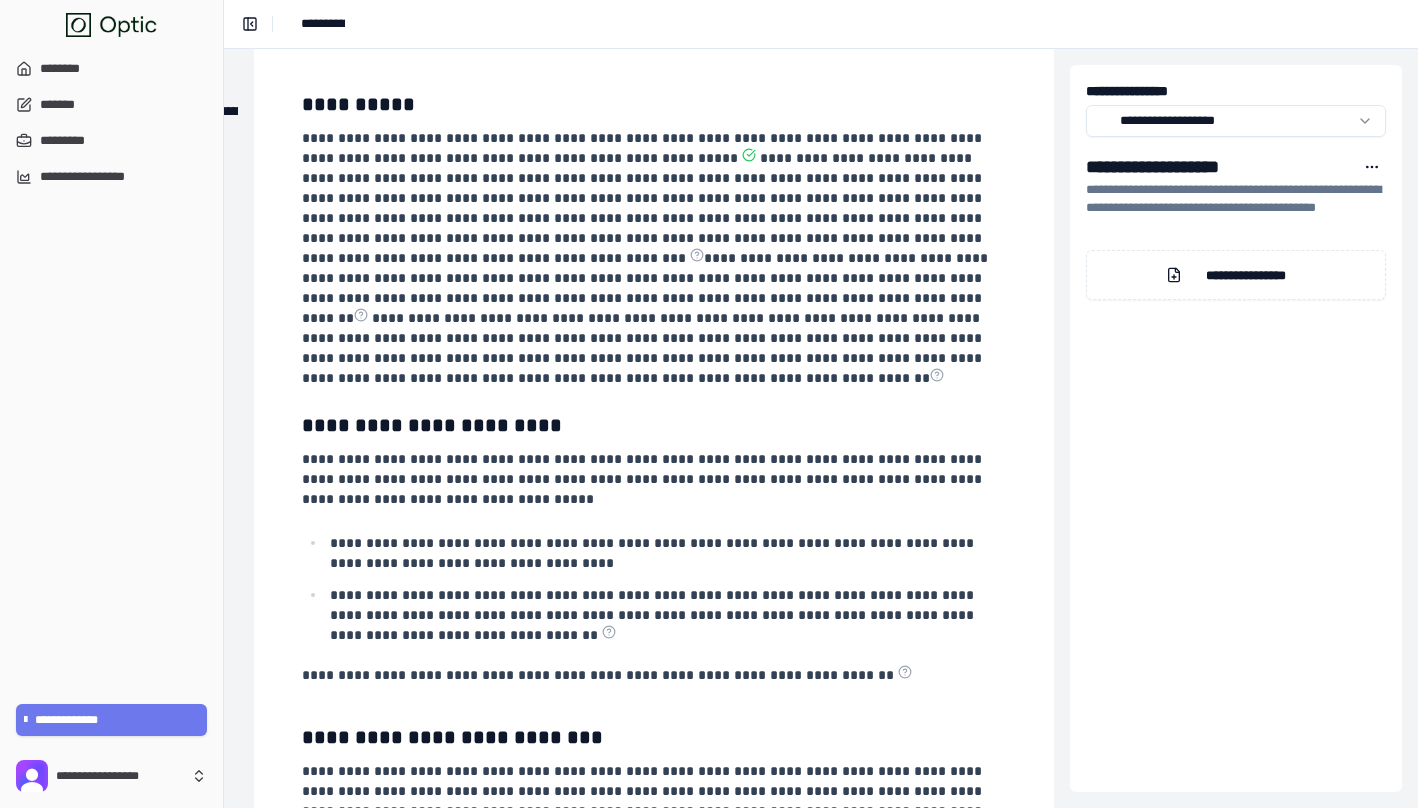 click on "**********" at bounding box center (1236, 275) 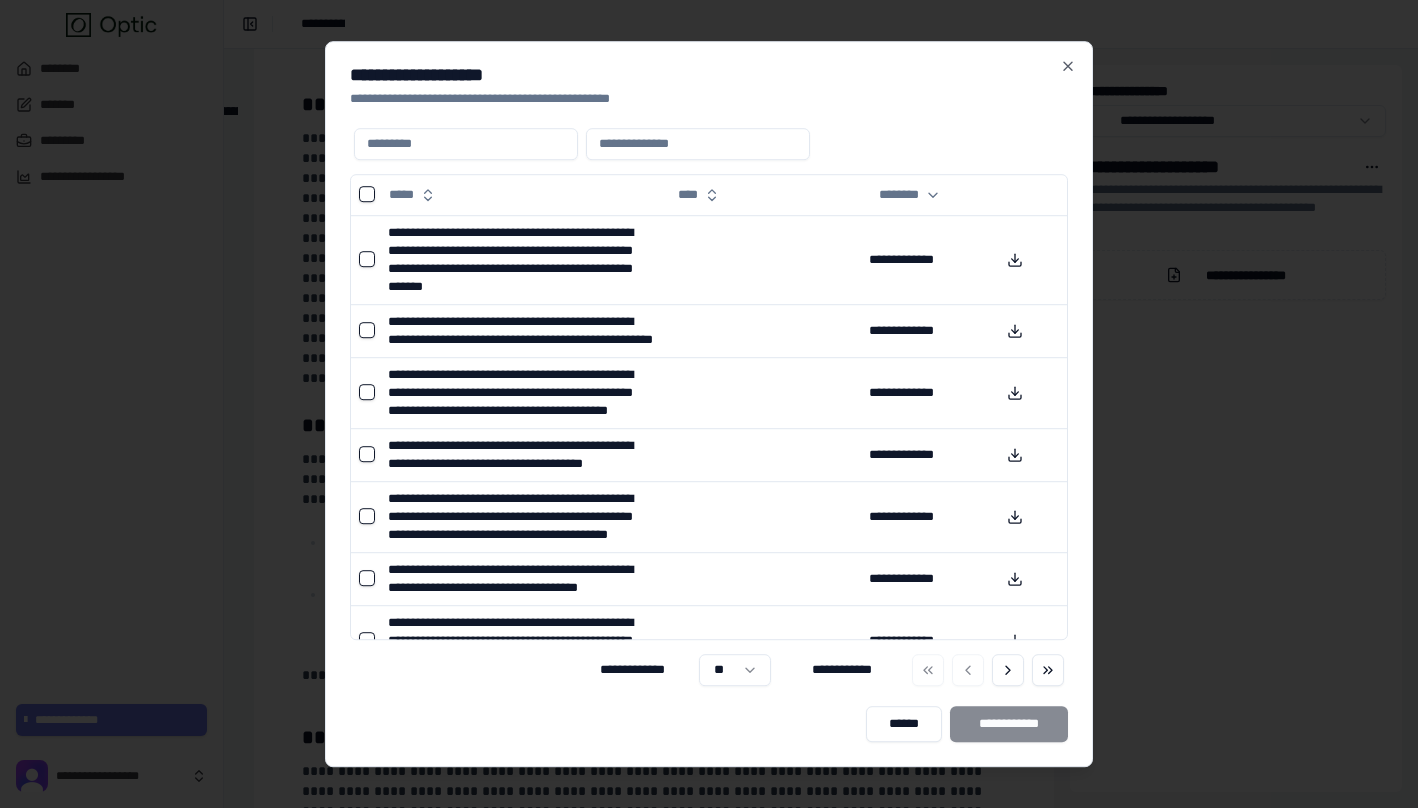 click at bounding box center (709, 404) 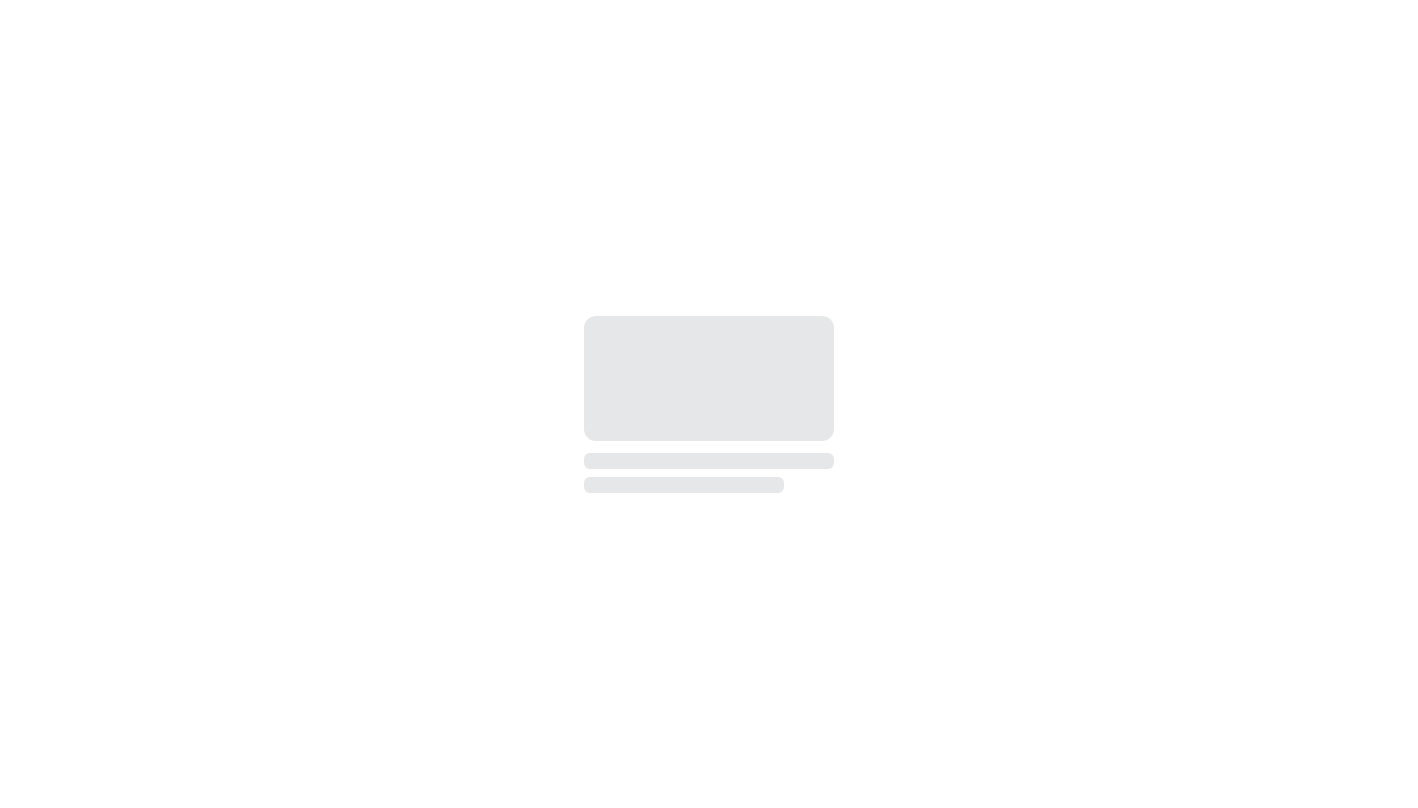 scroll, scrollTop: 0, scrollLeft: 0, axis: both 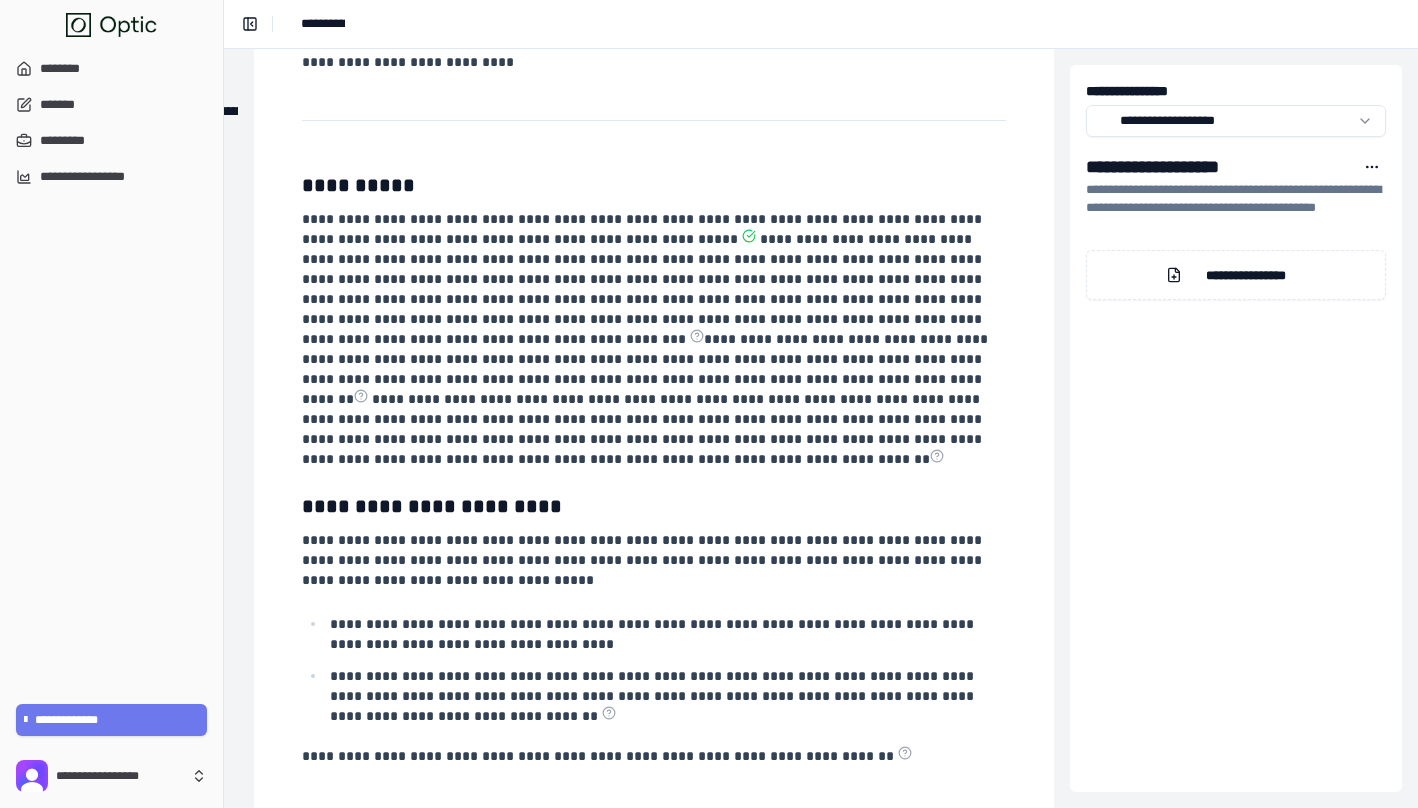 click on "**********" at bounding box center (1236, 275) 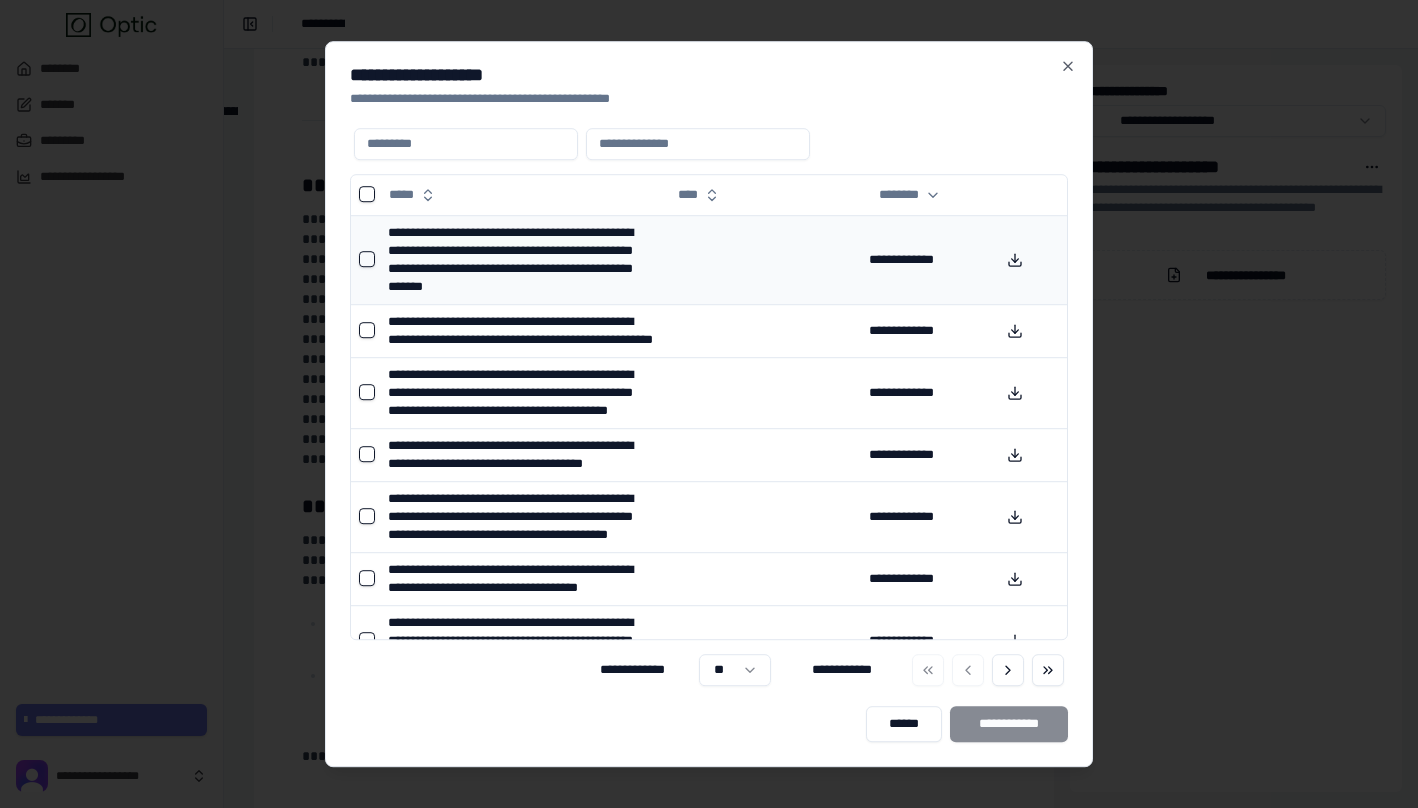 click on "**********" at bounding box center (522, 259) 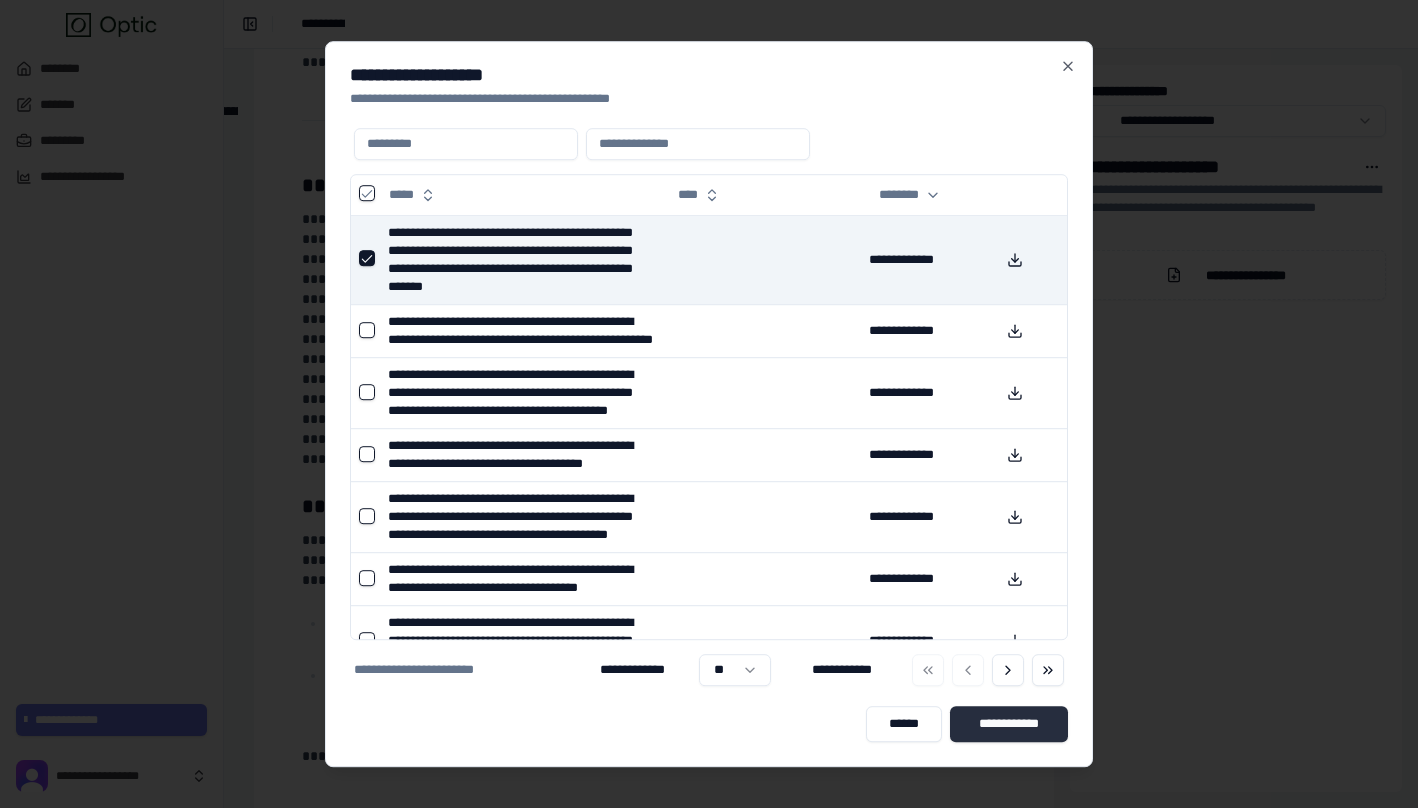 click on "**********" at bounding box center [1009, 724] 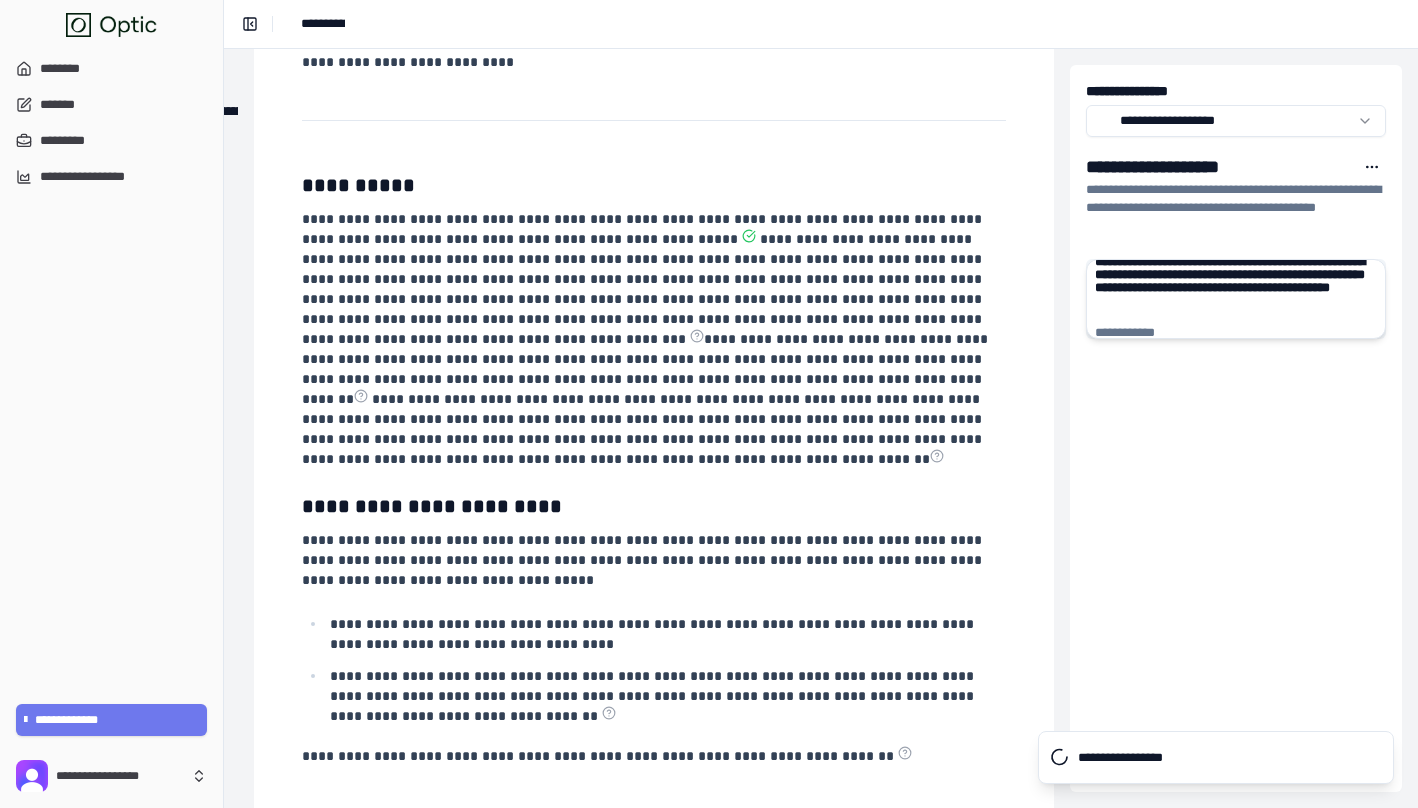 click on "**********" at bounding box center (1236, 287) 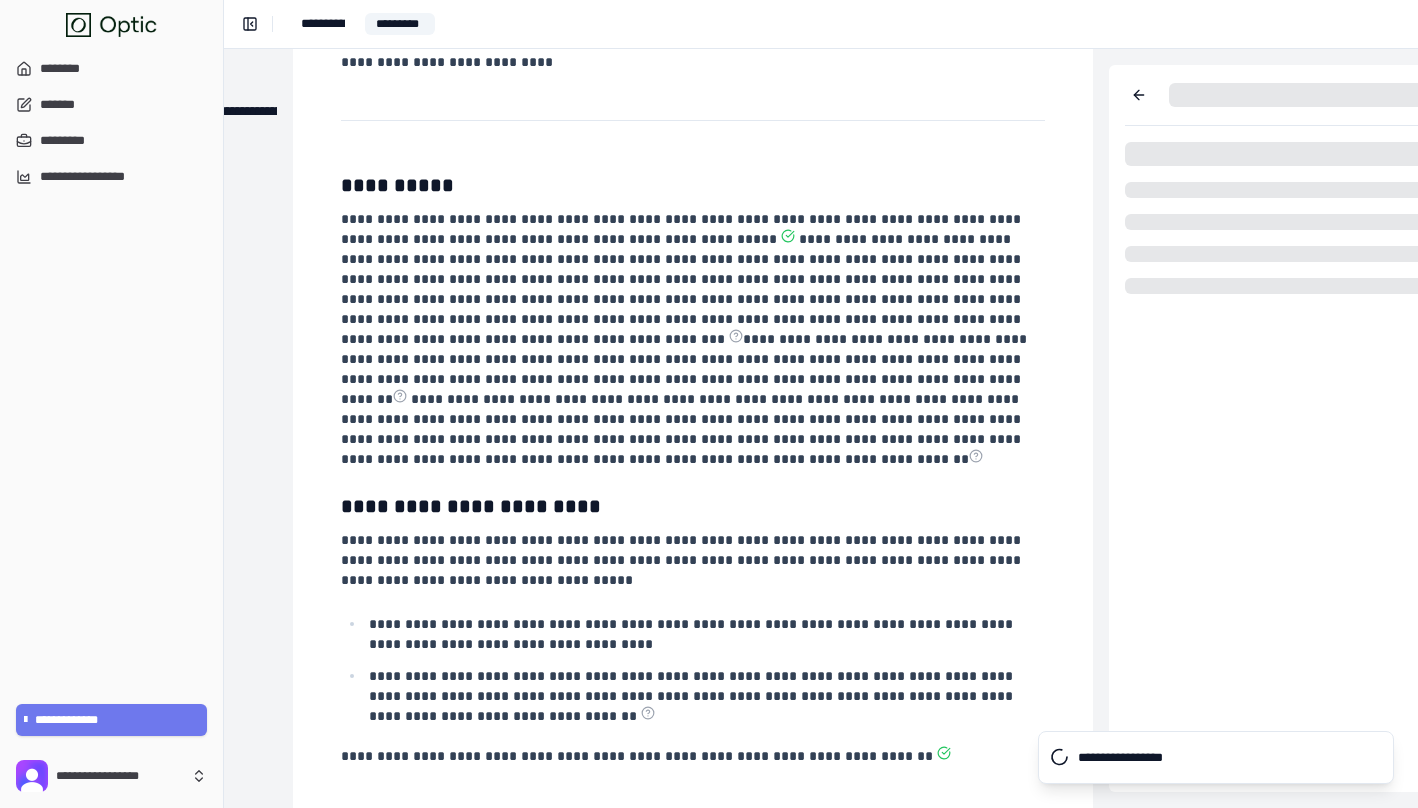 scroll, scrollTop: 430, scrollLeft: 241, axis: both 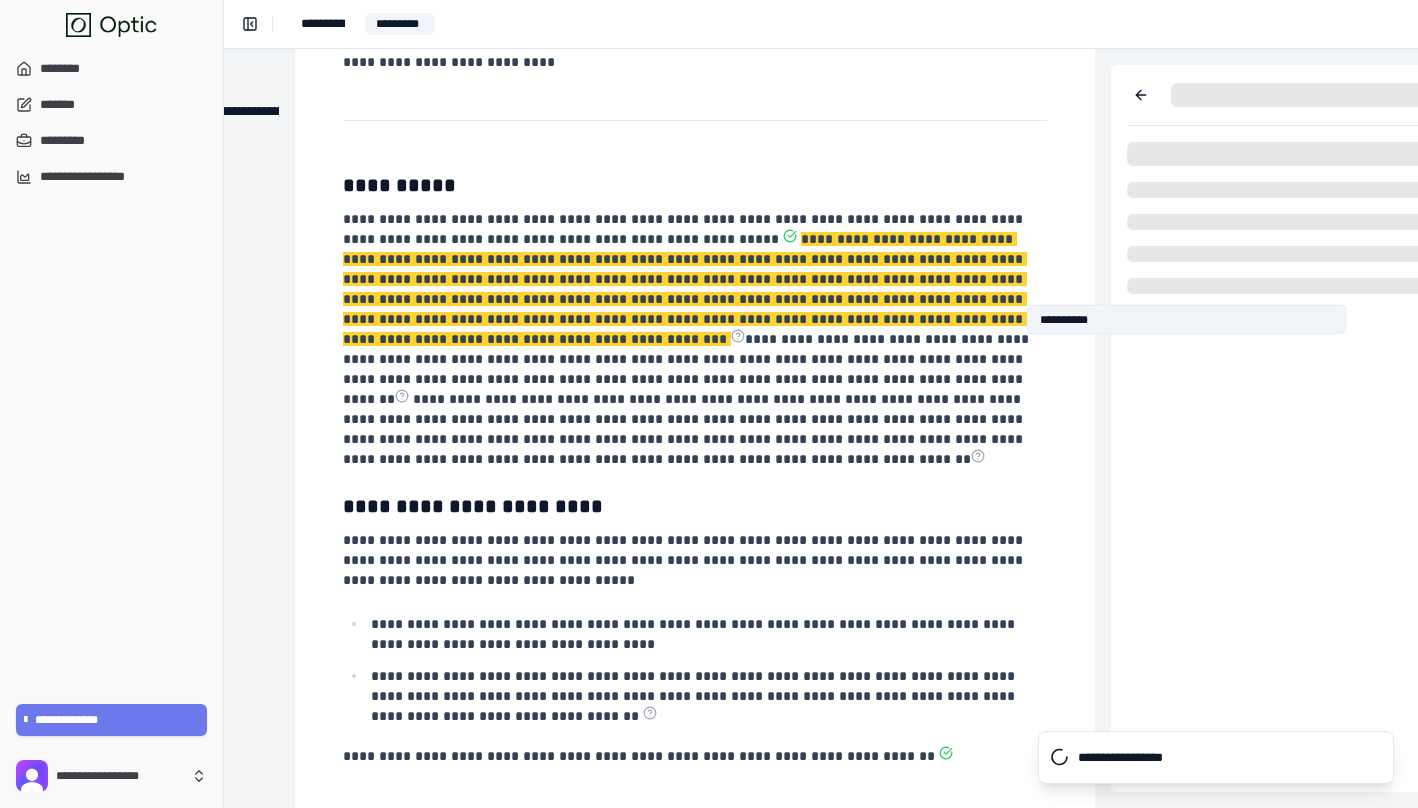 click 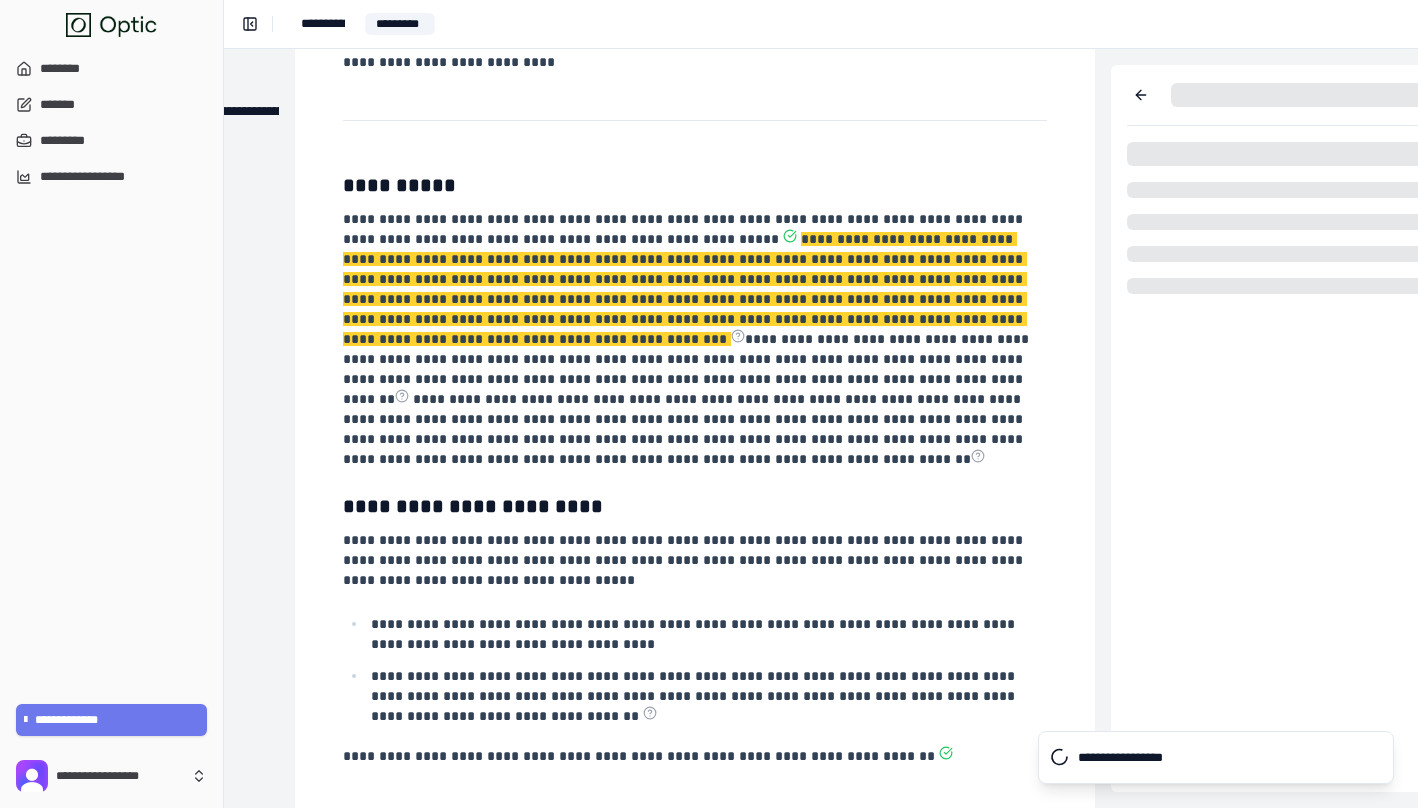 click on "**********" at bounding box center [693, 331] 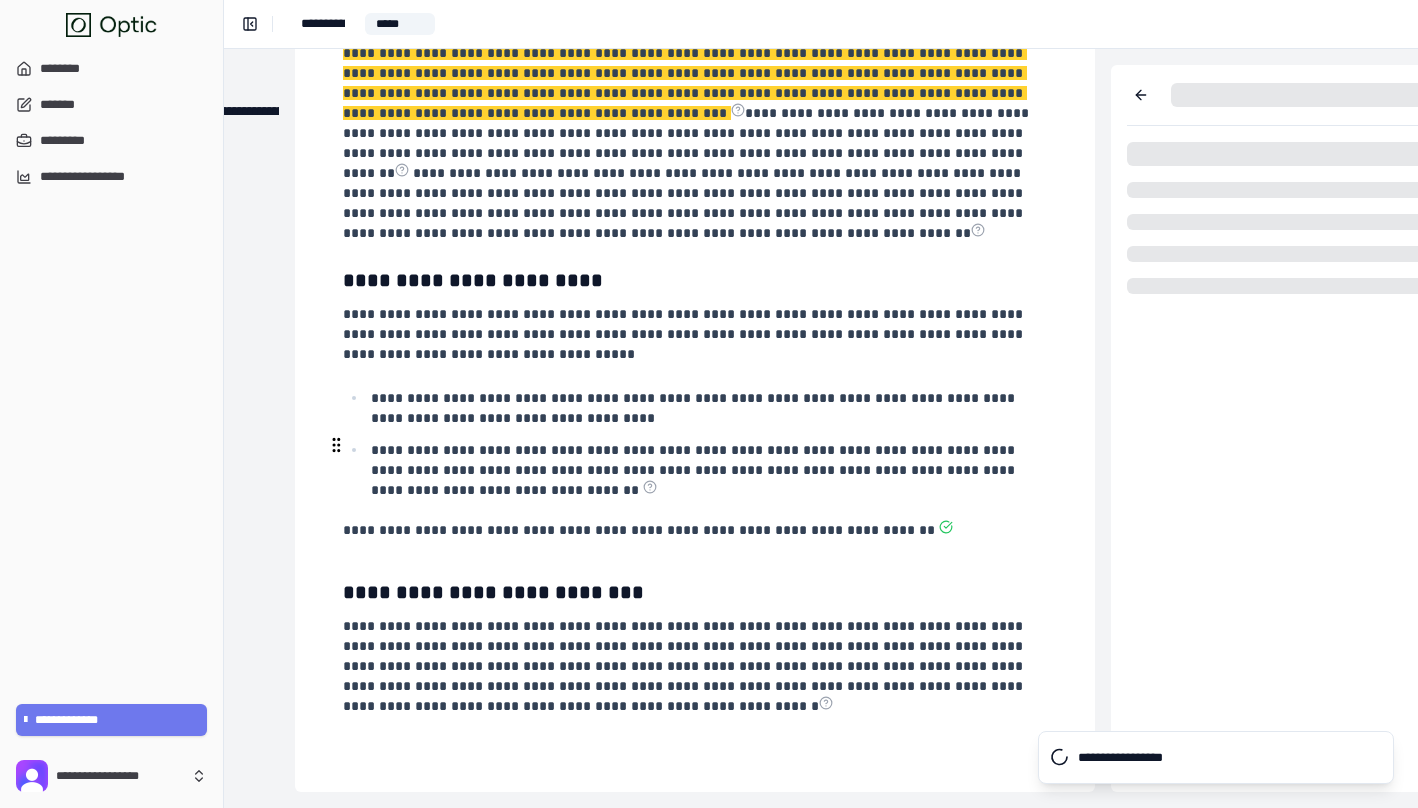 click on "**********" at bounding box center (707, 470) 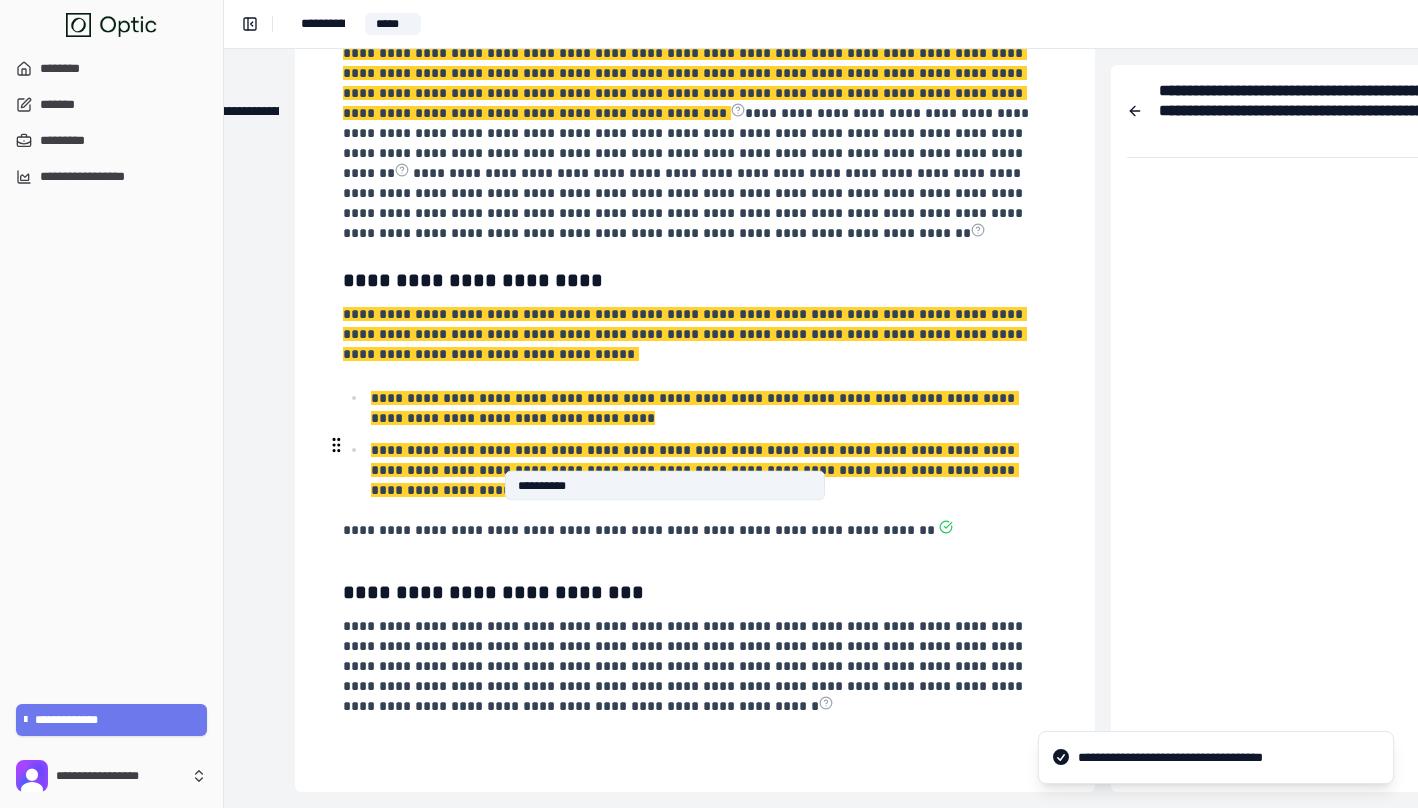 click 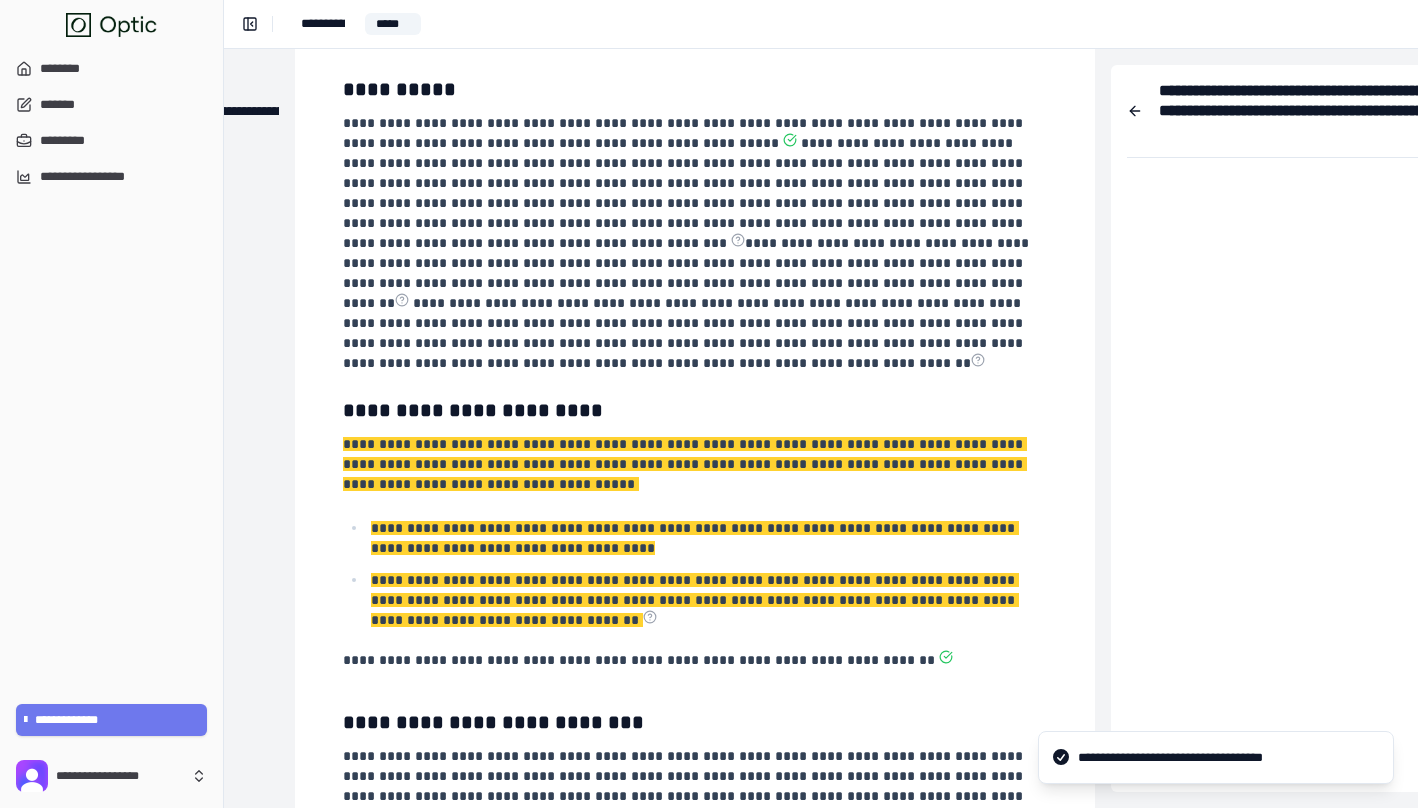 scroll, scrollTop: 505, scrollLeft: 241, axis: both 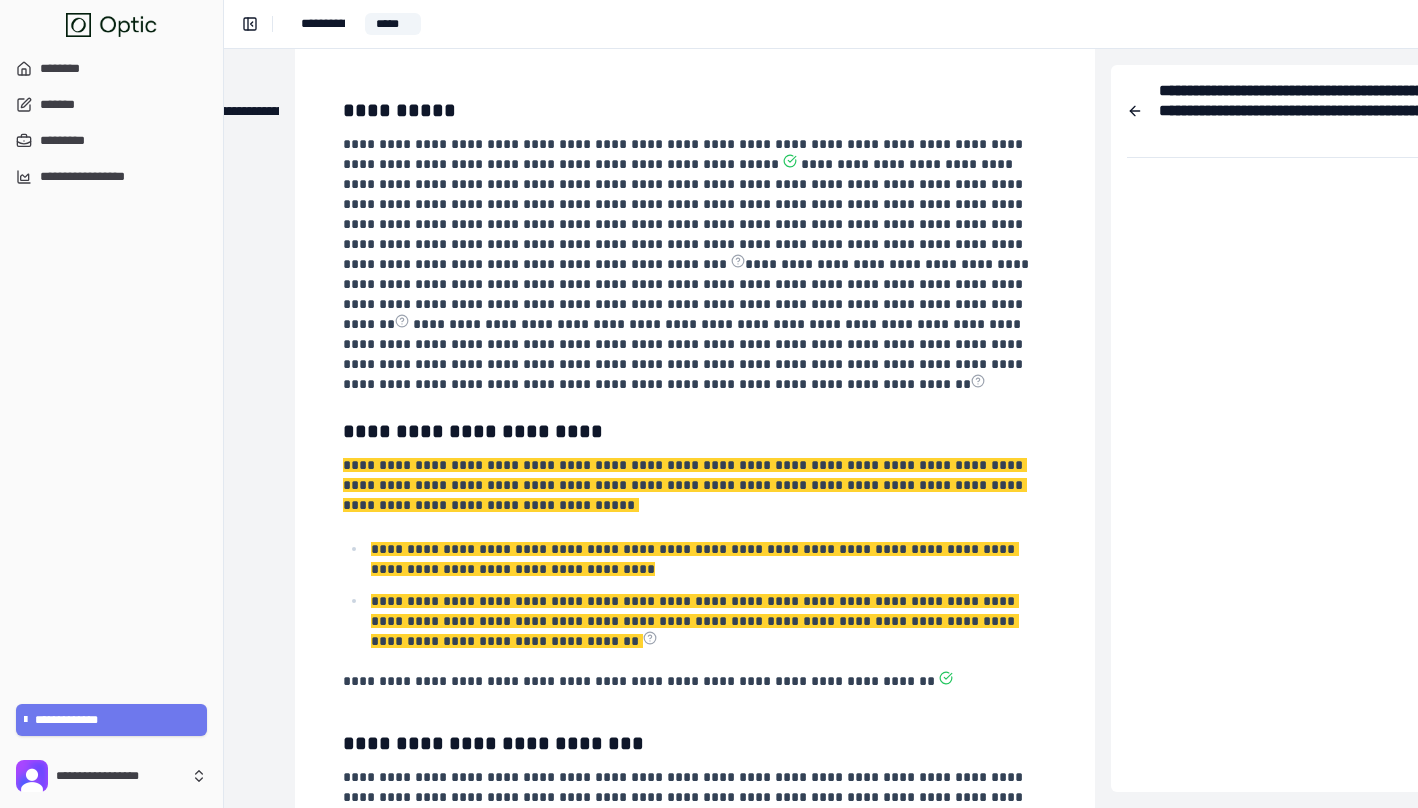 click on "**********" at bounding box center [693, 256] 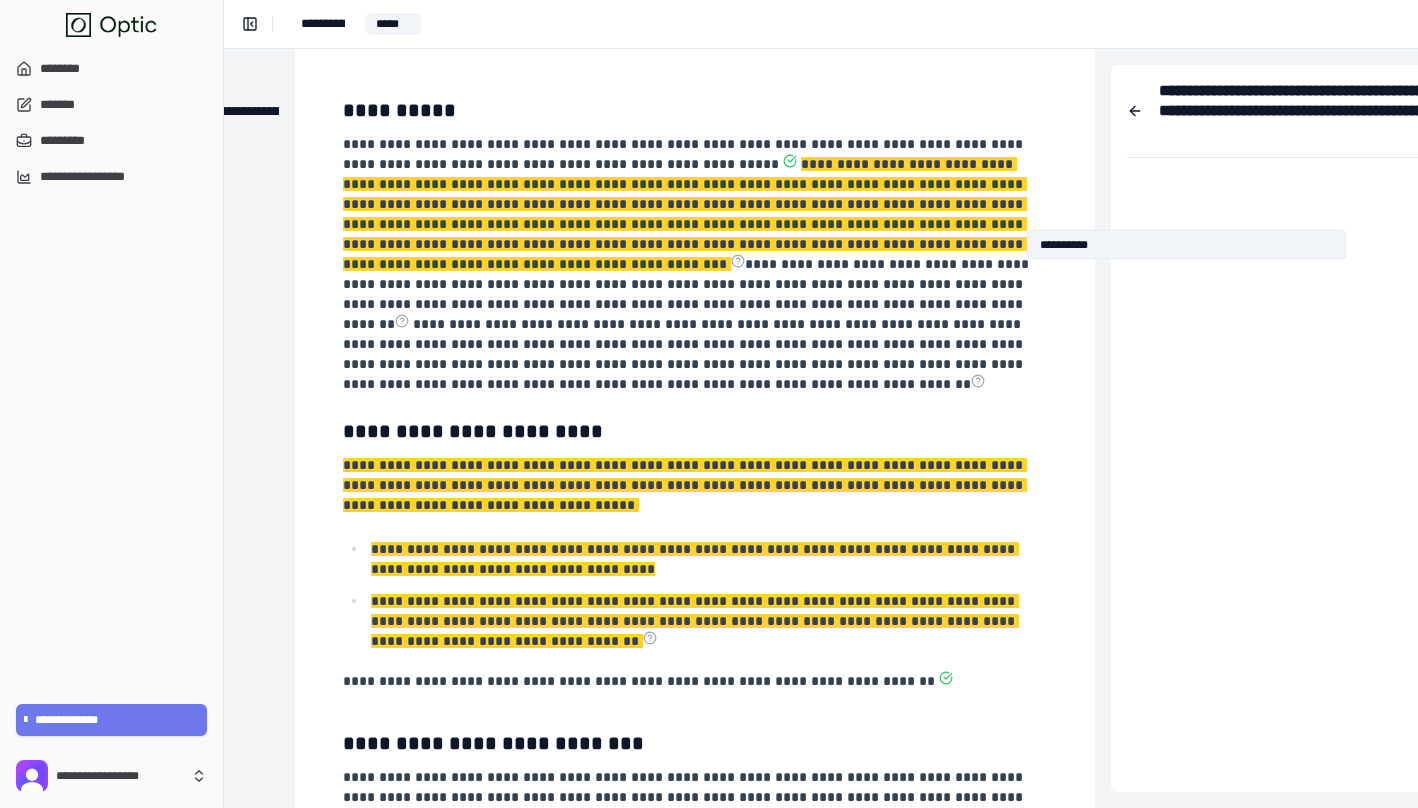 click 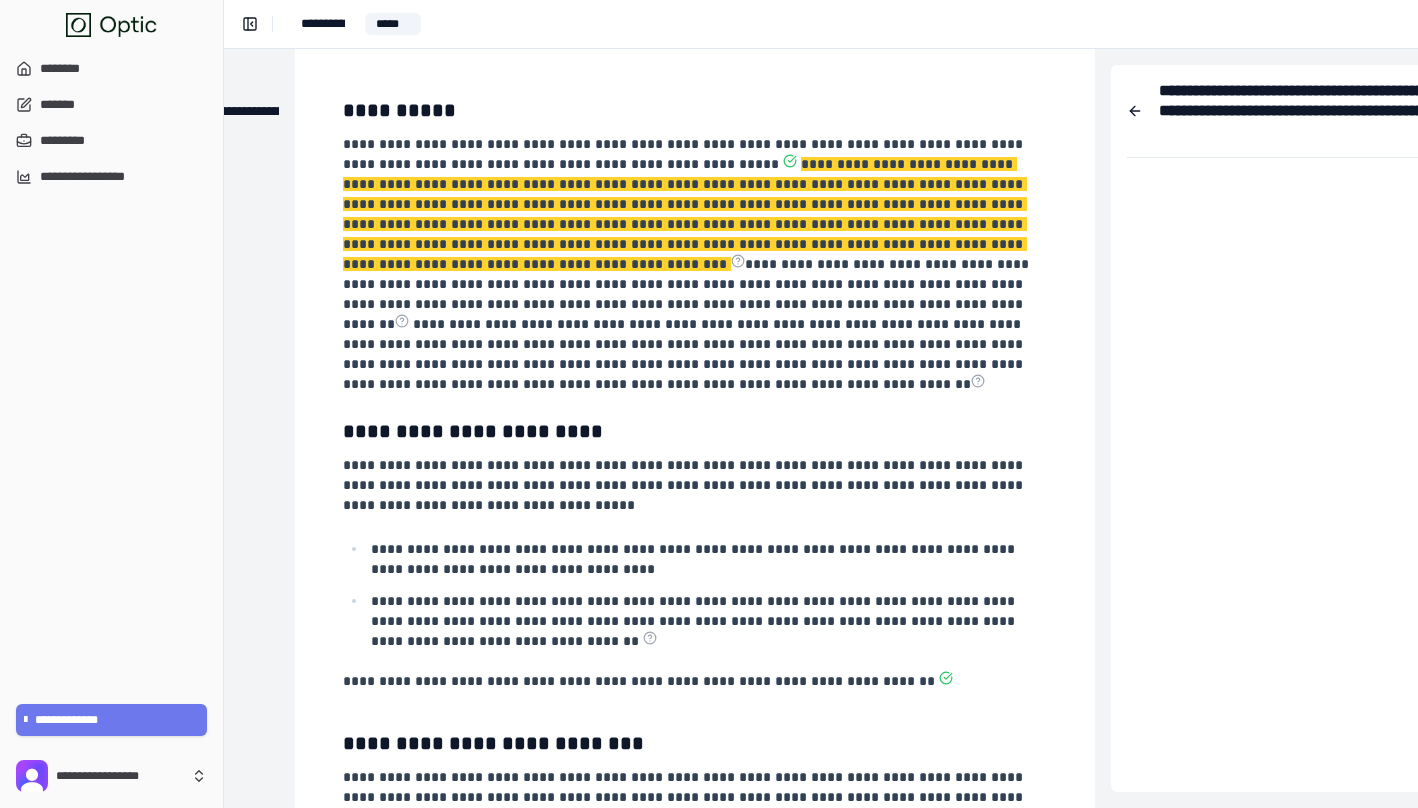 click on "**********" at bounding box center [693, 256] 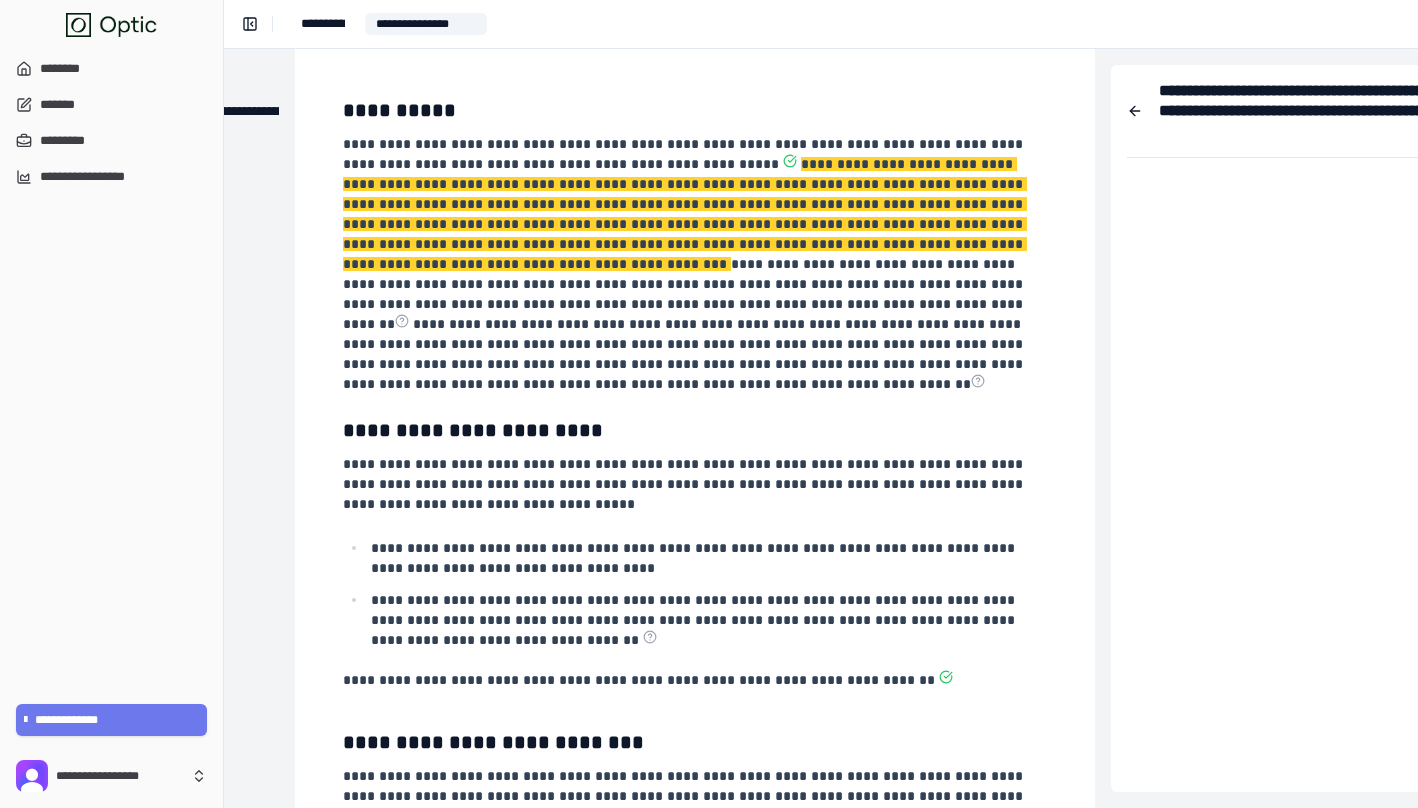 type 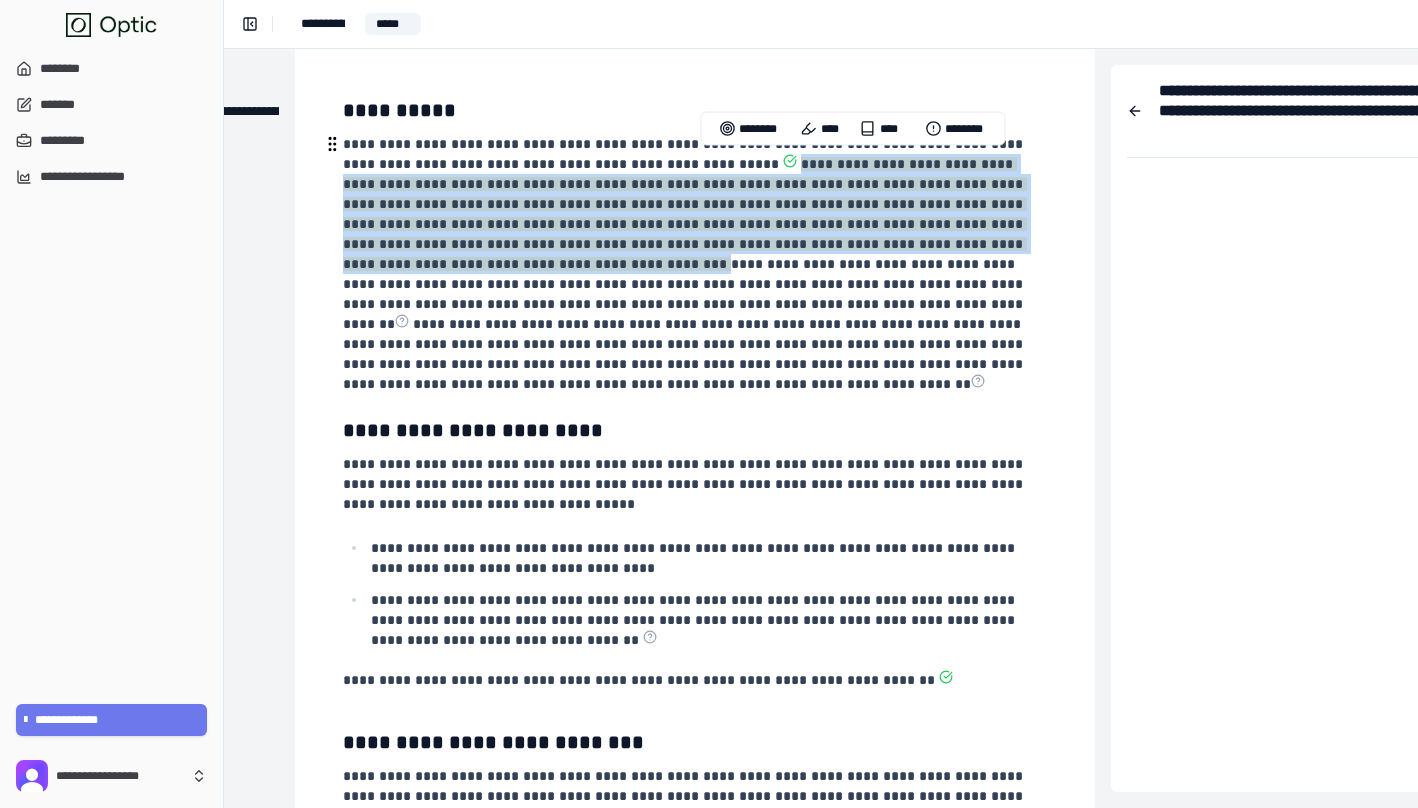 drag, startPoint x: 1013, startPoint y: 245, endPoint x: 692, endPoint y: 164, distance: 331.06192 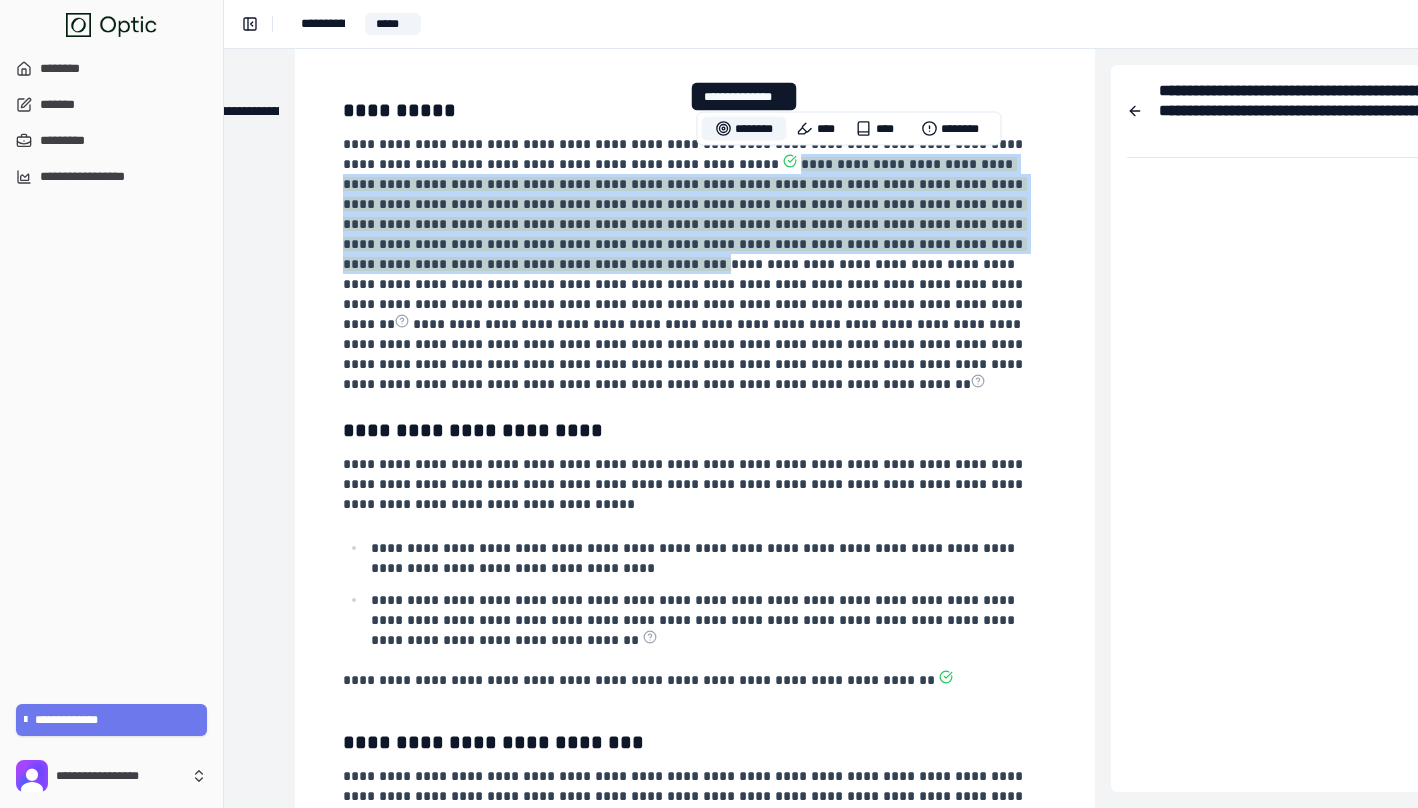 click on "********" at bounding box center [744, 129] 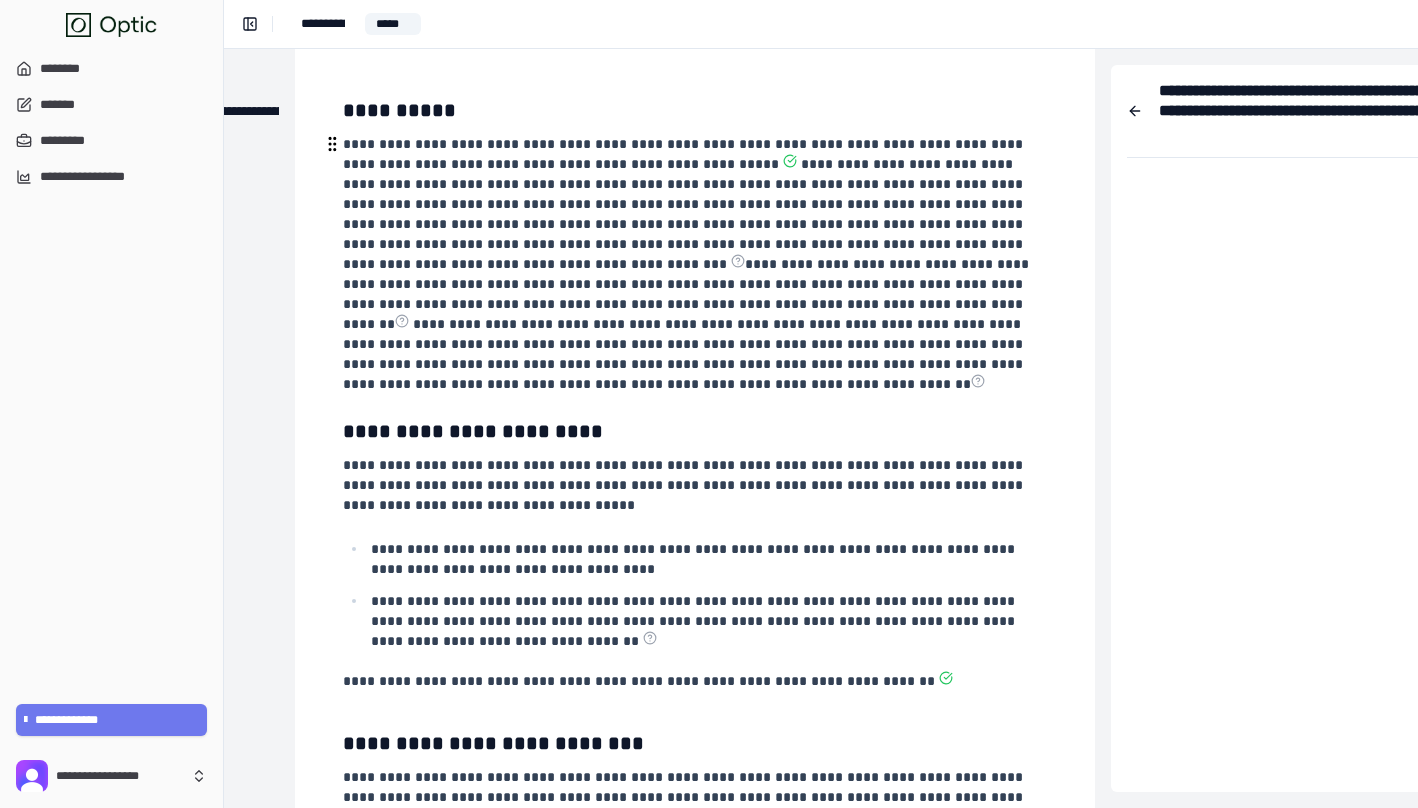 click on "**********" at bounding box center (693, 256) 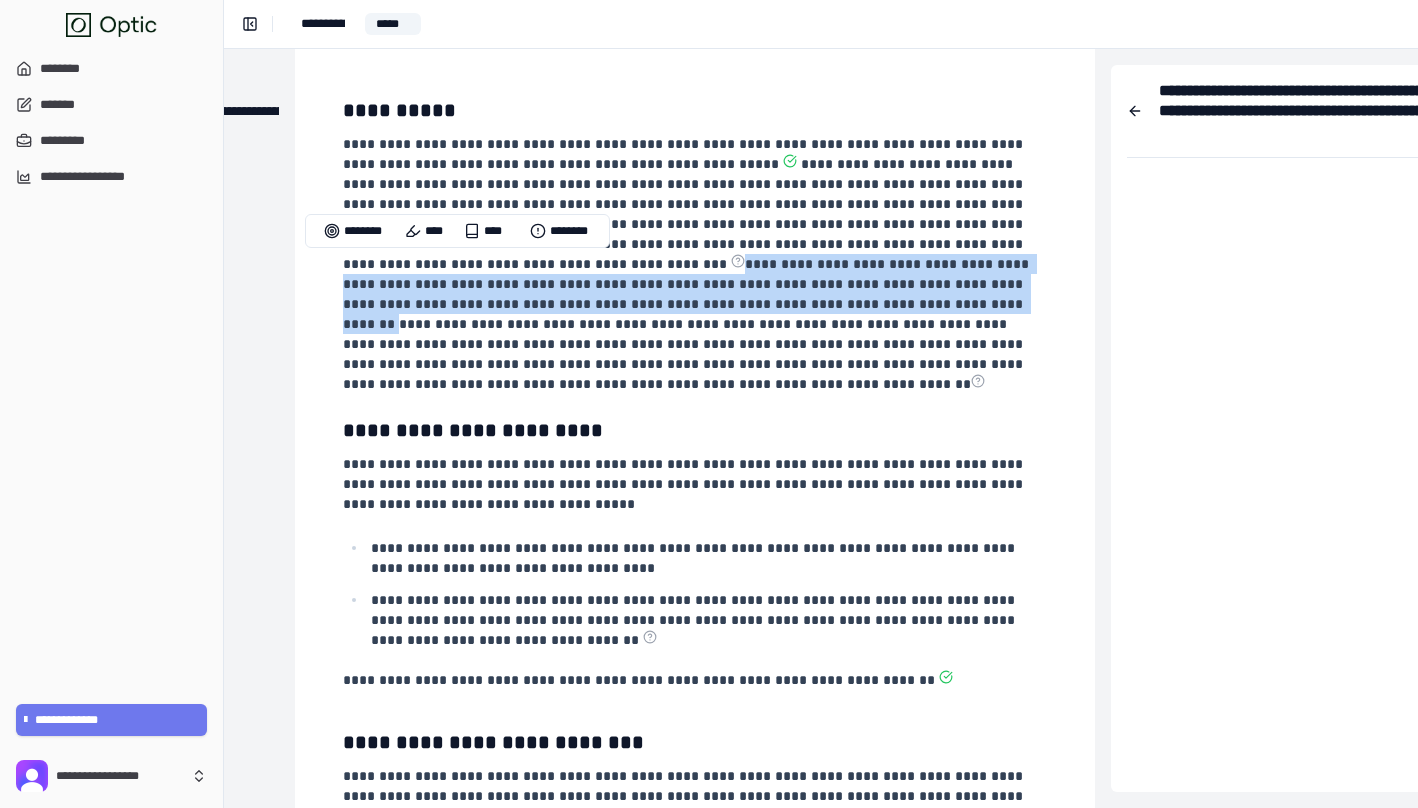 drag, startPoint x: 572, startPoint y: 308, endPoint x: 292, endPoint y: 269, distance: 282.70303 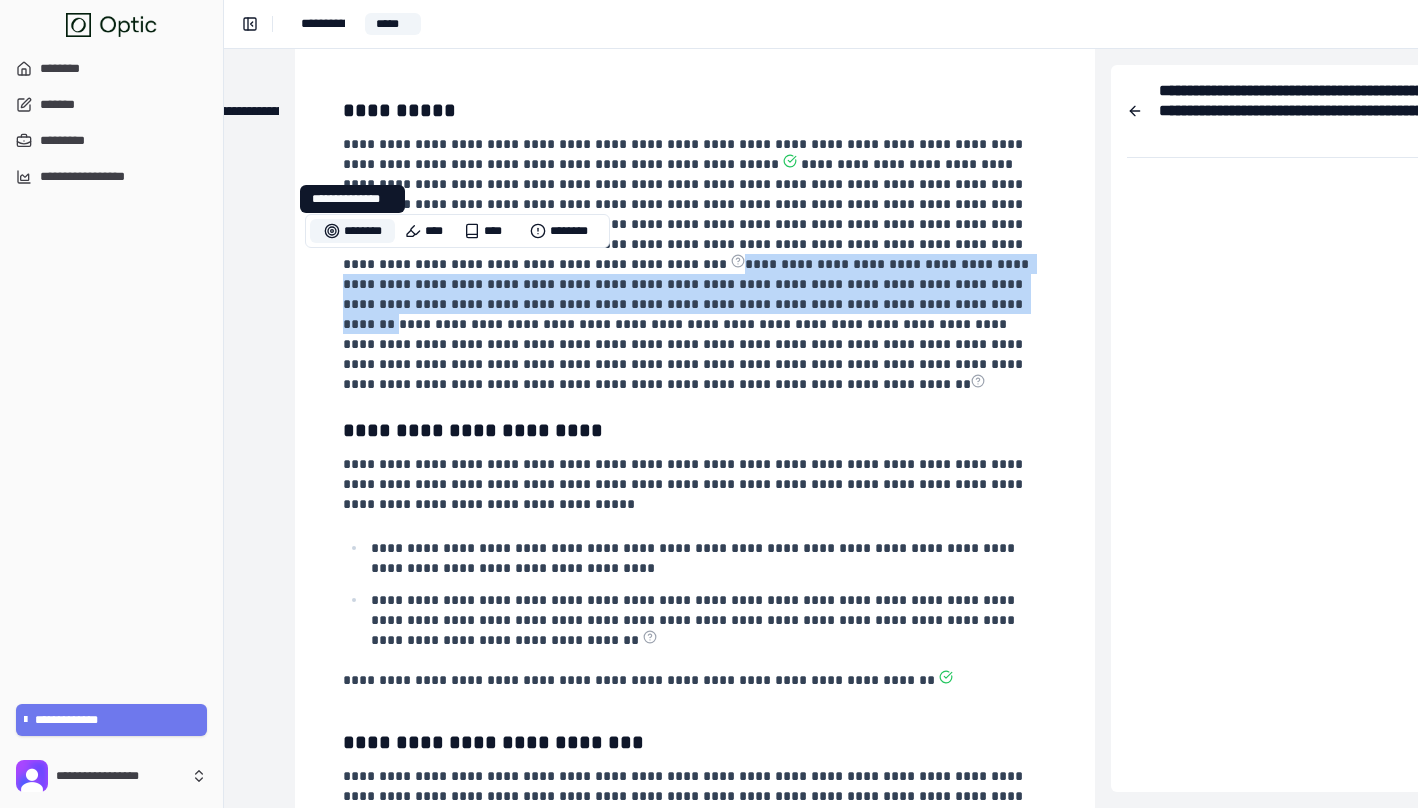 click on "********" at bounding box center (352, 231) 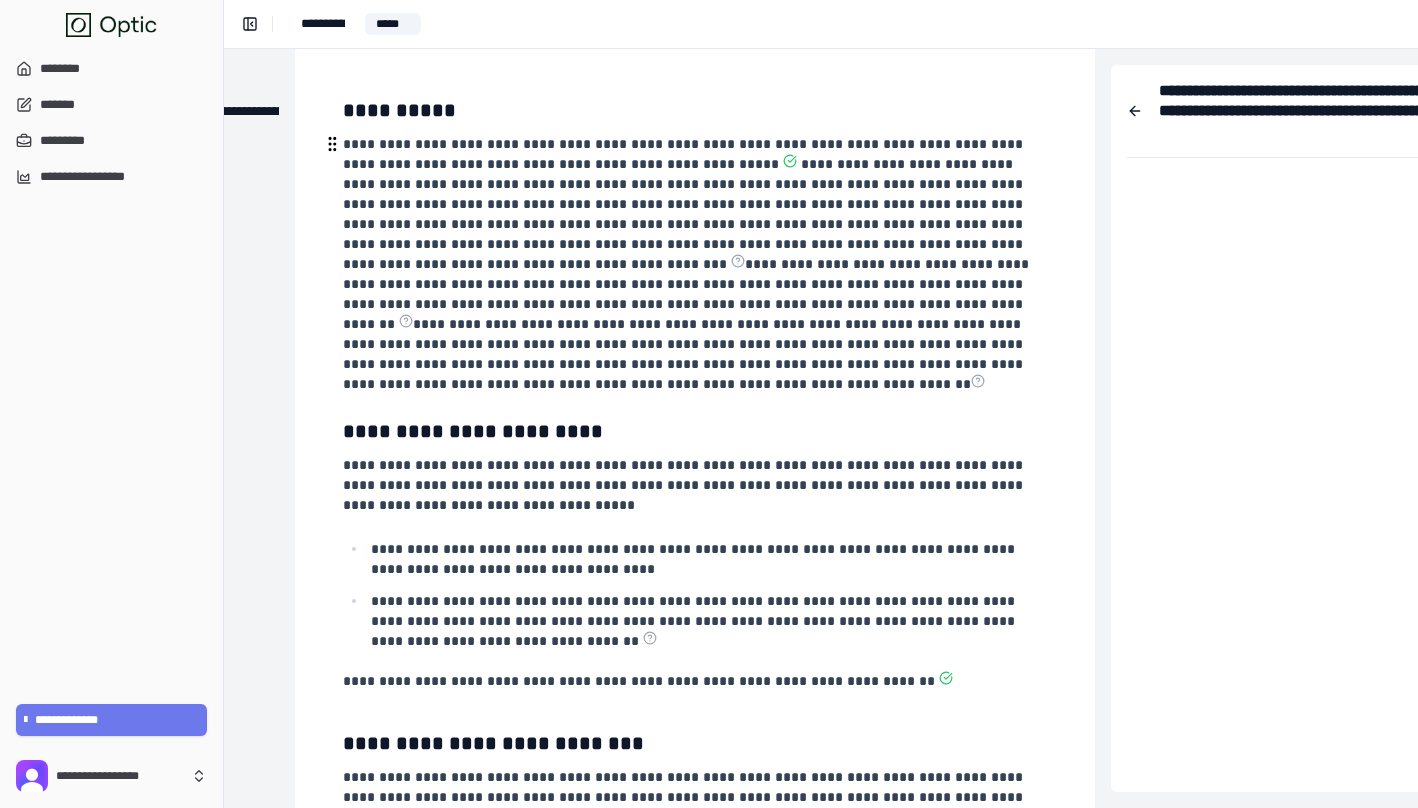 click on "**********" at bounding box center (693, 256) 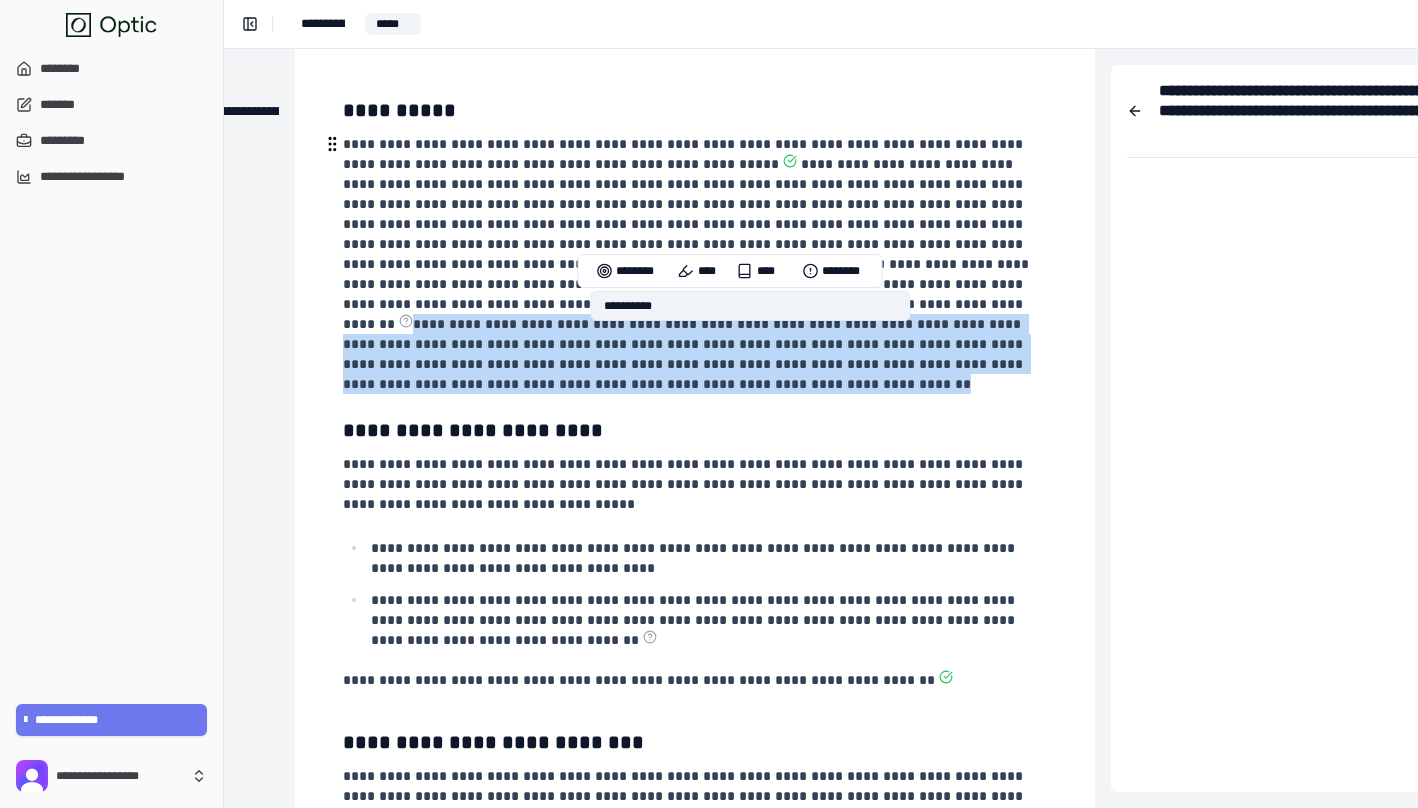 drag, startPoint x: 884, startPoint y: 370, endPoint x: 587, endPoint y: 308, distance: 303.40237 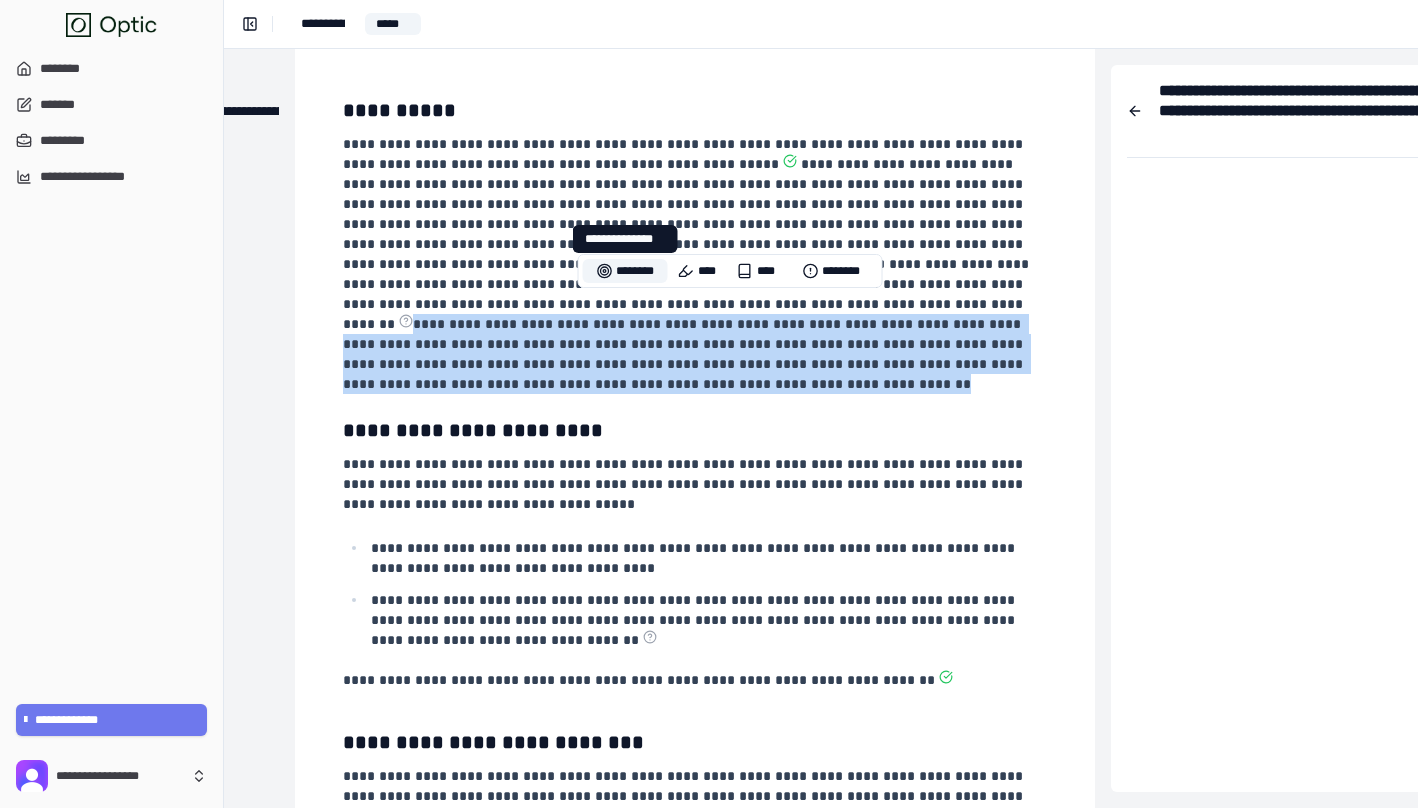 click on "********" at bounding box center (625, 271) 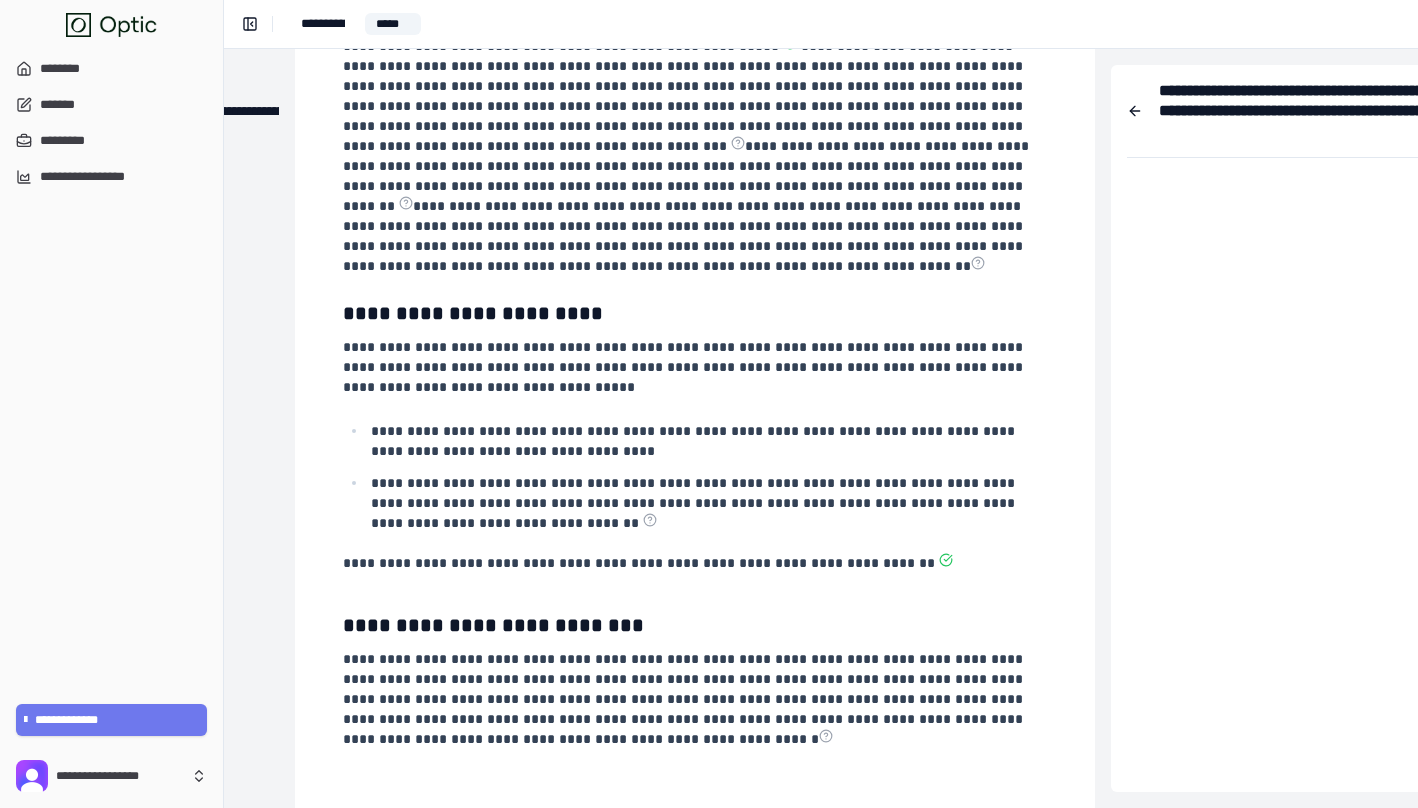 scroll, scrollTop: 662, scrollLeft: 240, axis: both 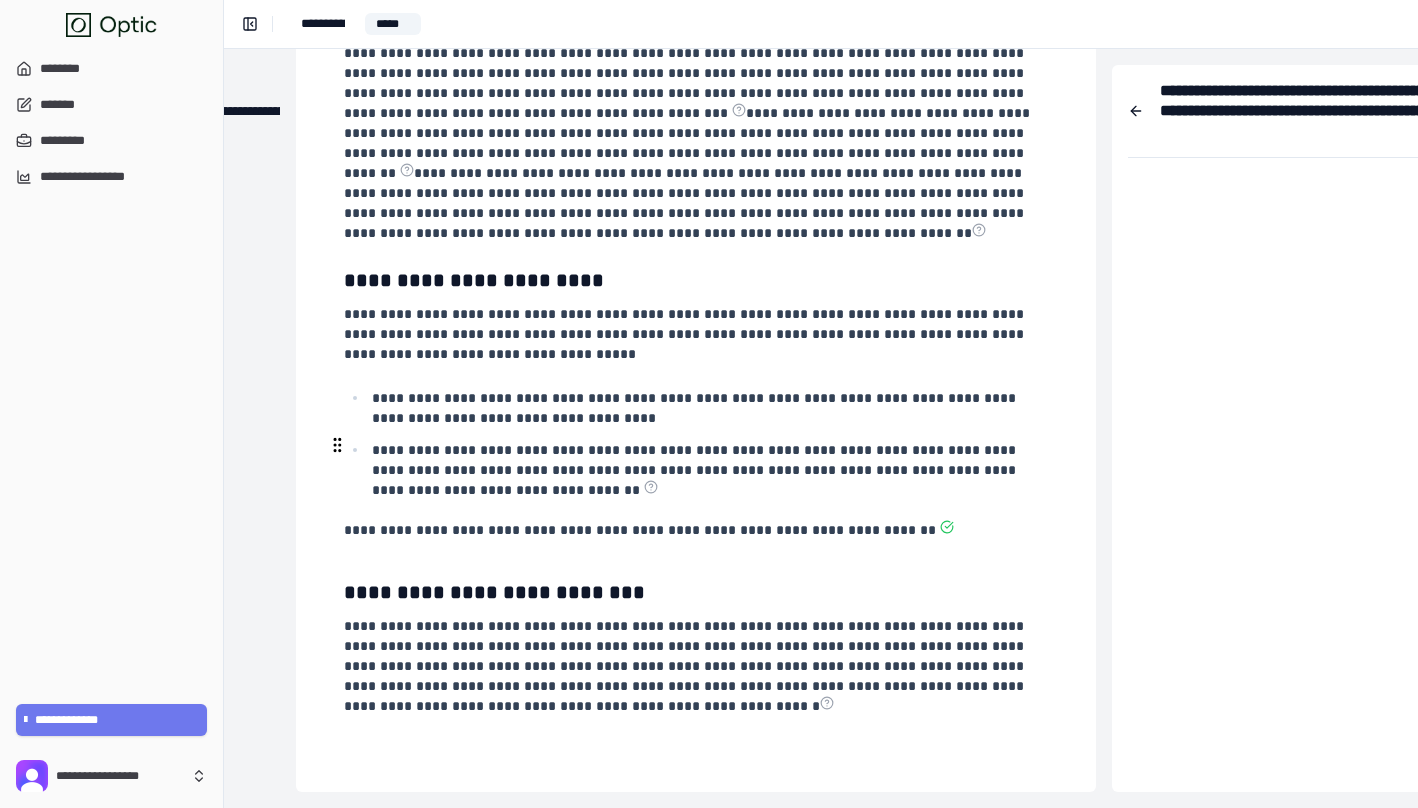 click on "**********" at bounding box center (708, 470) 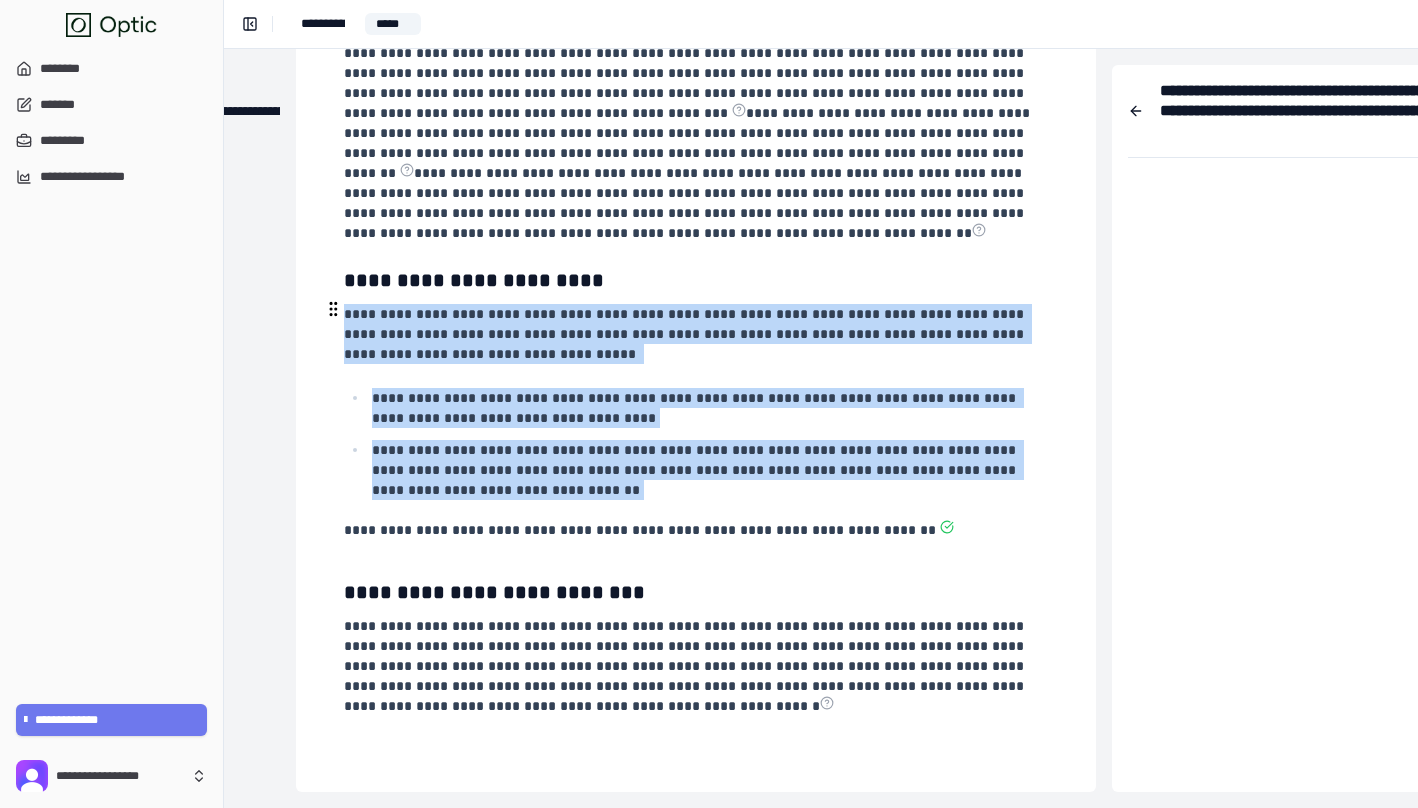 drag, startPoint x: 488, startPoint y: 490, endPoint x: 345, endPoint y: 315, distance: 225.99557 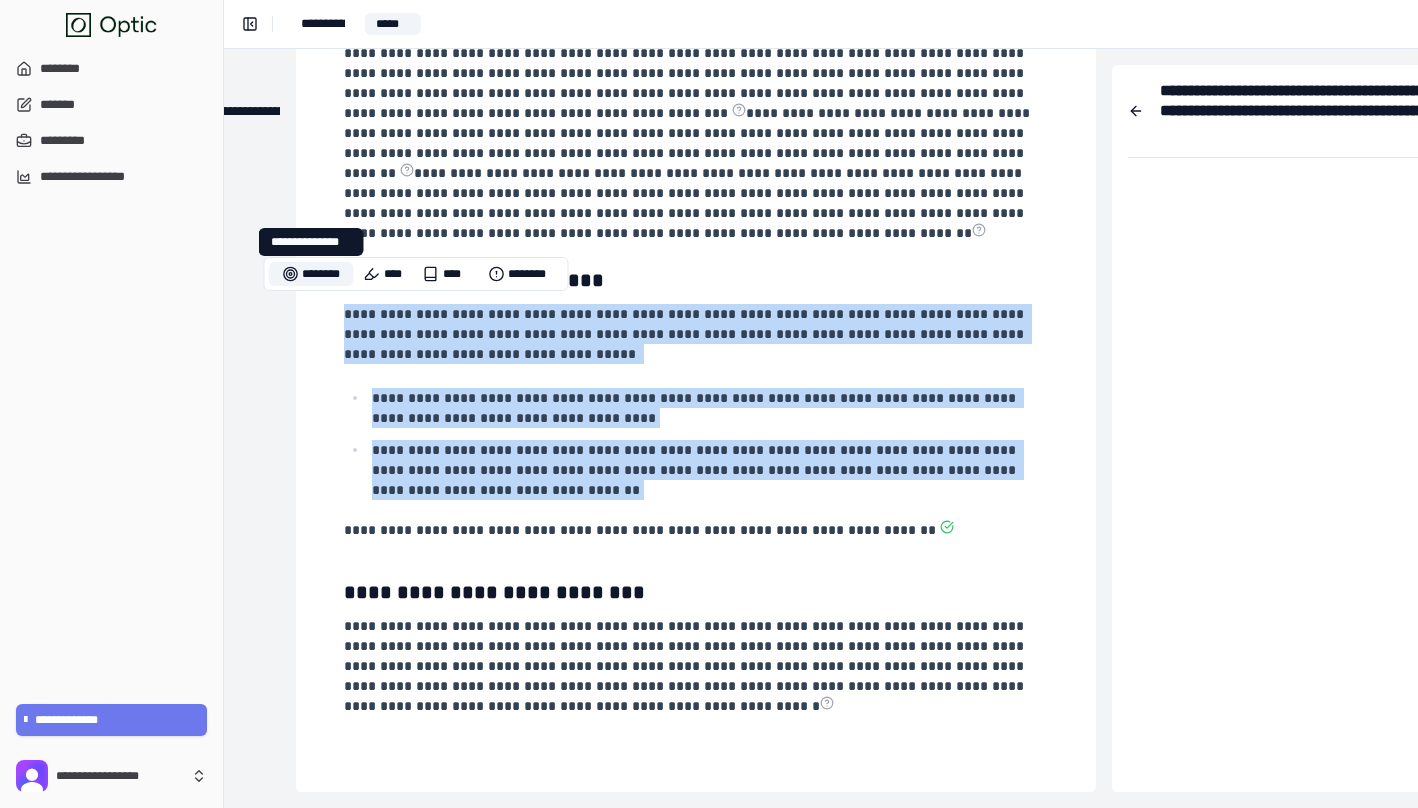 click on "********" at bounding box center (311, 274) 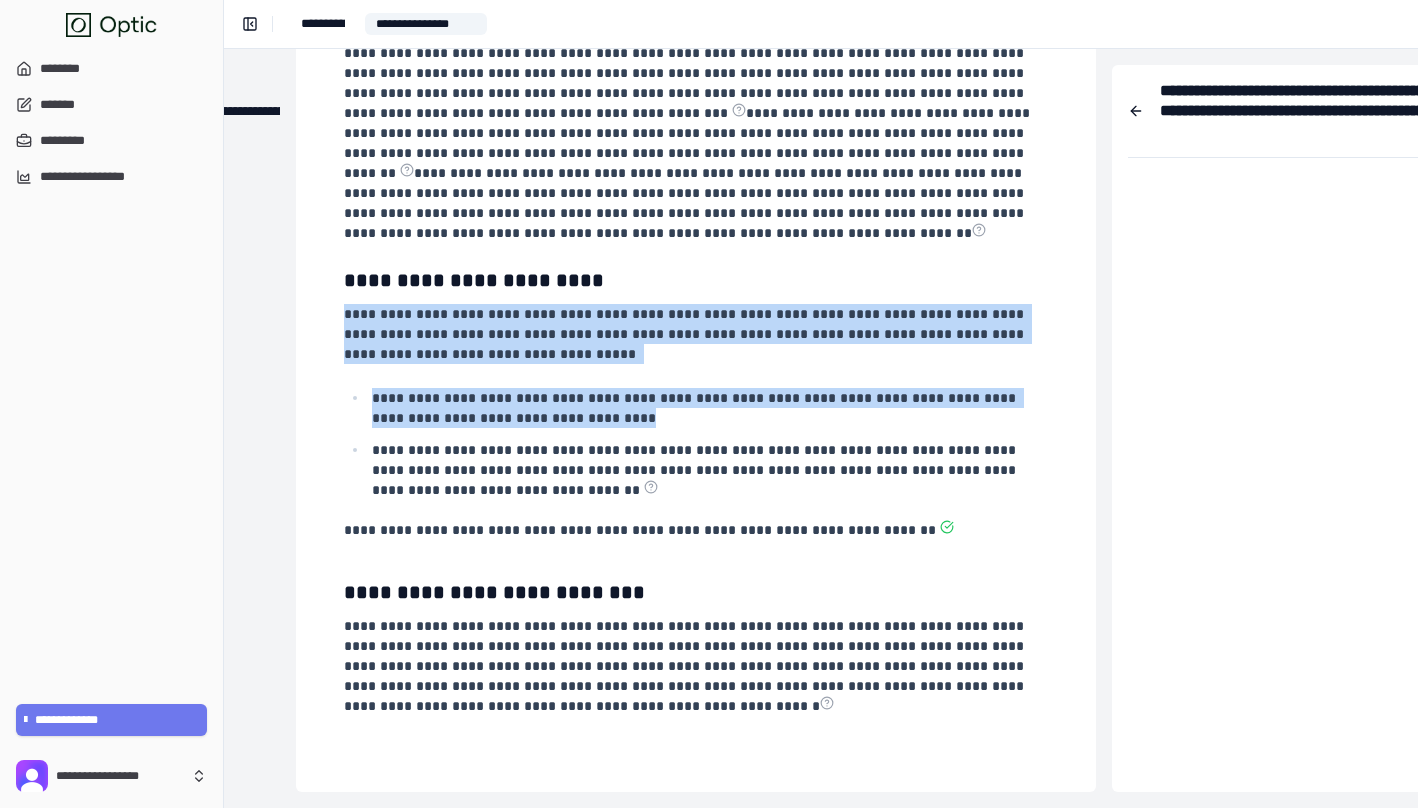scroll, scrollTop: 662, scrollLeft: 240, axis: both 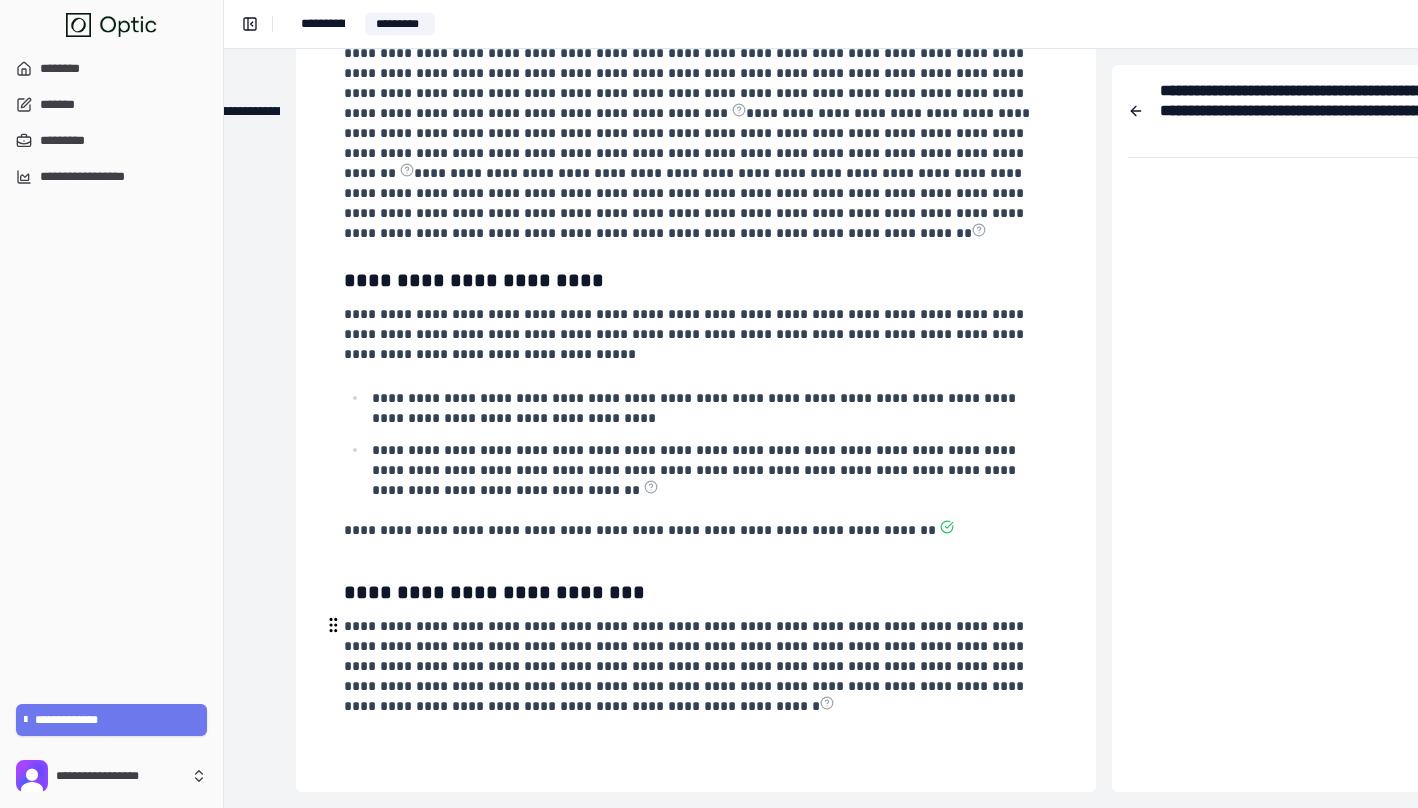 click on "**********" at bounding box center [694, 666] 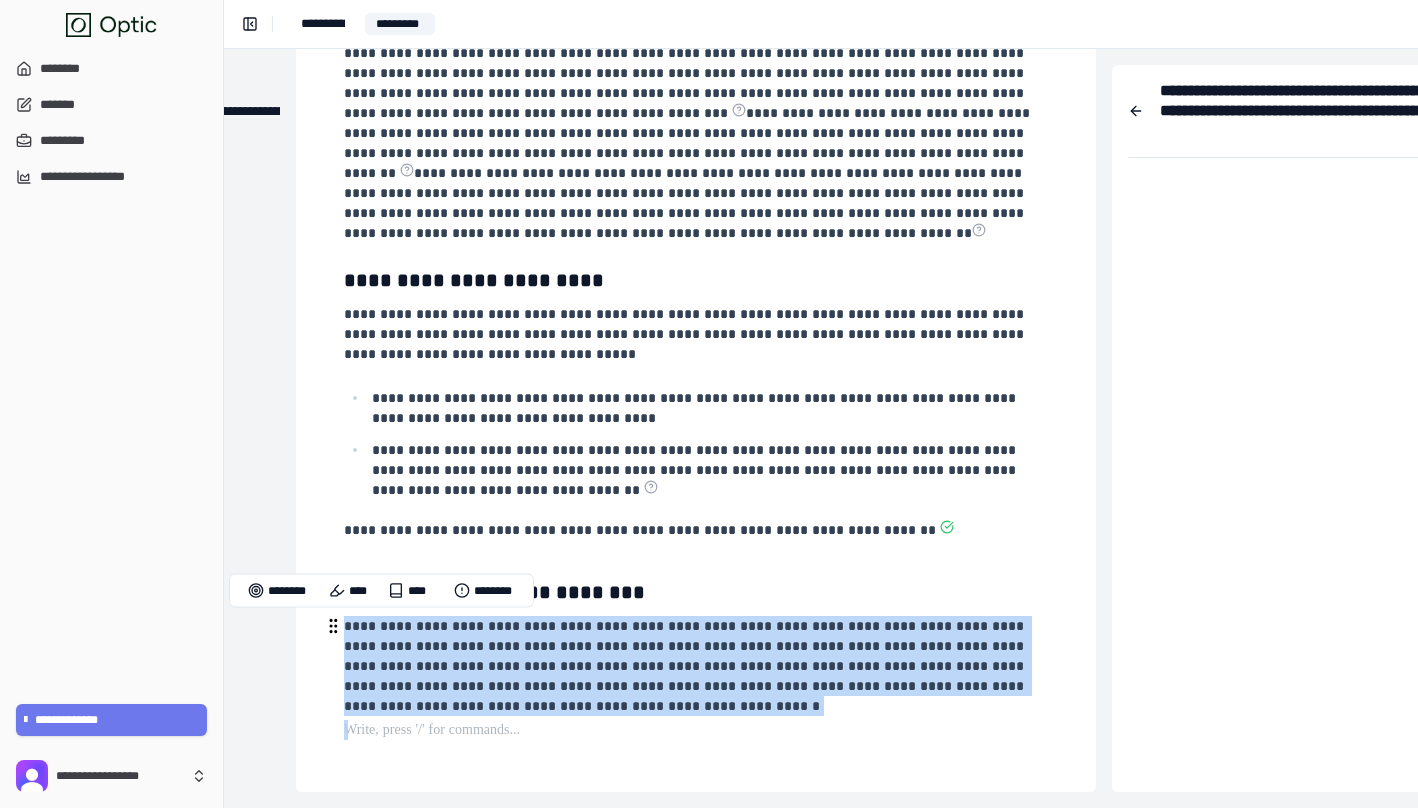 drag, startPoint x: 488, startPoint y: 720, endPoint x: 340, endPoint y: 631, distance: 172.69916 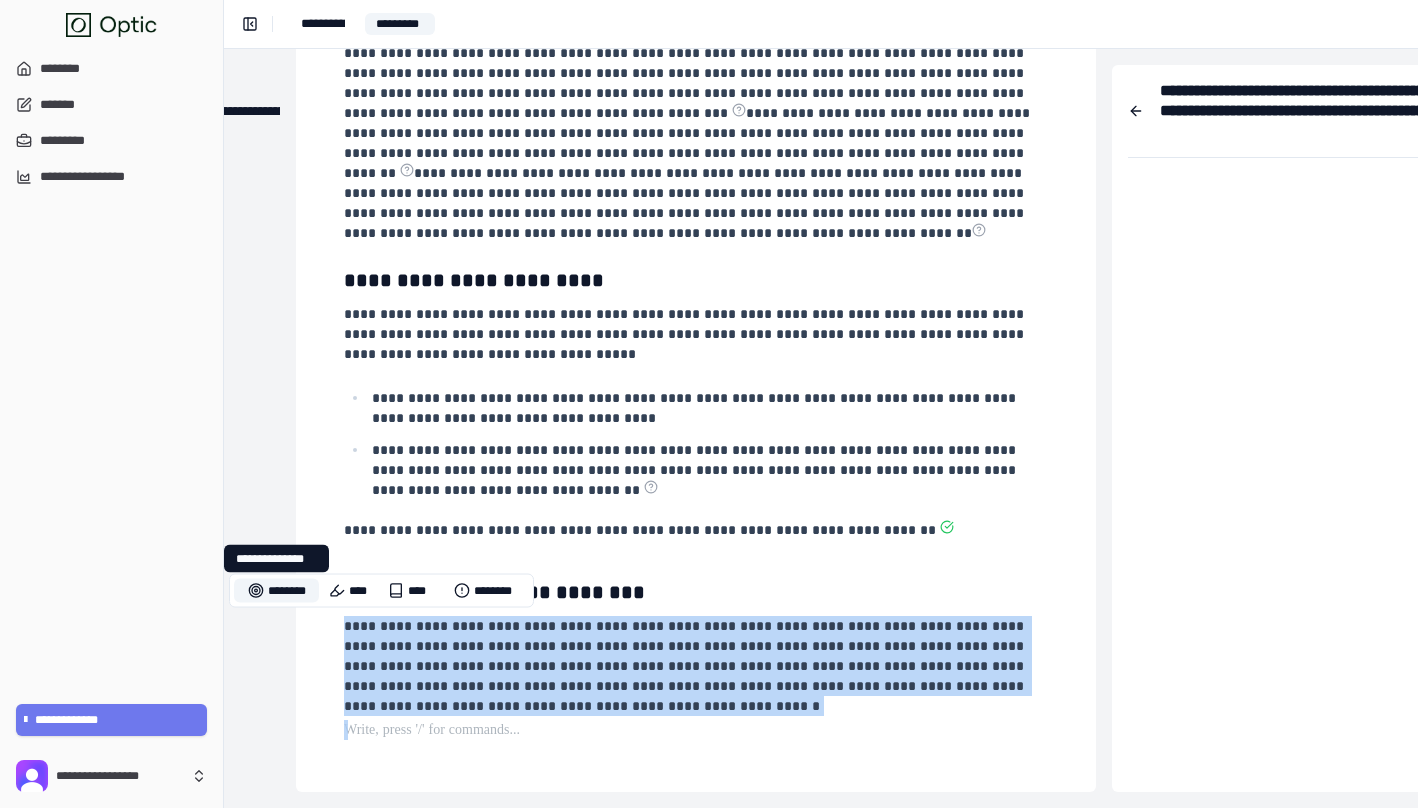 click on "********" at bounding box center [276, 591] 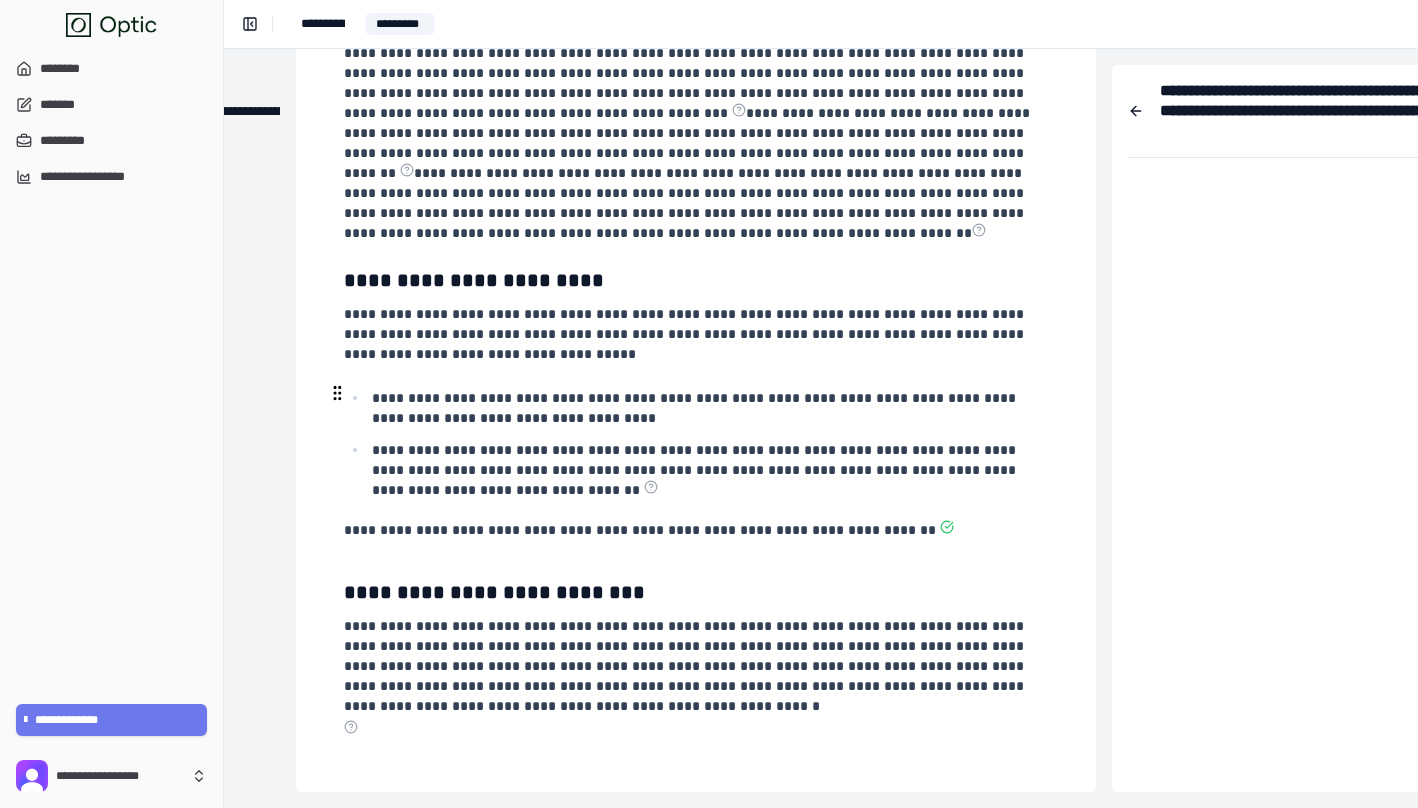 click on "**********" at bounding box center (696, 408) 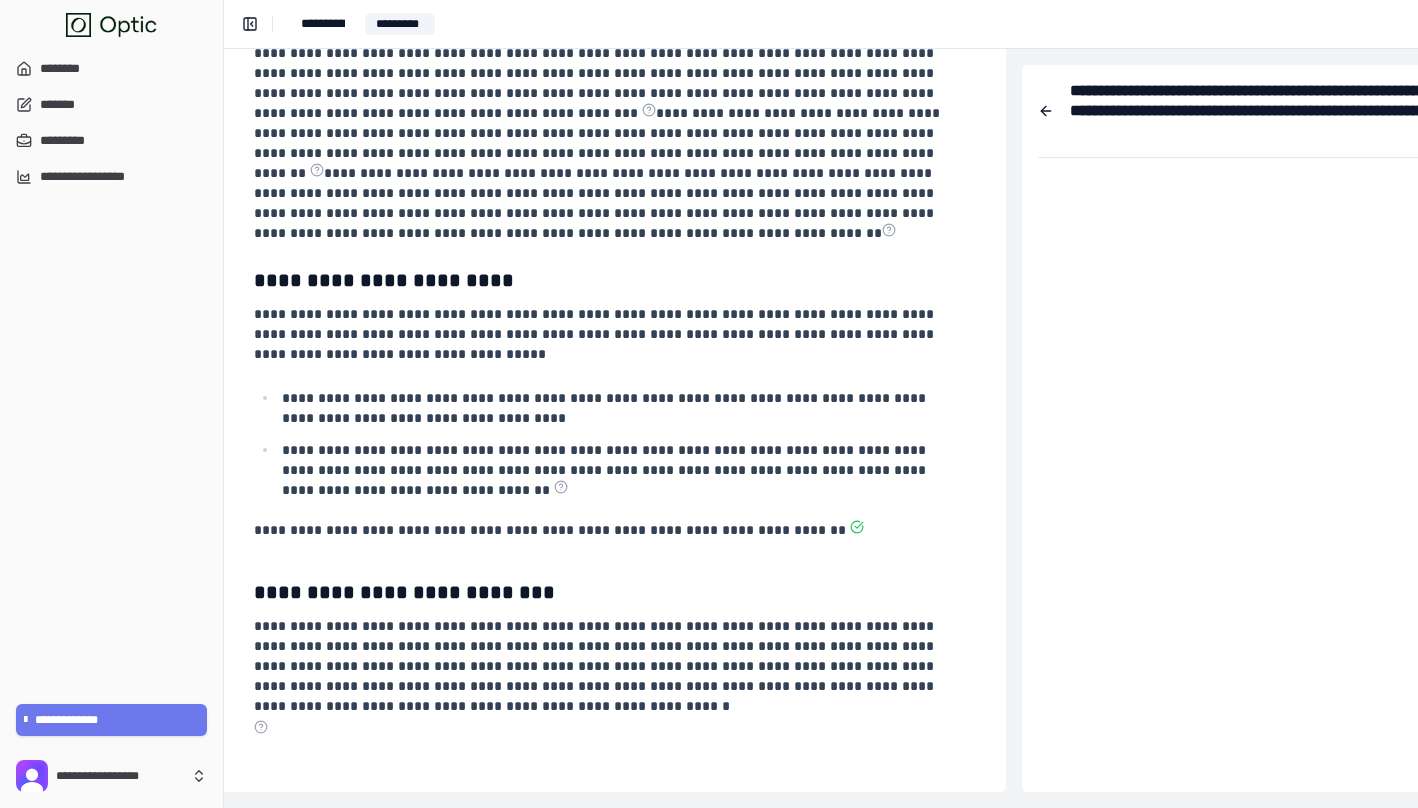 scroll, scrollTop: 661, scrollLeft: 532, axis: both 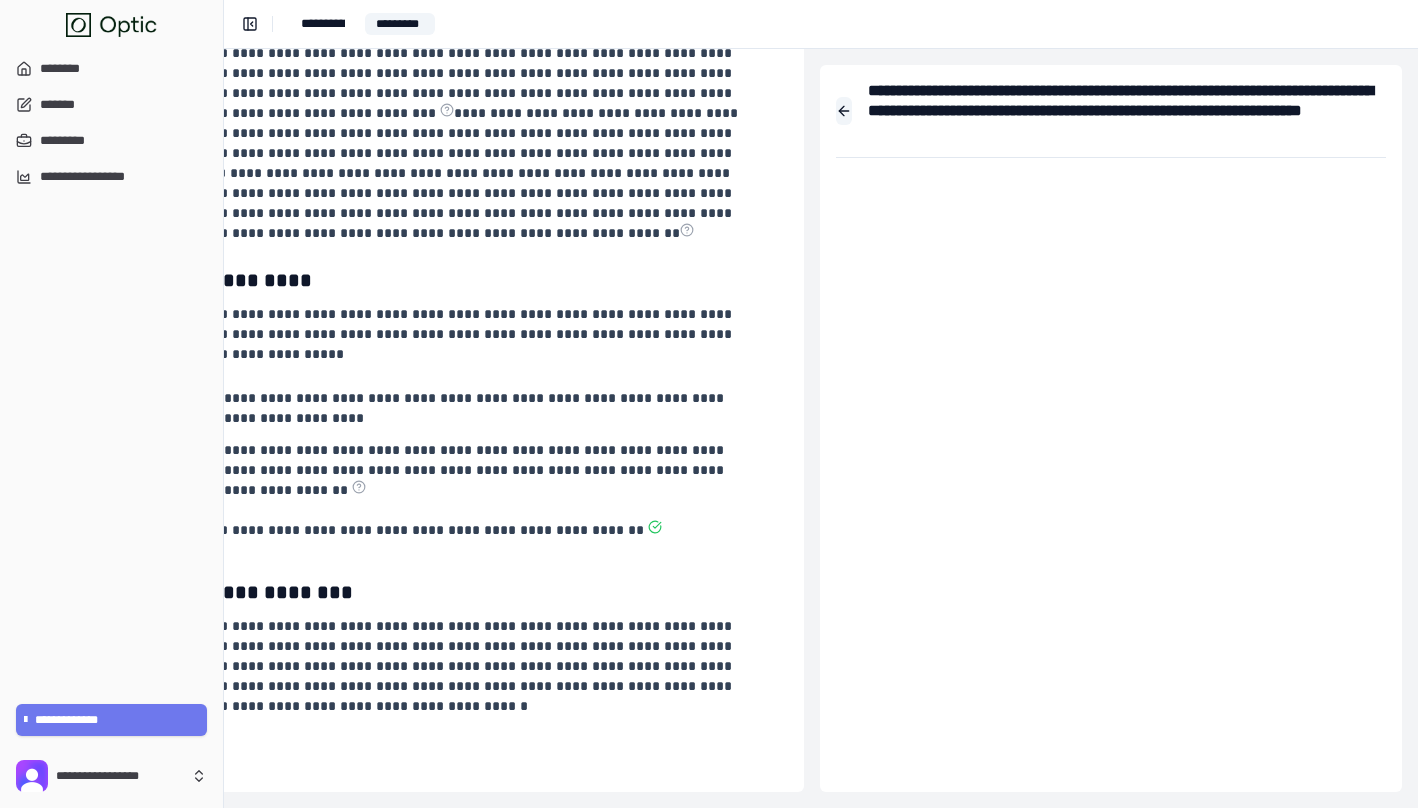 click at bounding box center (844, 111) 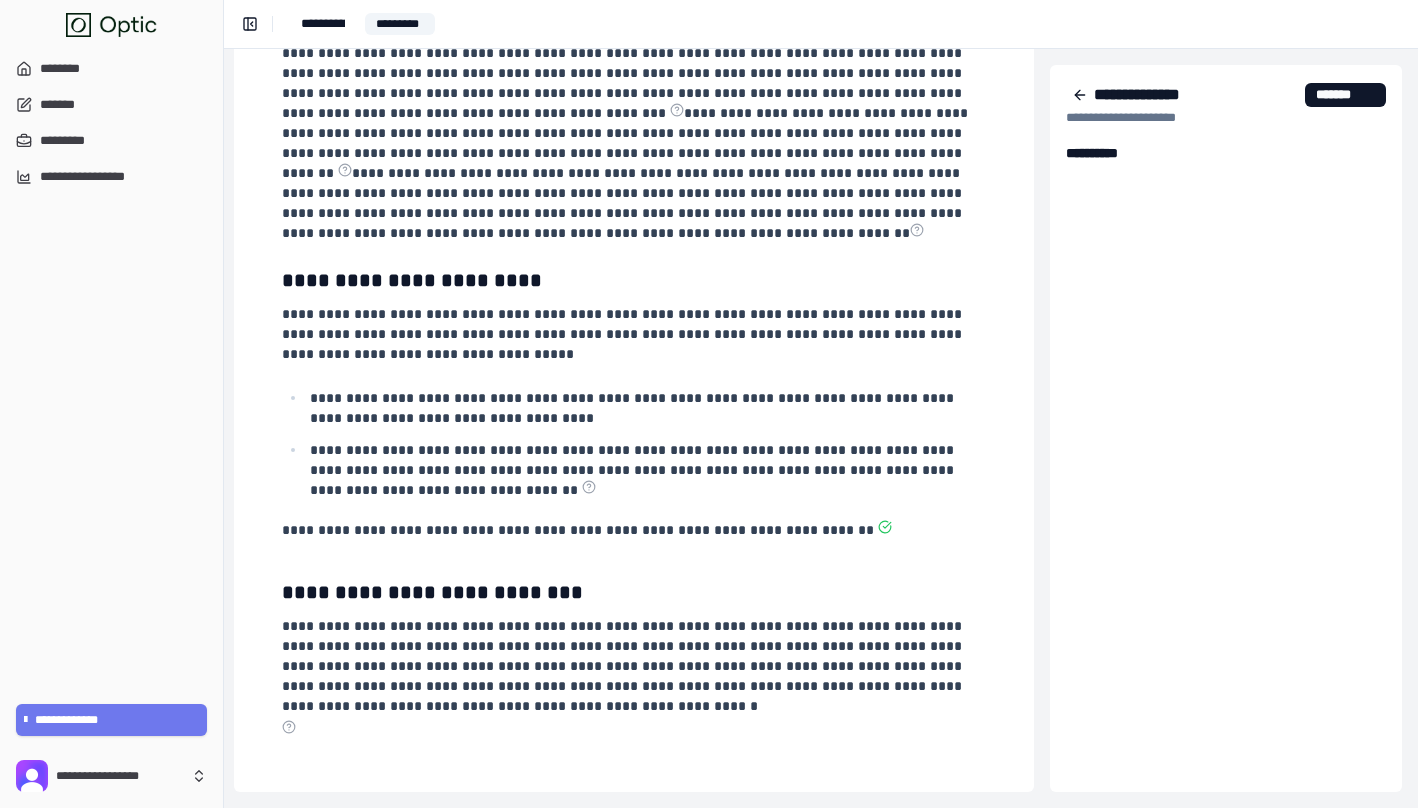 scroll, scrollTop: 661, scrollLeft: 302, axis: both 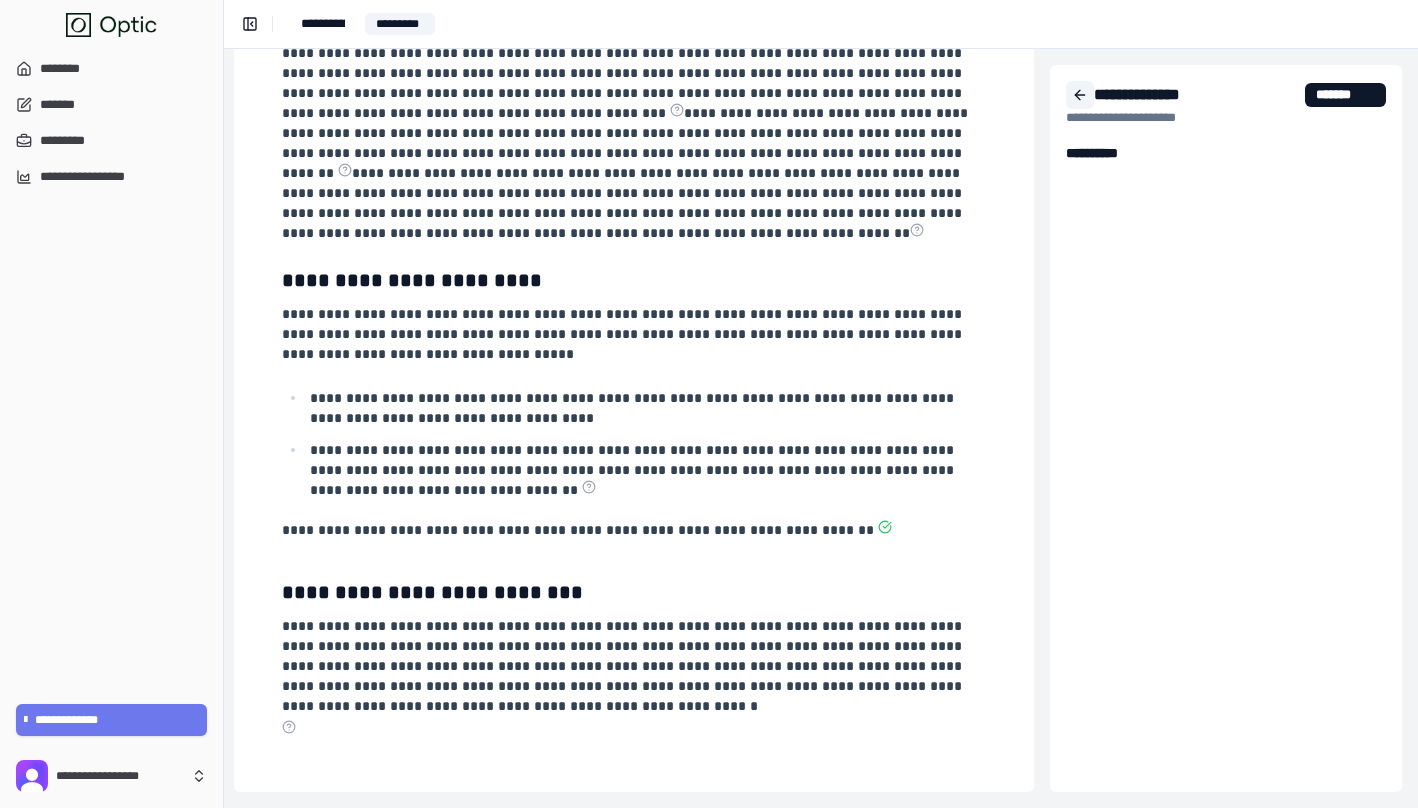 click at bounding box center (1080, 95) 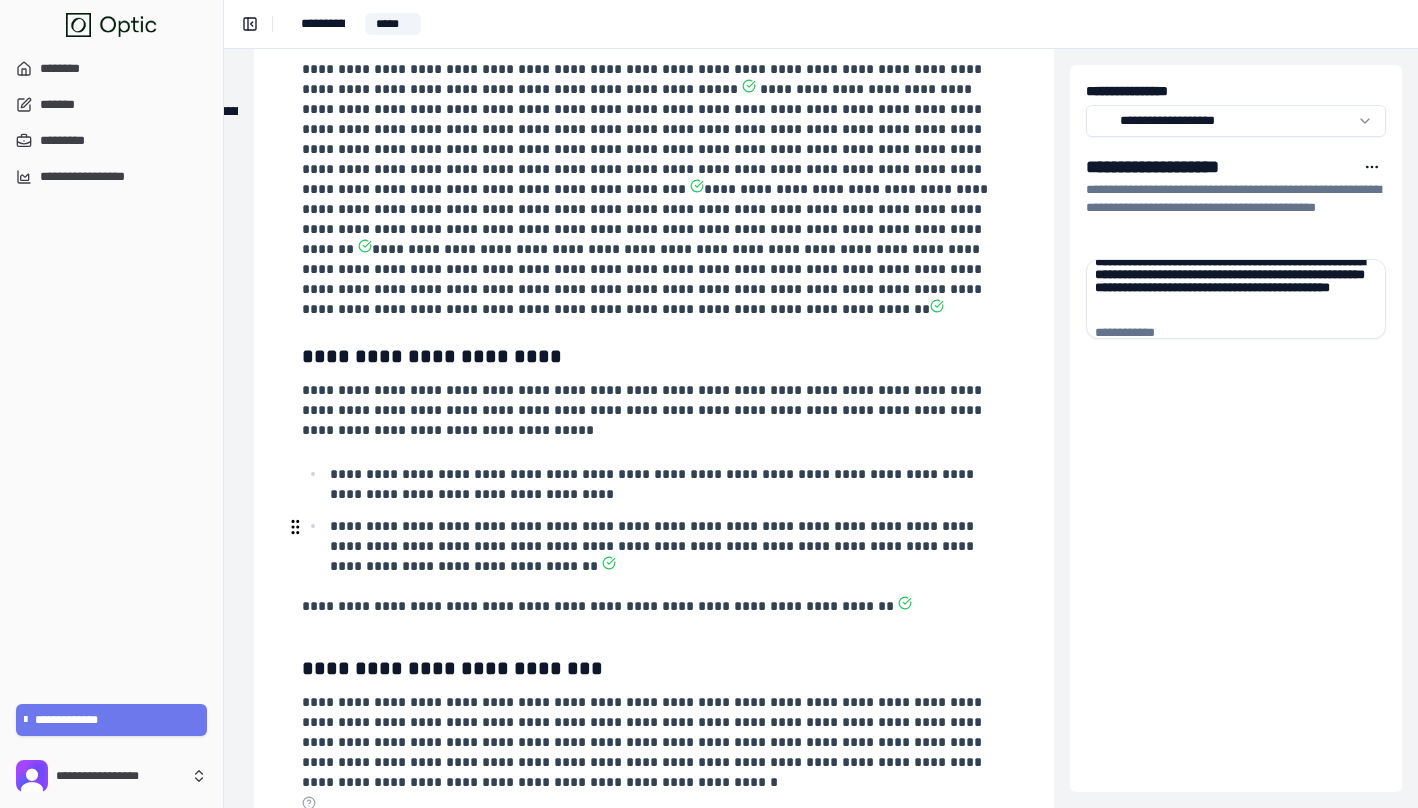 scroll, scrollTop: 662, scrollLeft: 282, axis: both 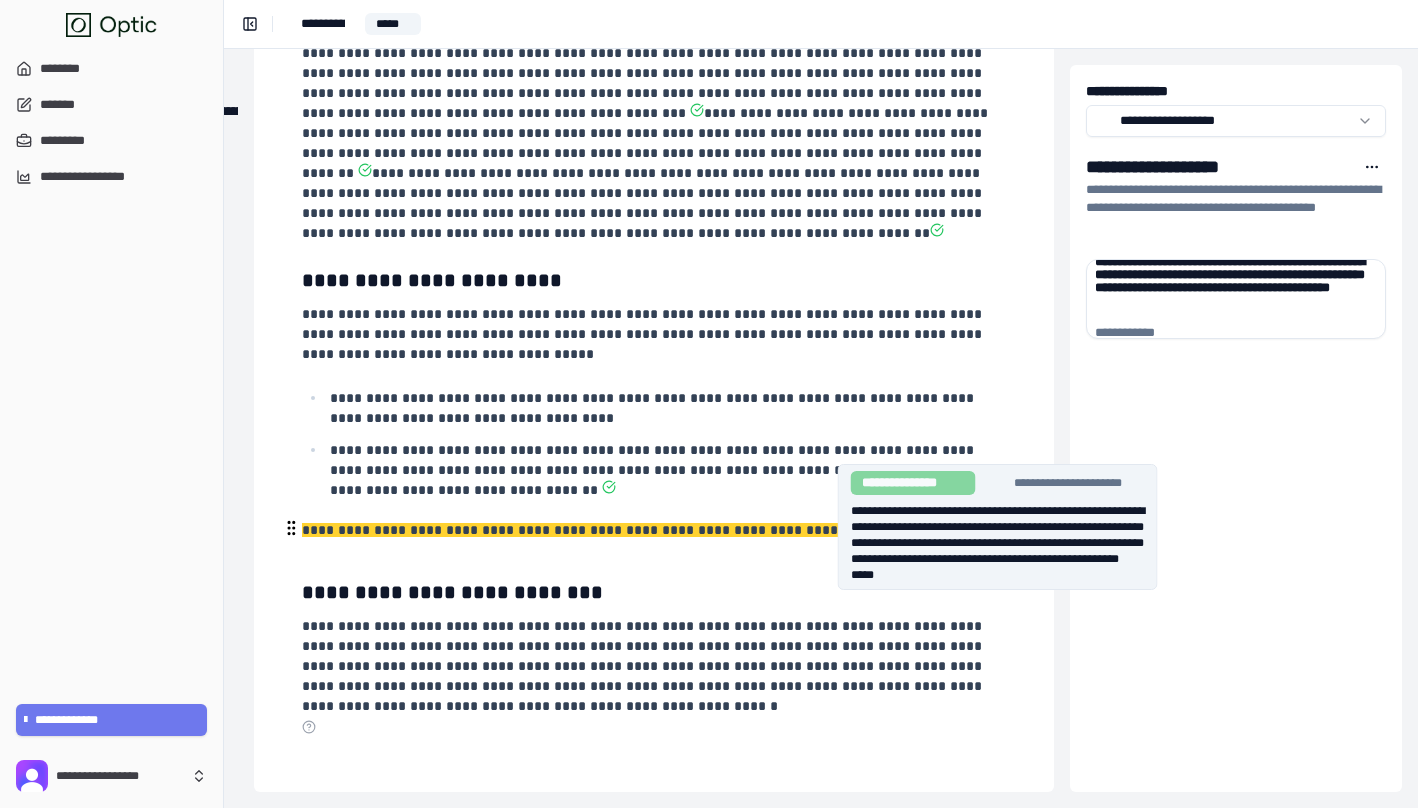 click 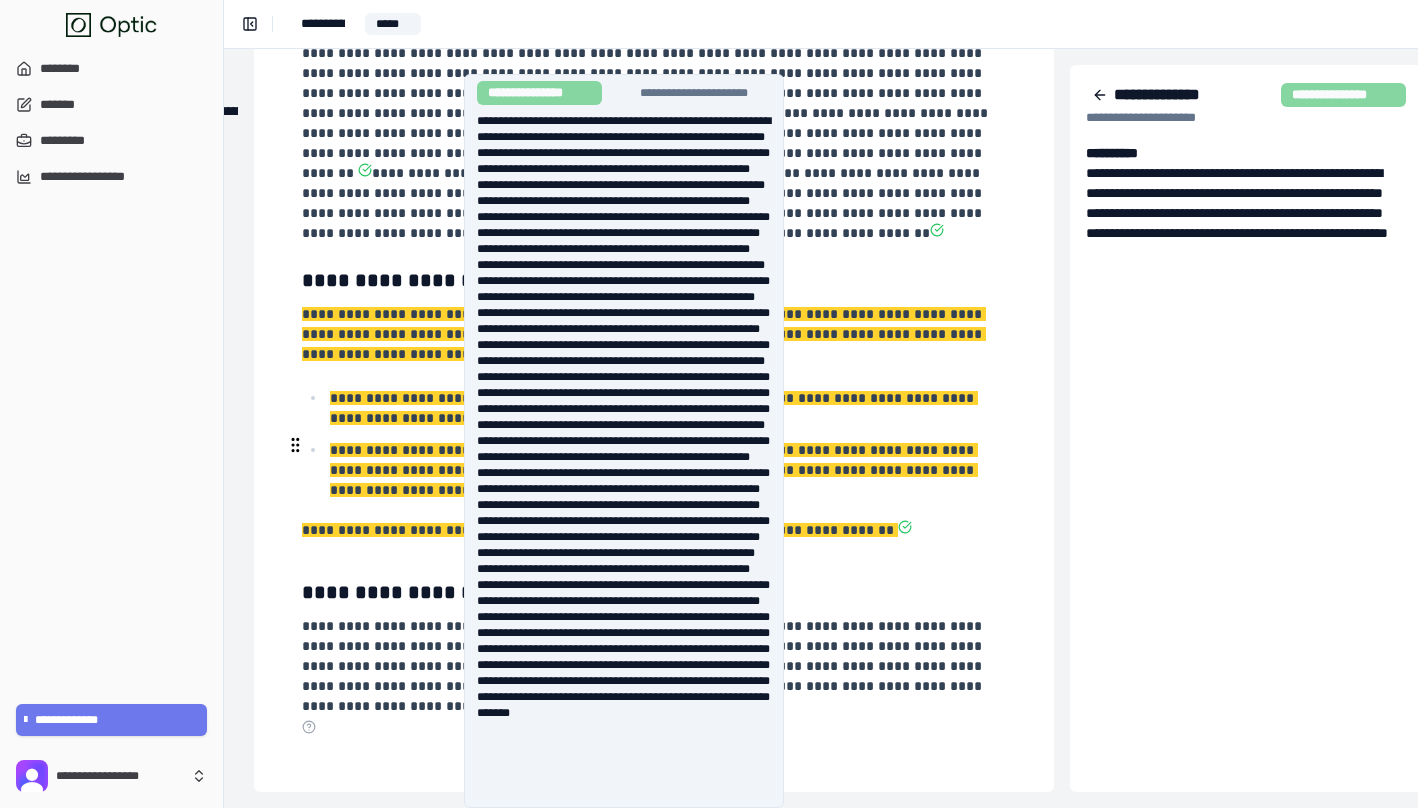 click 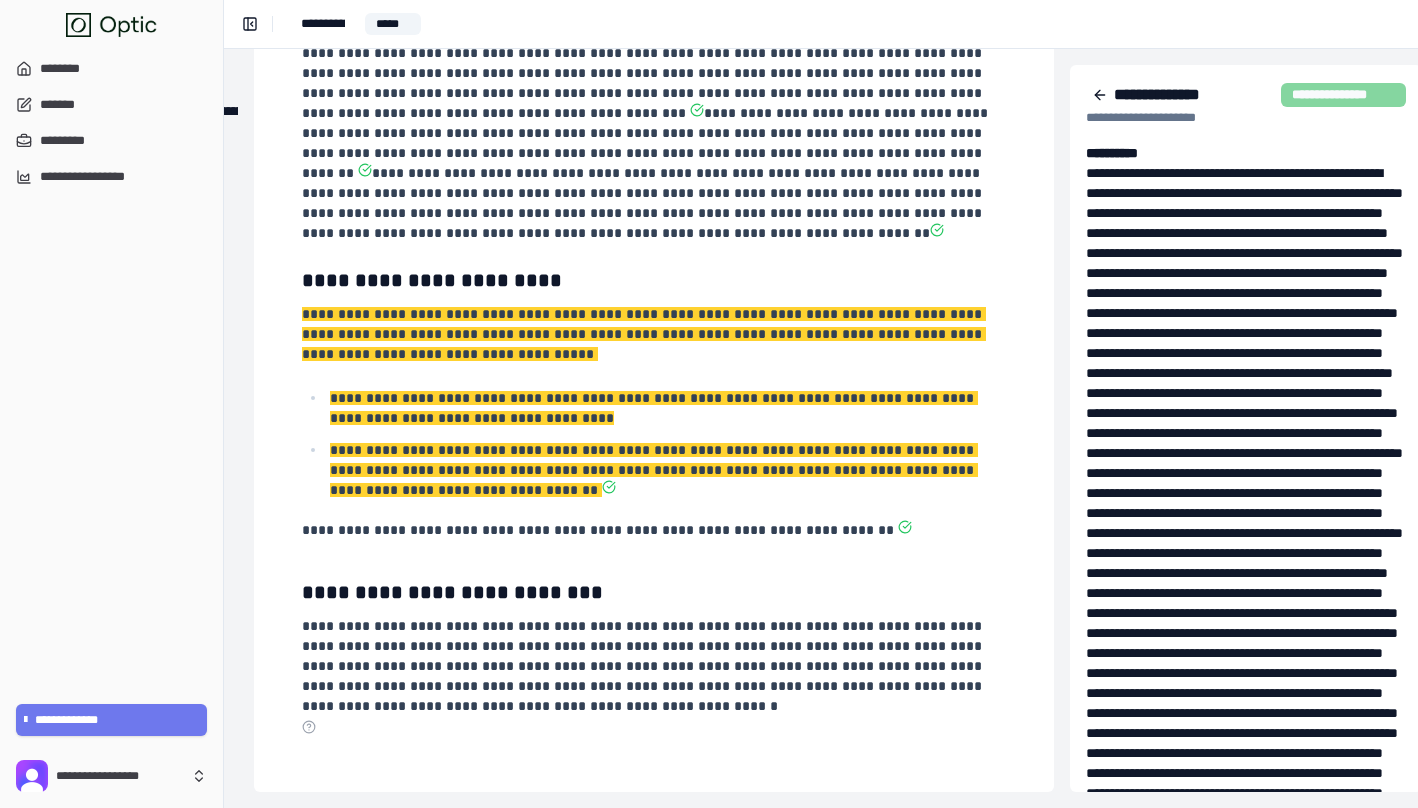 click on "**********" at bounding box center [654, 100] 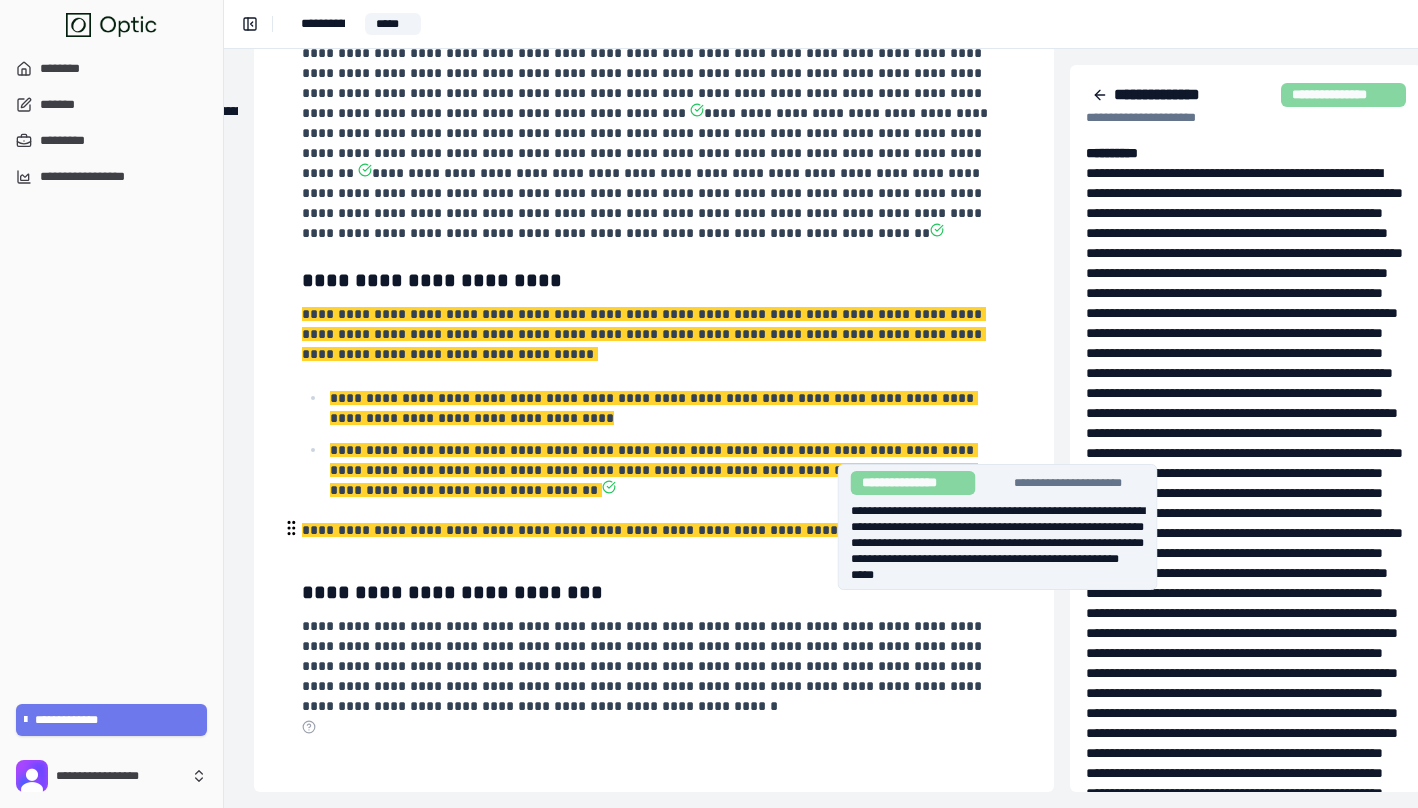 click 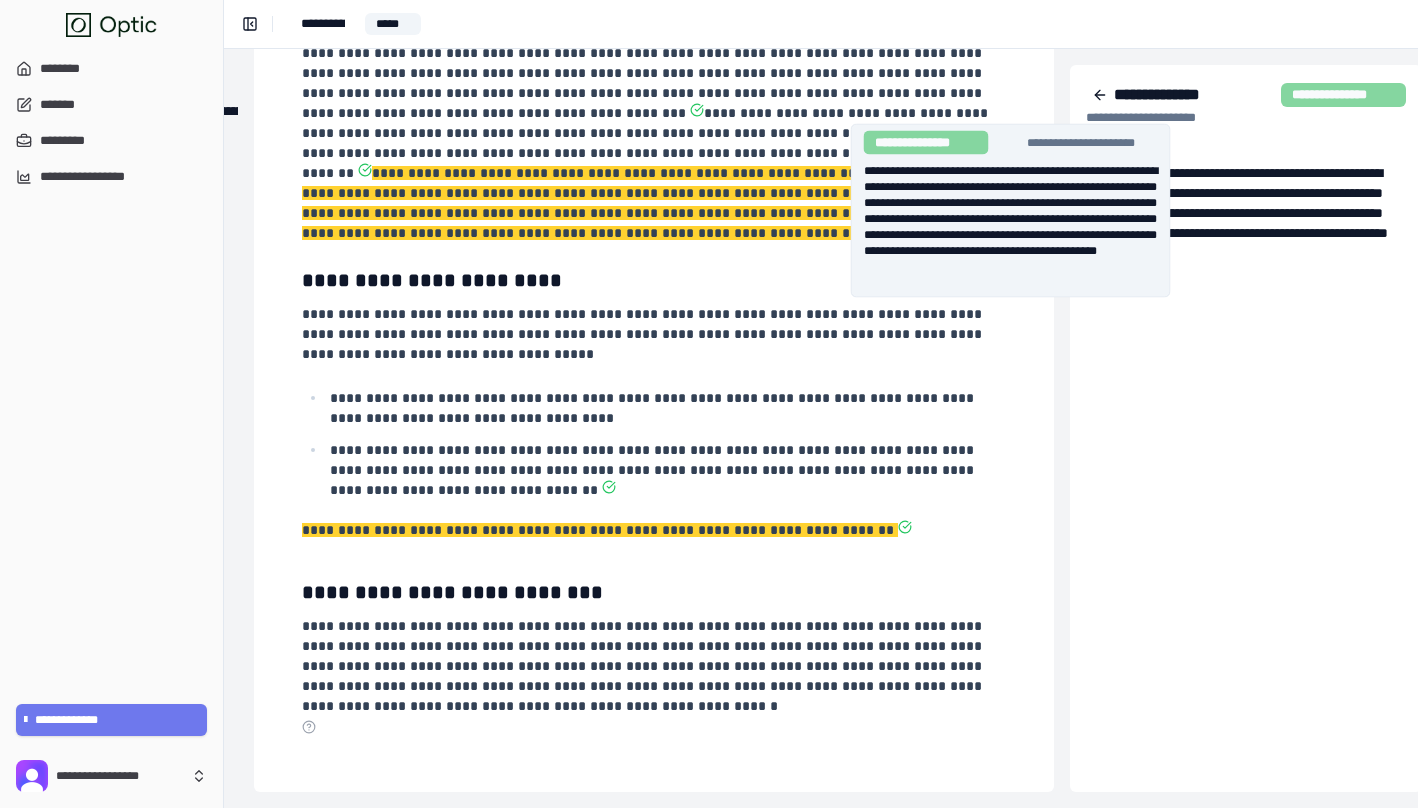 click 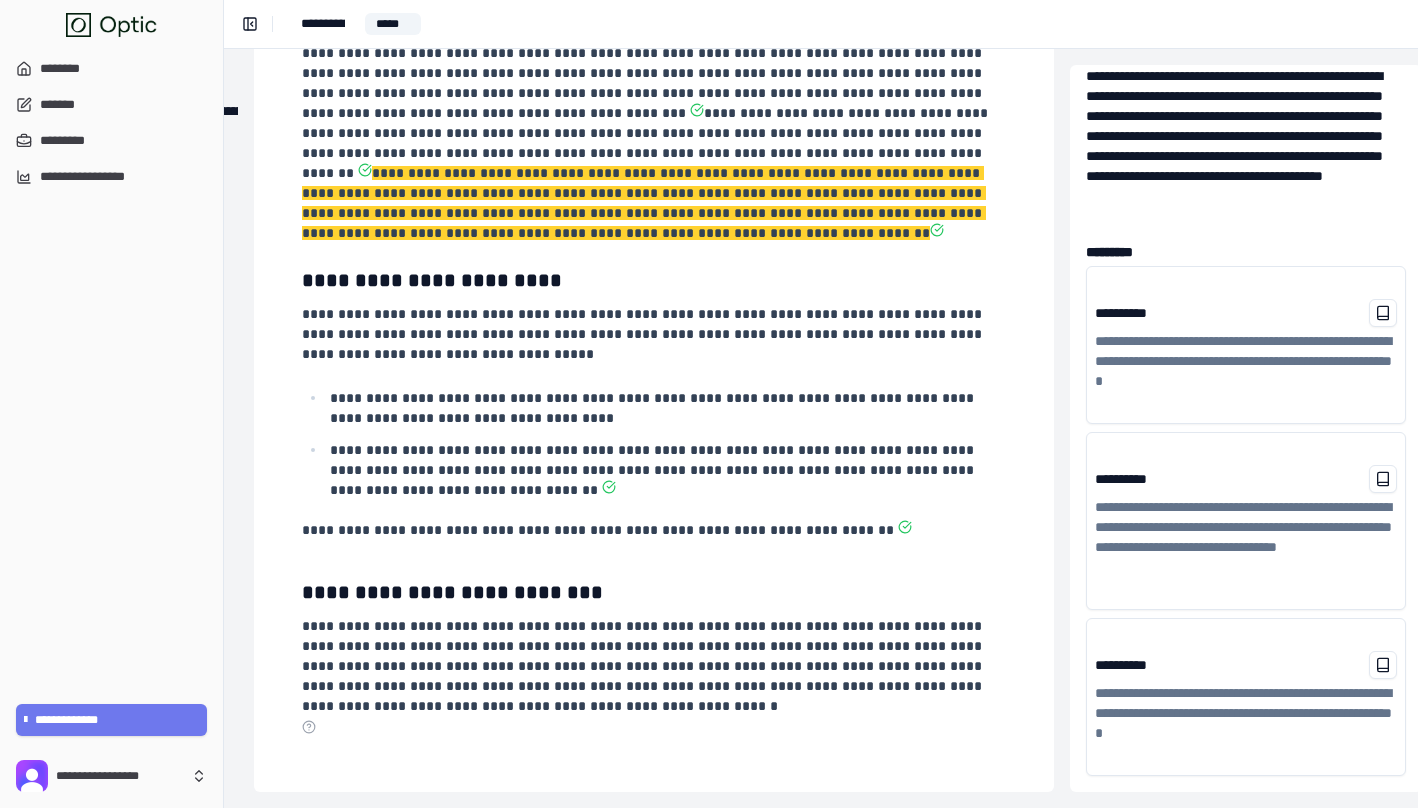 scroll, scrollTop: 0, scrollLeft: 0, axis: both 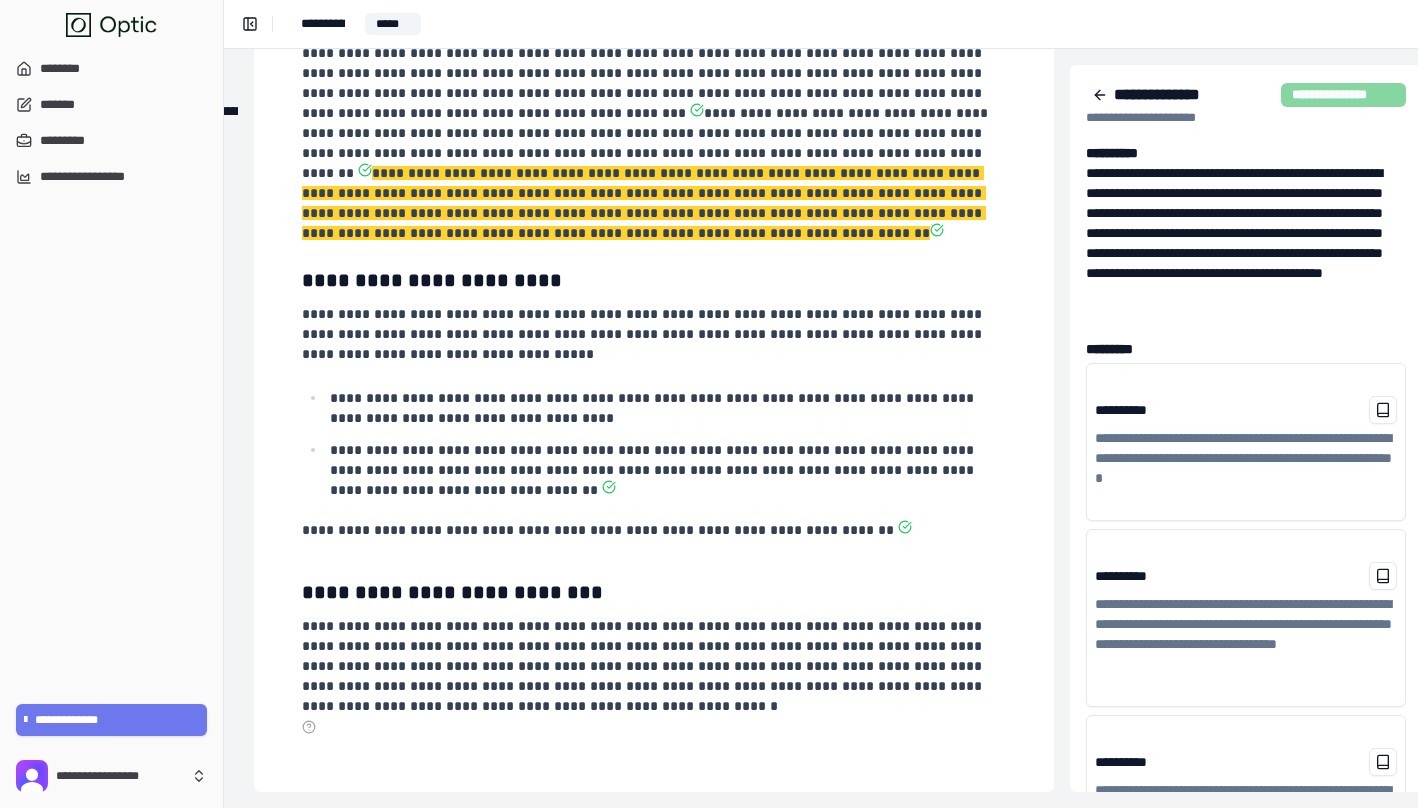 click on "**********" at bounding box center [1246, 442] 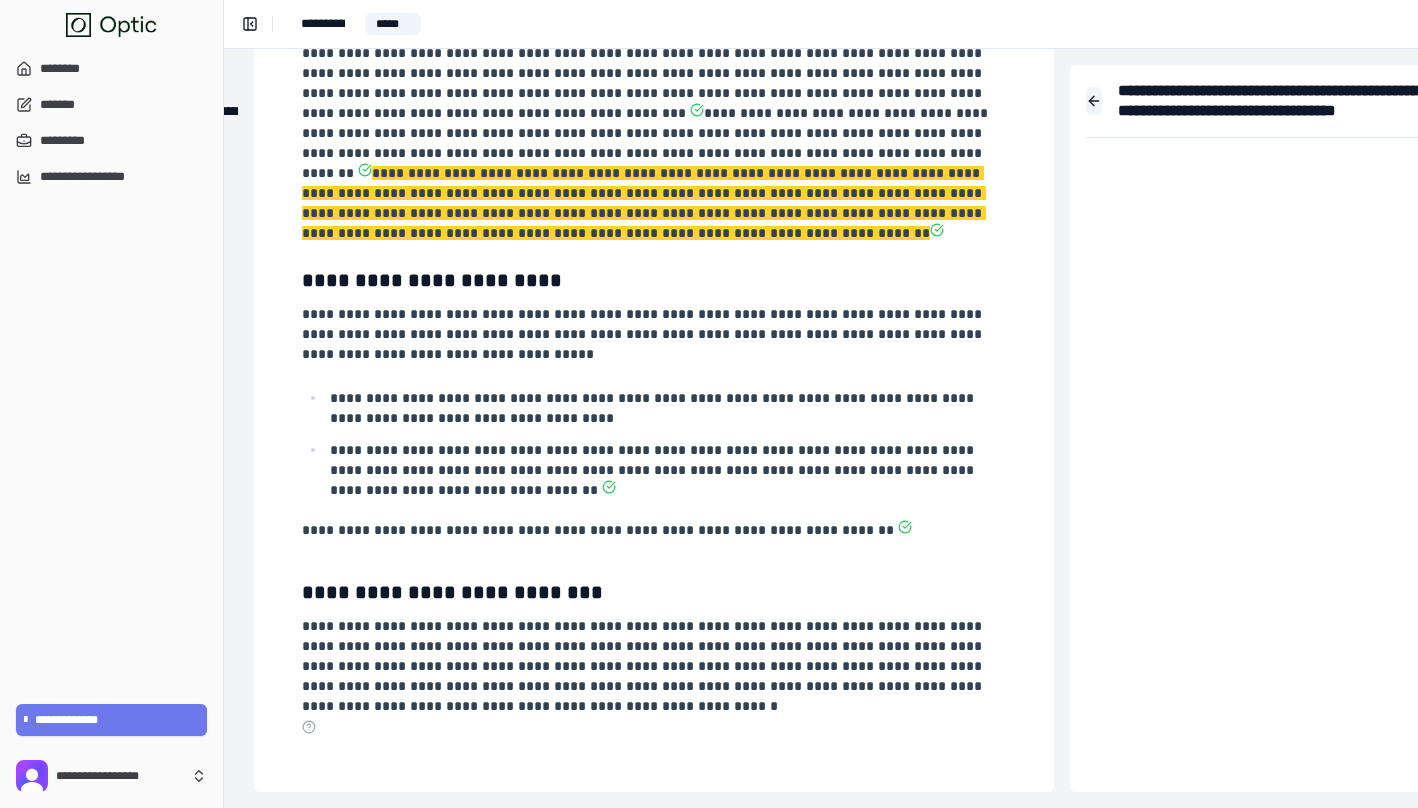 click at bounding box center (1094, 101) 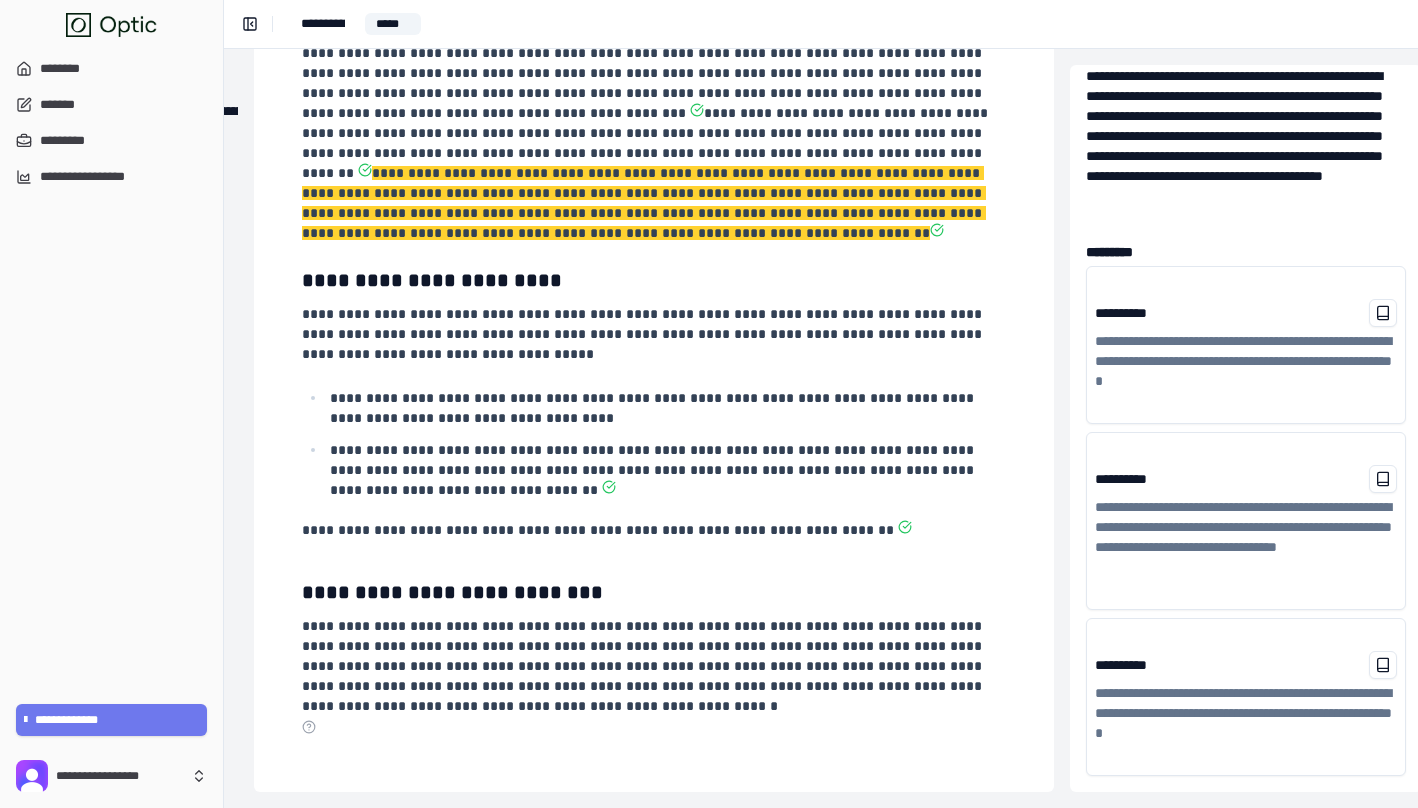 scroll, scrollTop: 0, scrollLeft: 0, axis: both 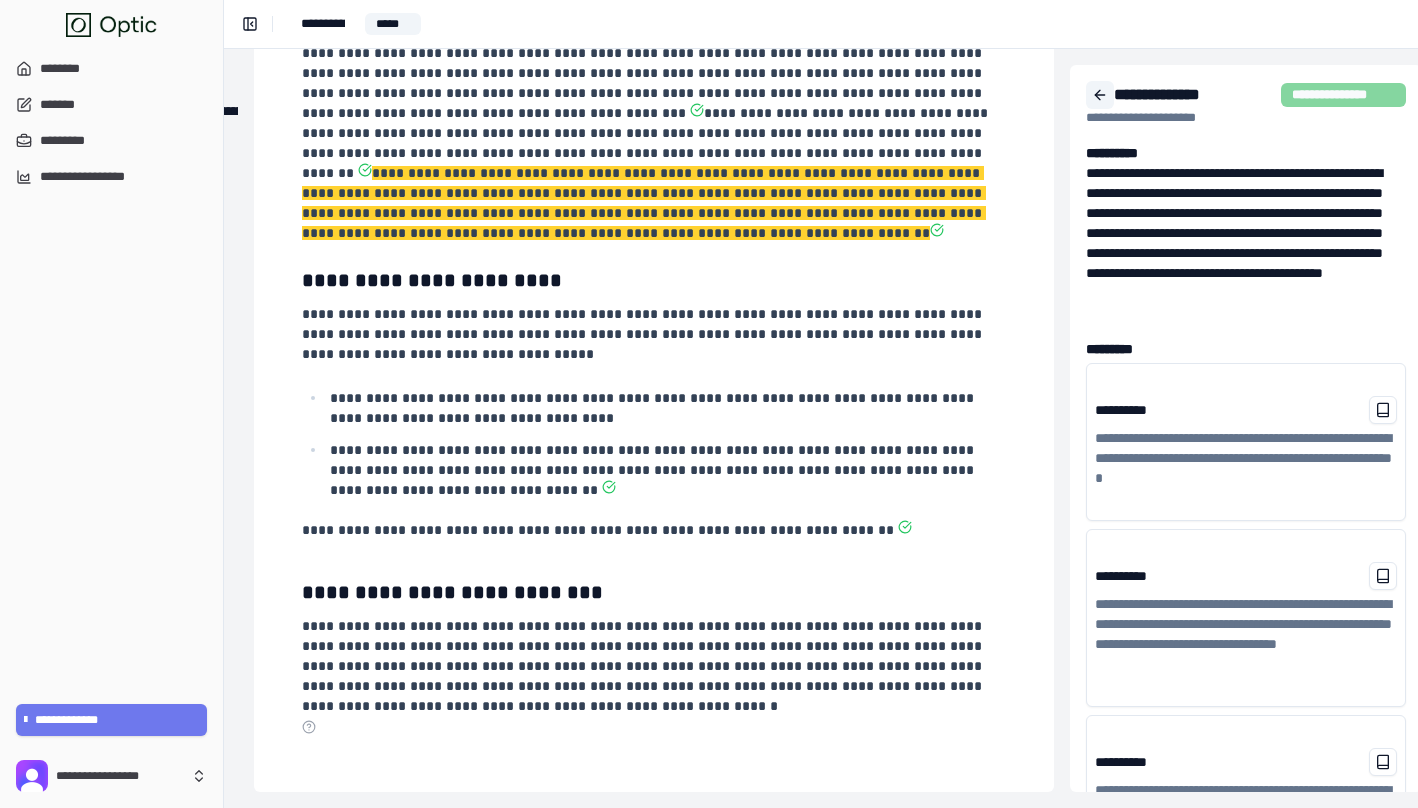 click at bounding box center (1100, 95) 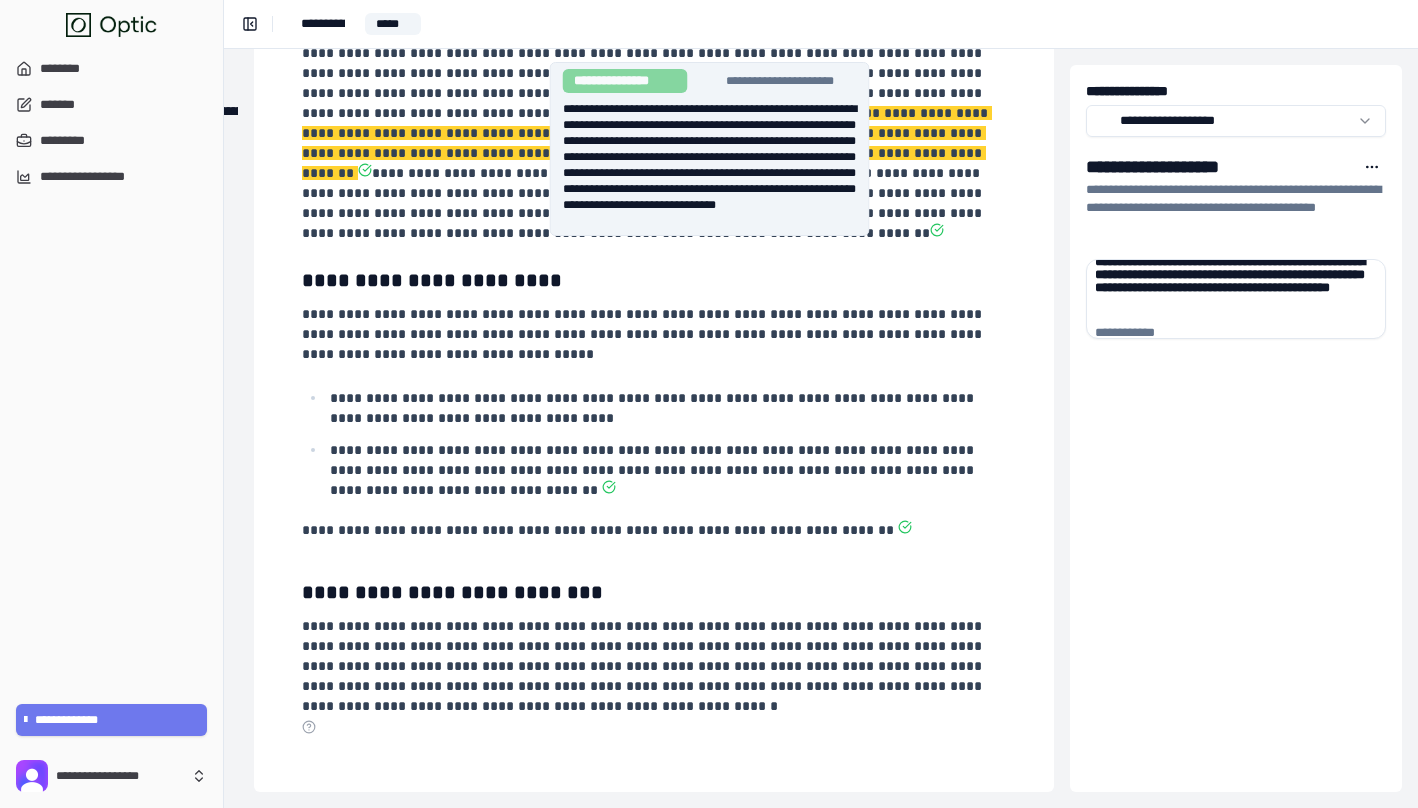 click 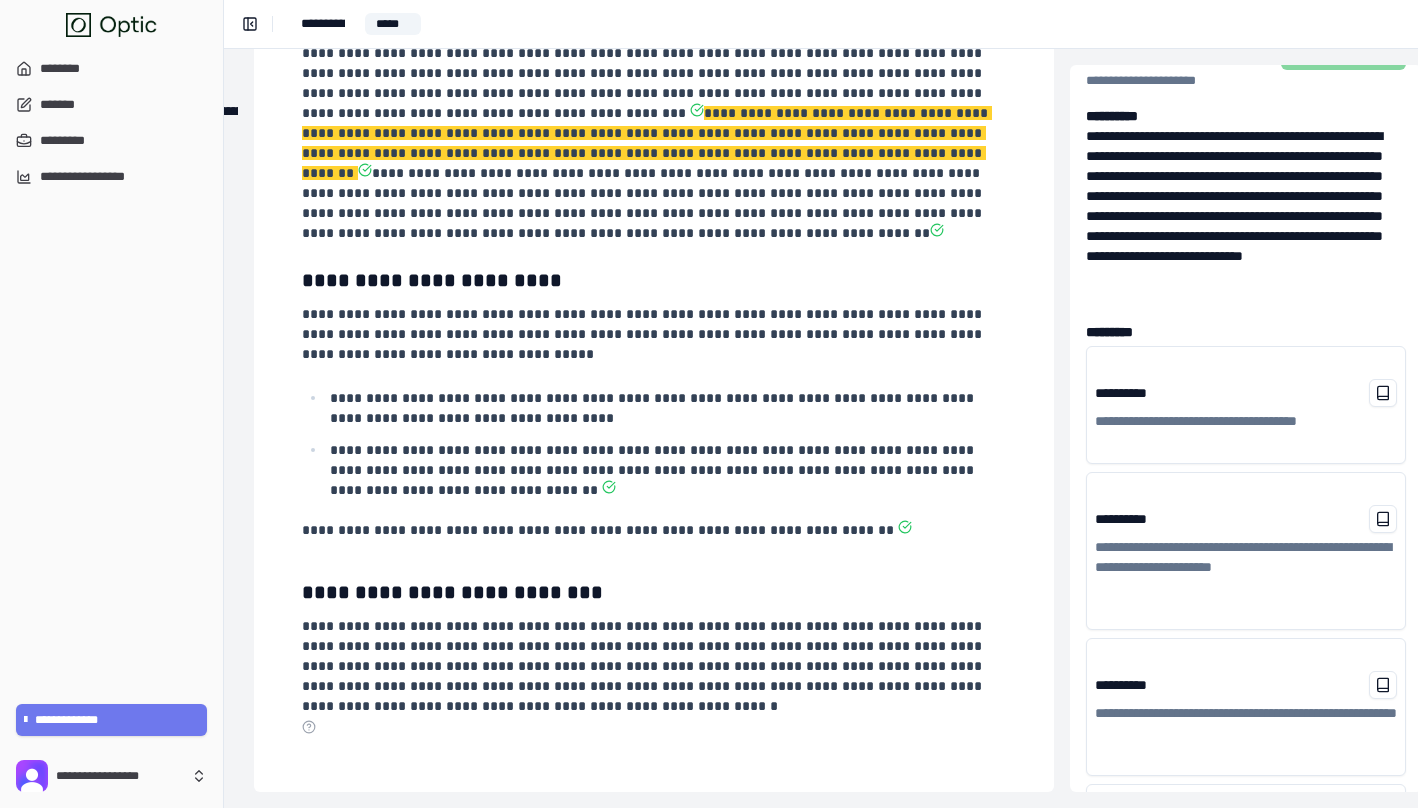 scroll, scrollTop: 0, scrollLeft: 0, axis: both 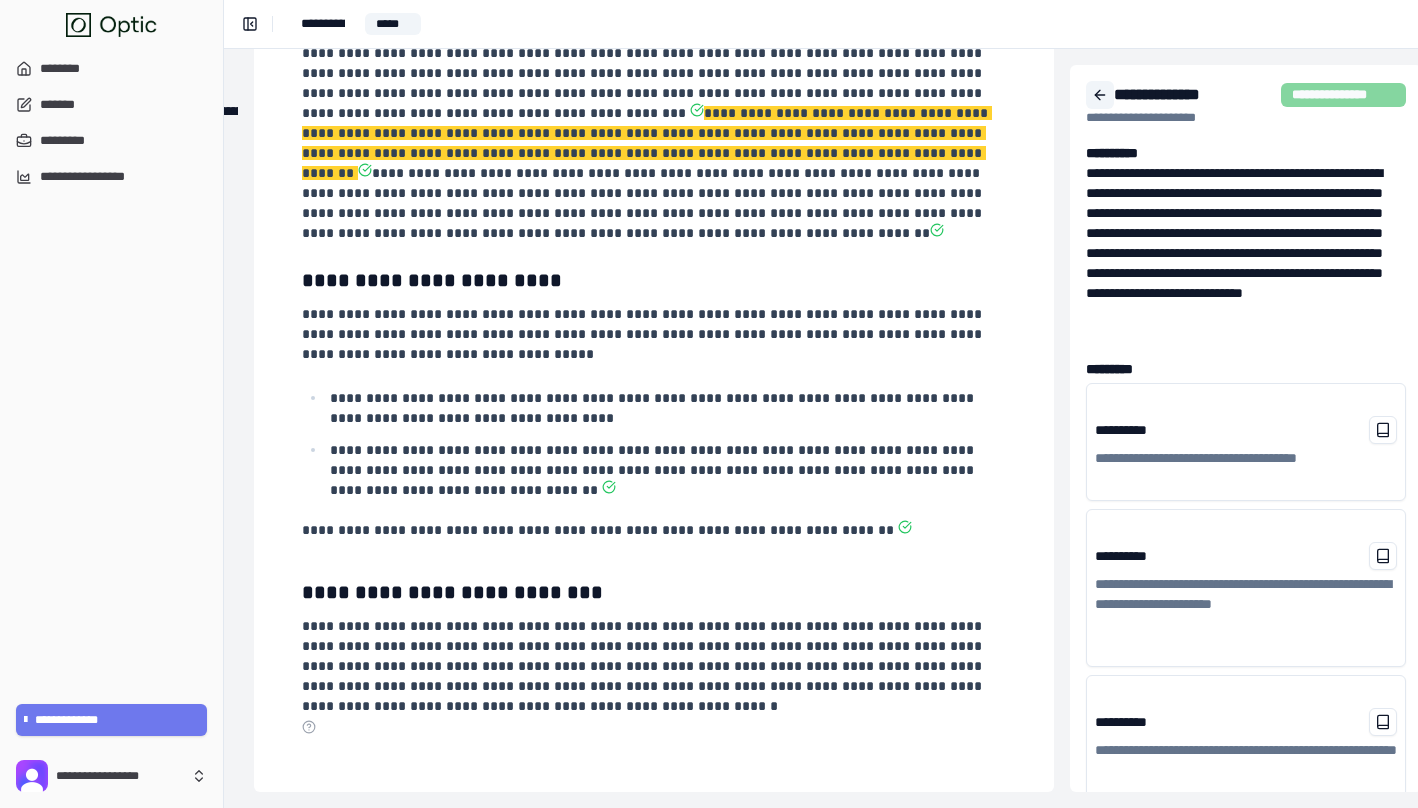 click at bounding box center (1100, 95) 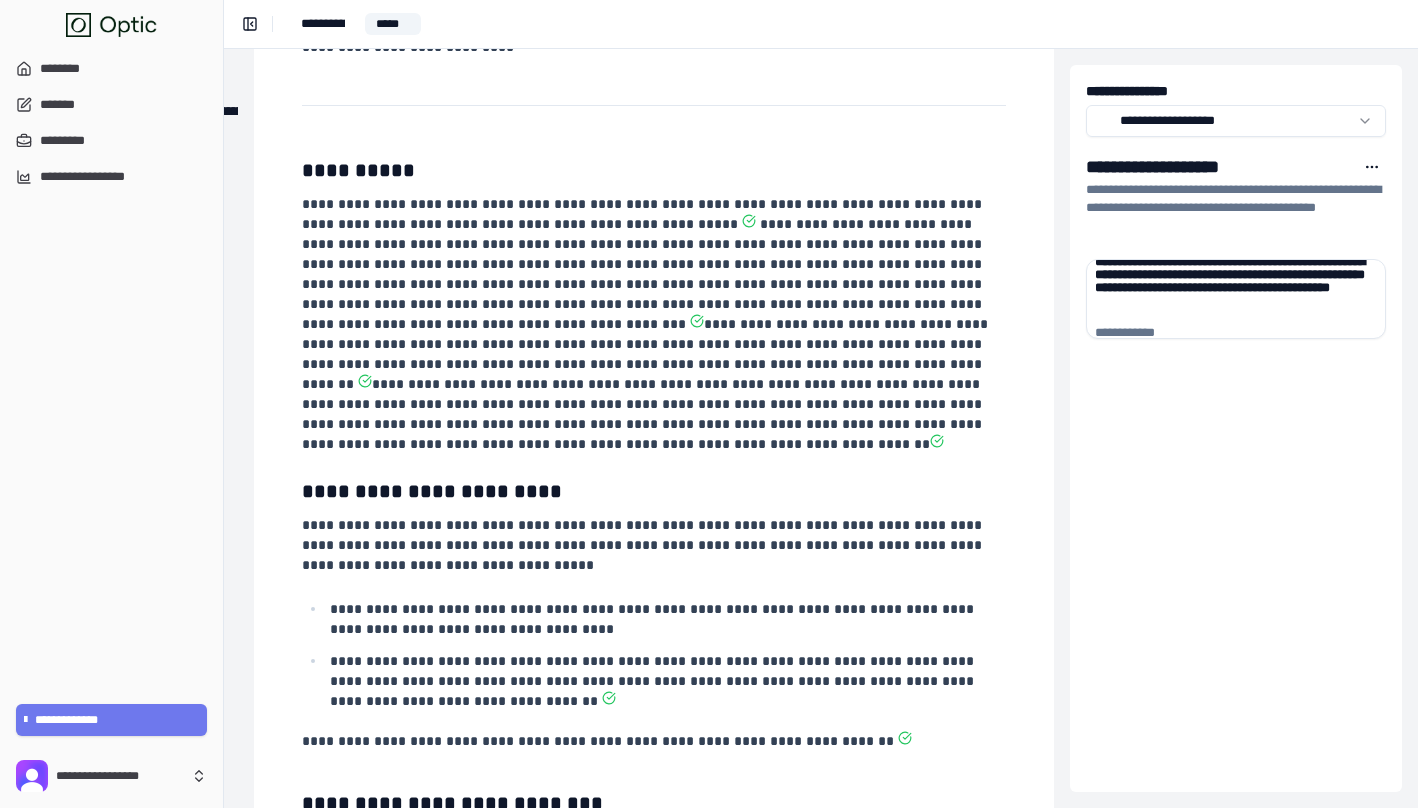 scroll, scrollTop: 458, scrollLeft: 282, axis: both 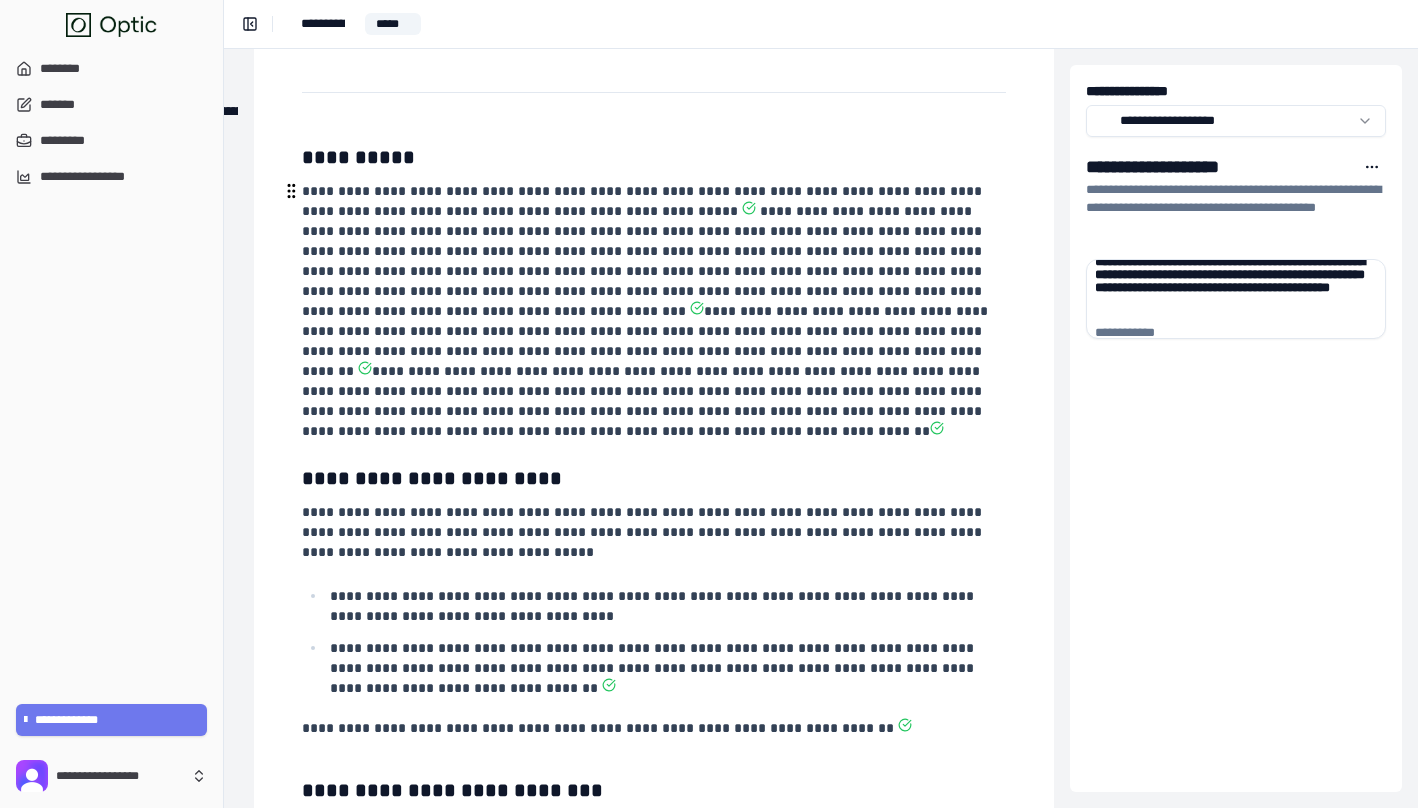 click on "**********" at bounding box center (652, 303) 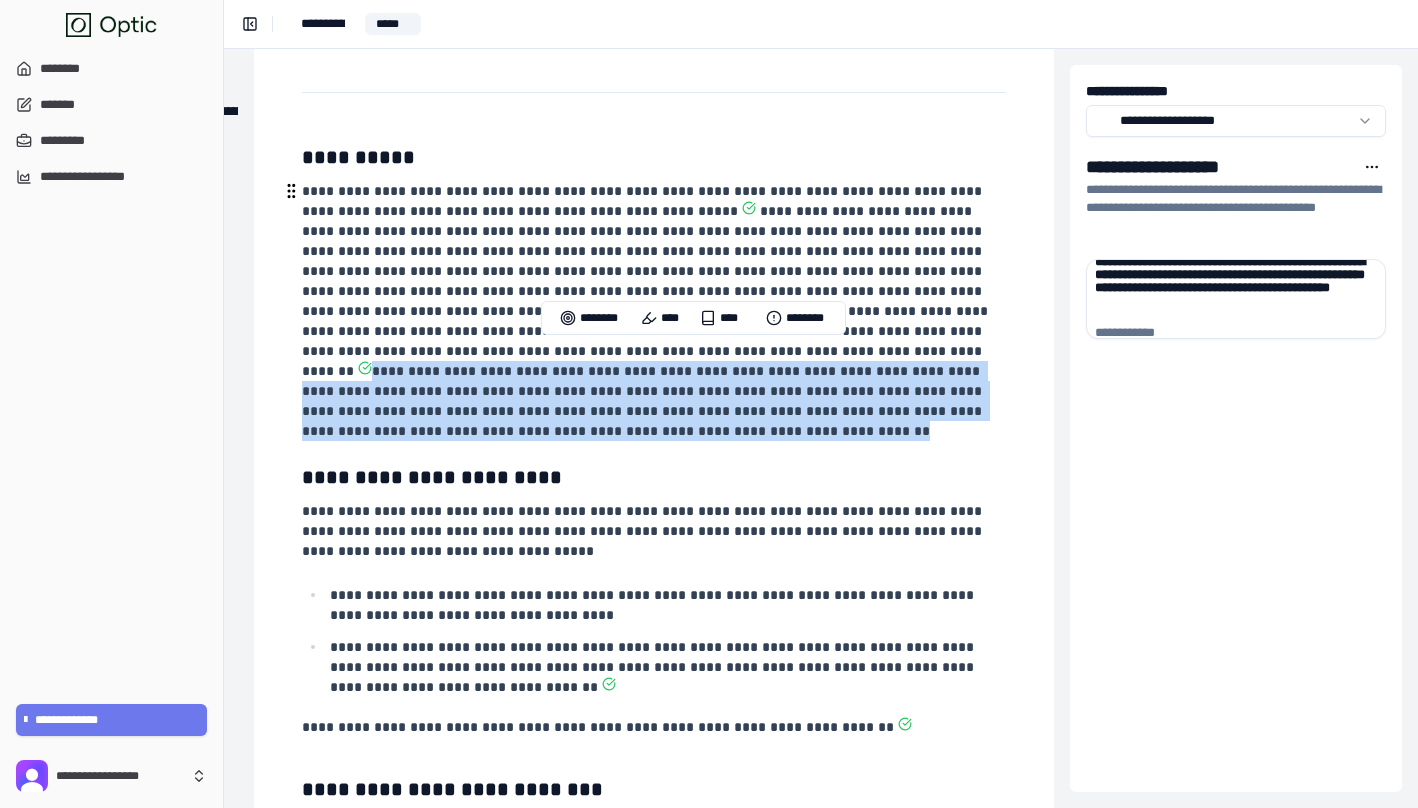 drag, startPoint x: 856, startPoint y: 419, endPoint x: 549, endPoint y: 353, distance: 314.01434 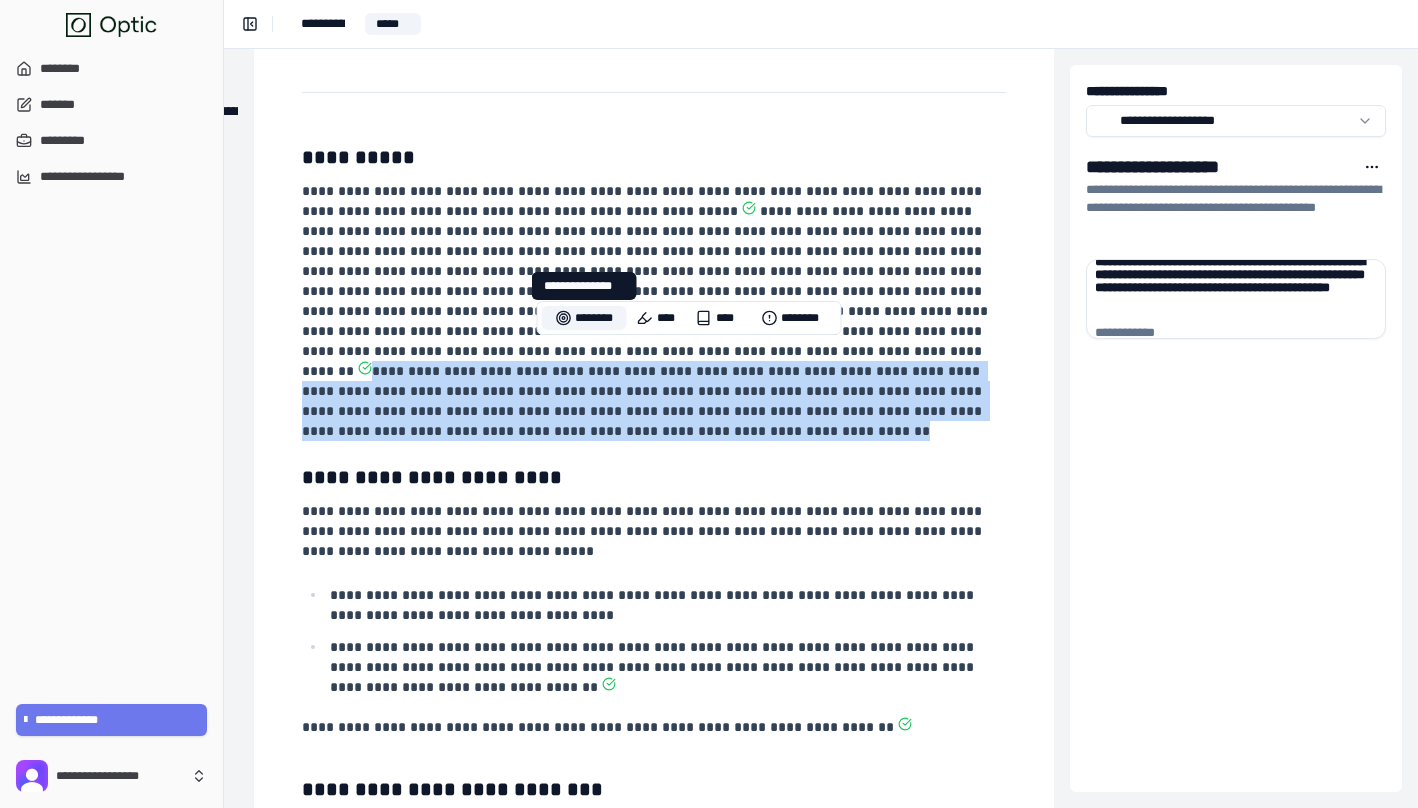 click on "********" at bounding box center (584, 318) 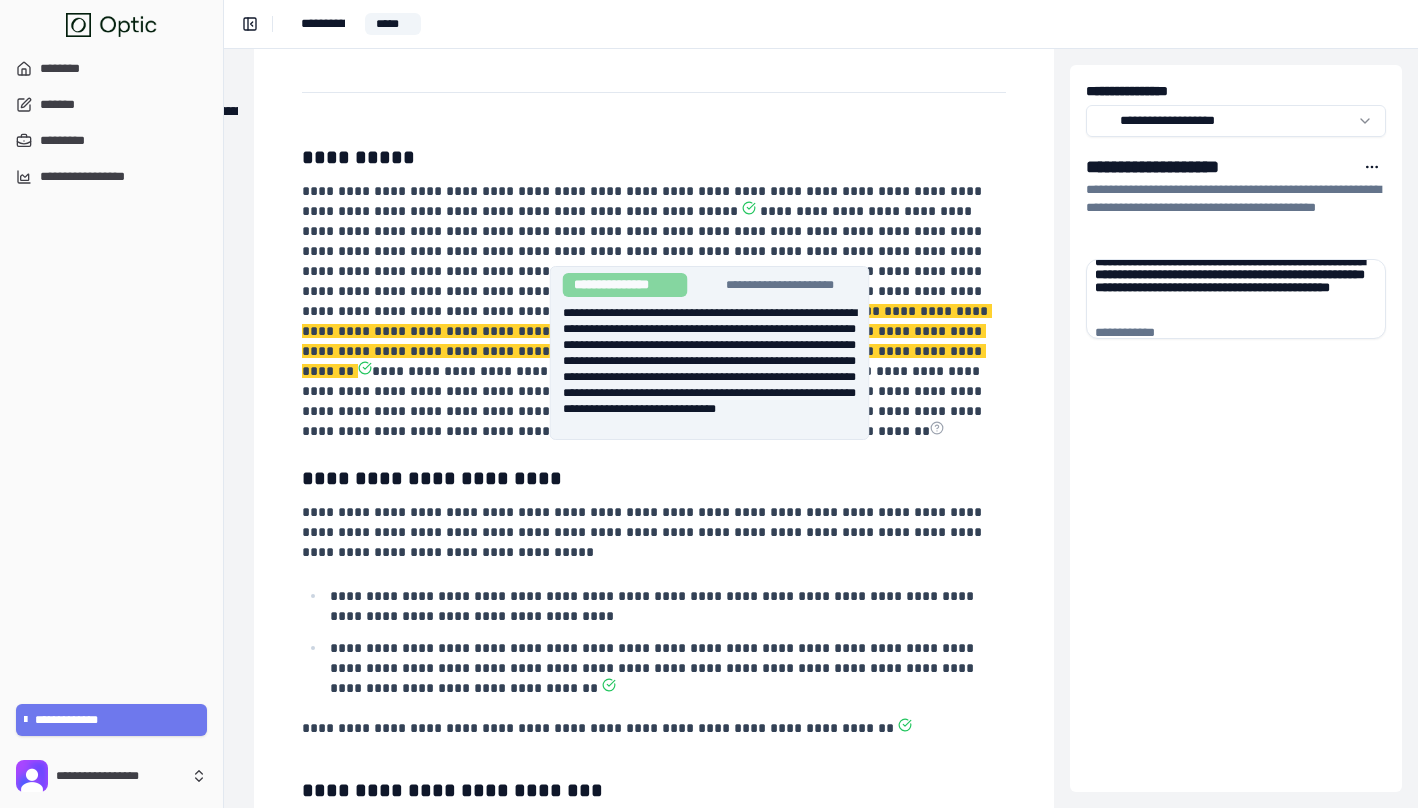 click on "**********" at bounding box center (710, 353) 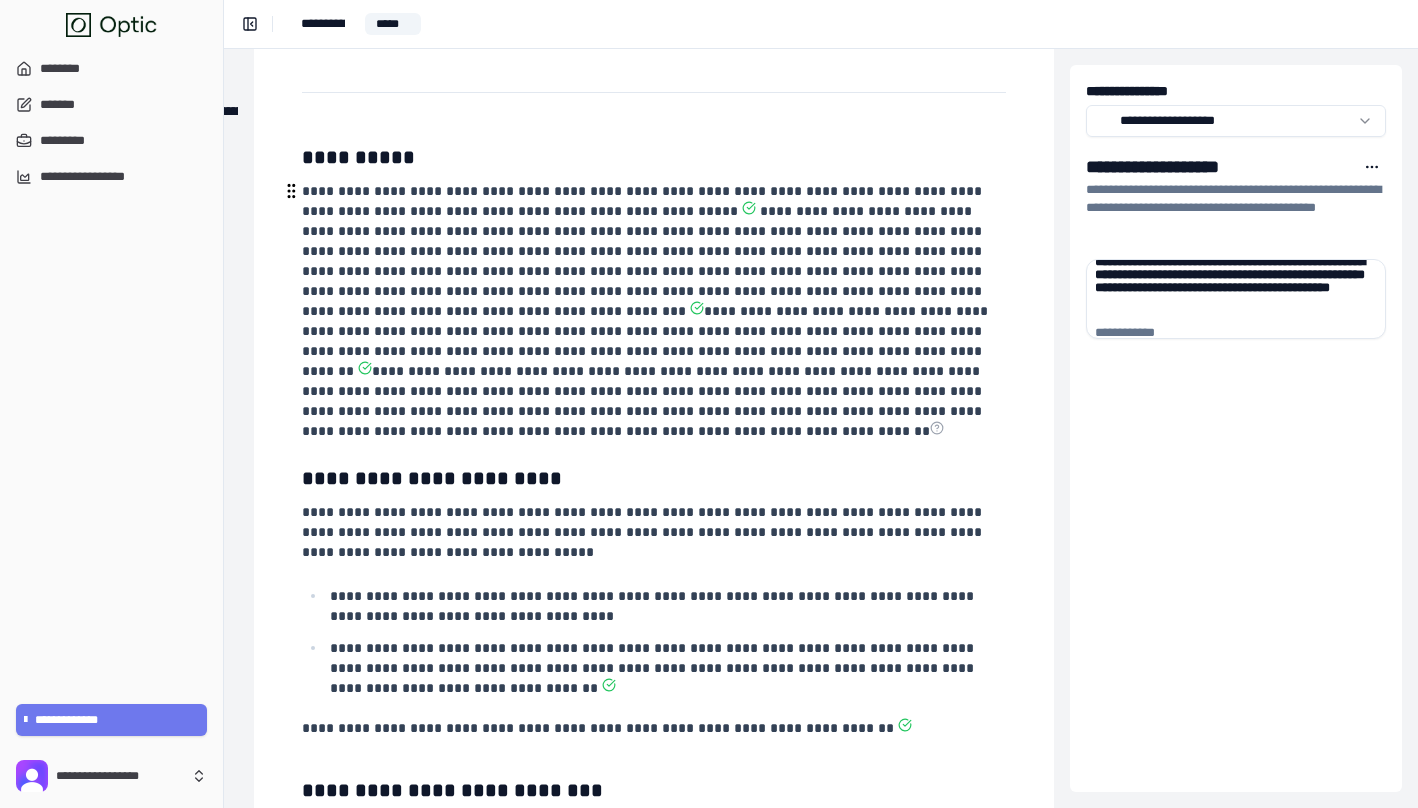 click on "**********" at bounding box center (652, 303) 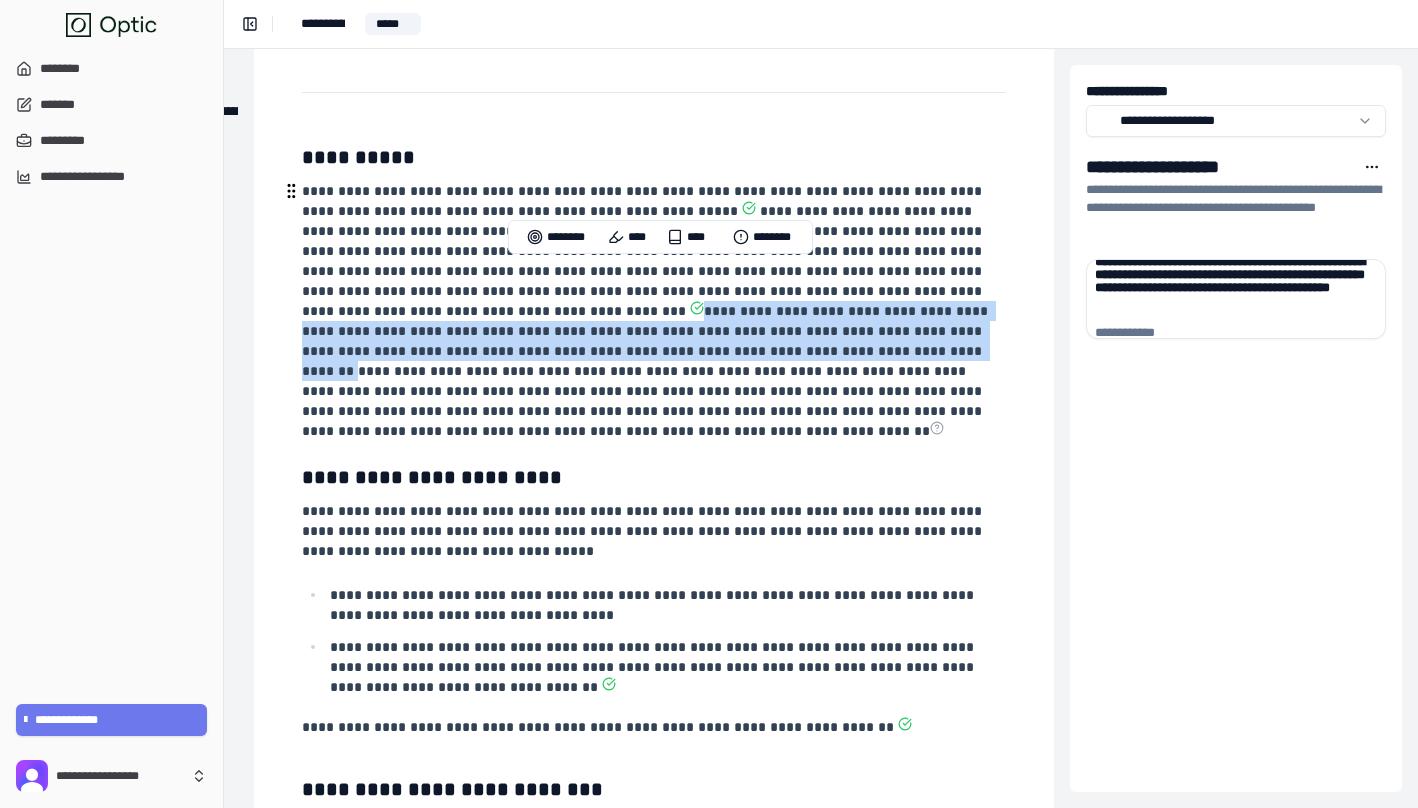 drag, startPoint x: 531, startPoint y: 357, endPoint x: 296, endPoint y: 314, distance: 238.90166 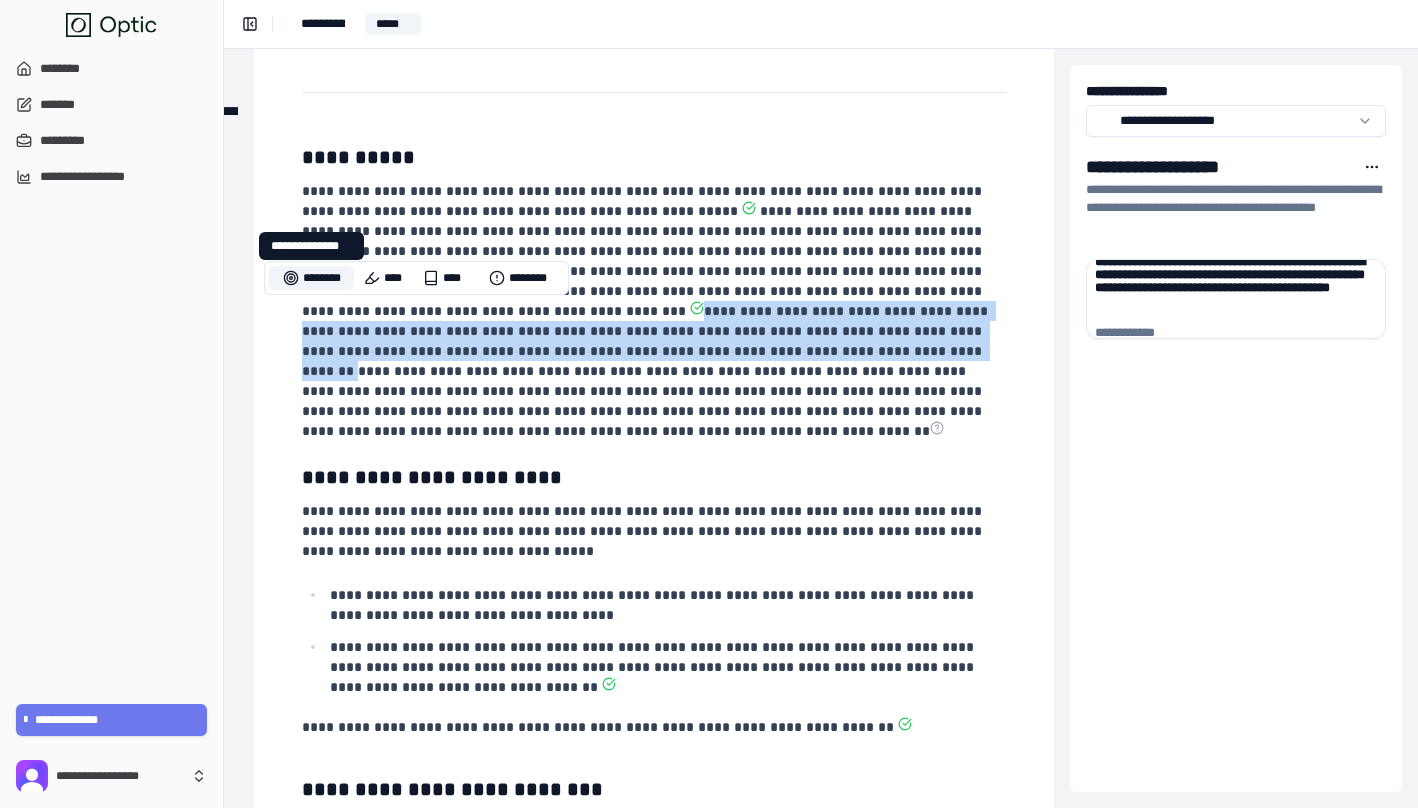 click on "********" at bounding box center [311, 278] 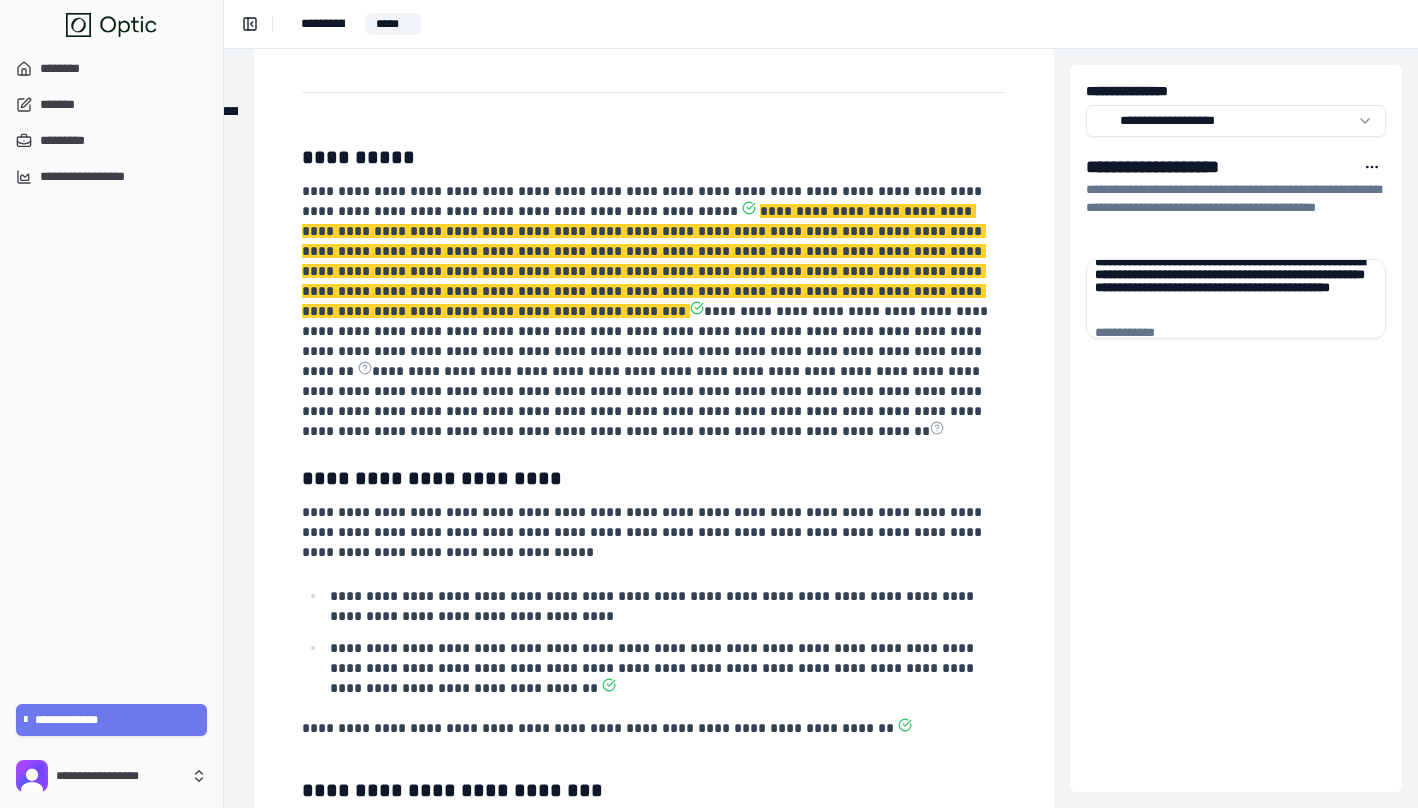 click 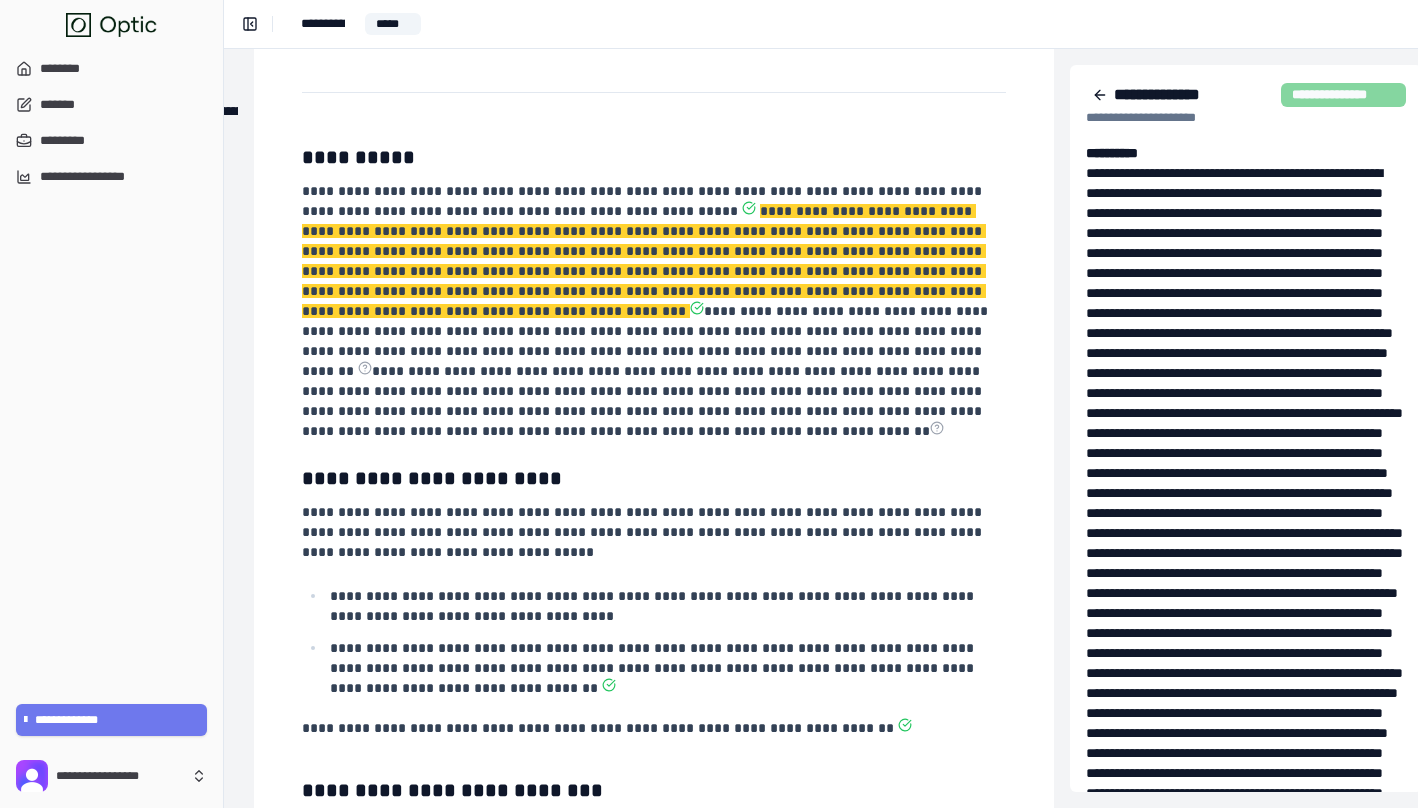 click on "**********" at bounding box center [652, 303] 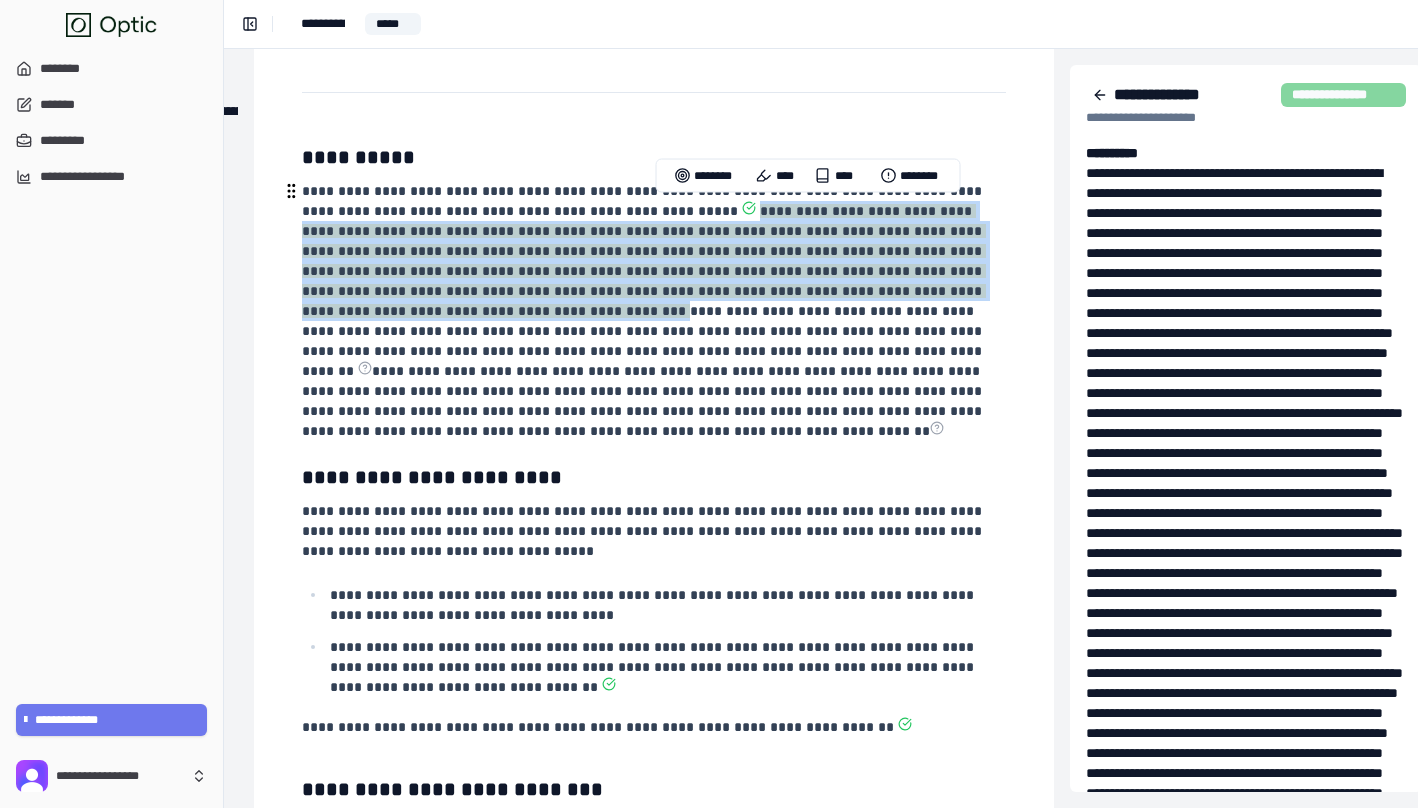 drag, startPoint x: 977, startPoint y: 292, endPoint x: 652, endPoint y: 212, distance: 334.70135 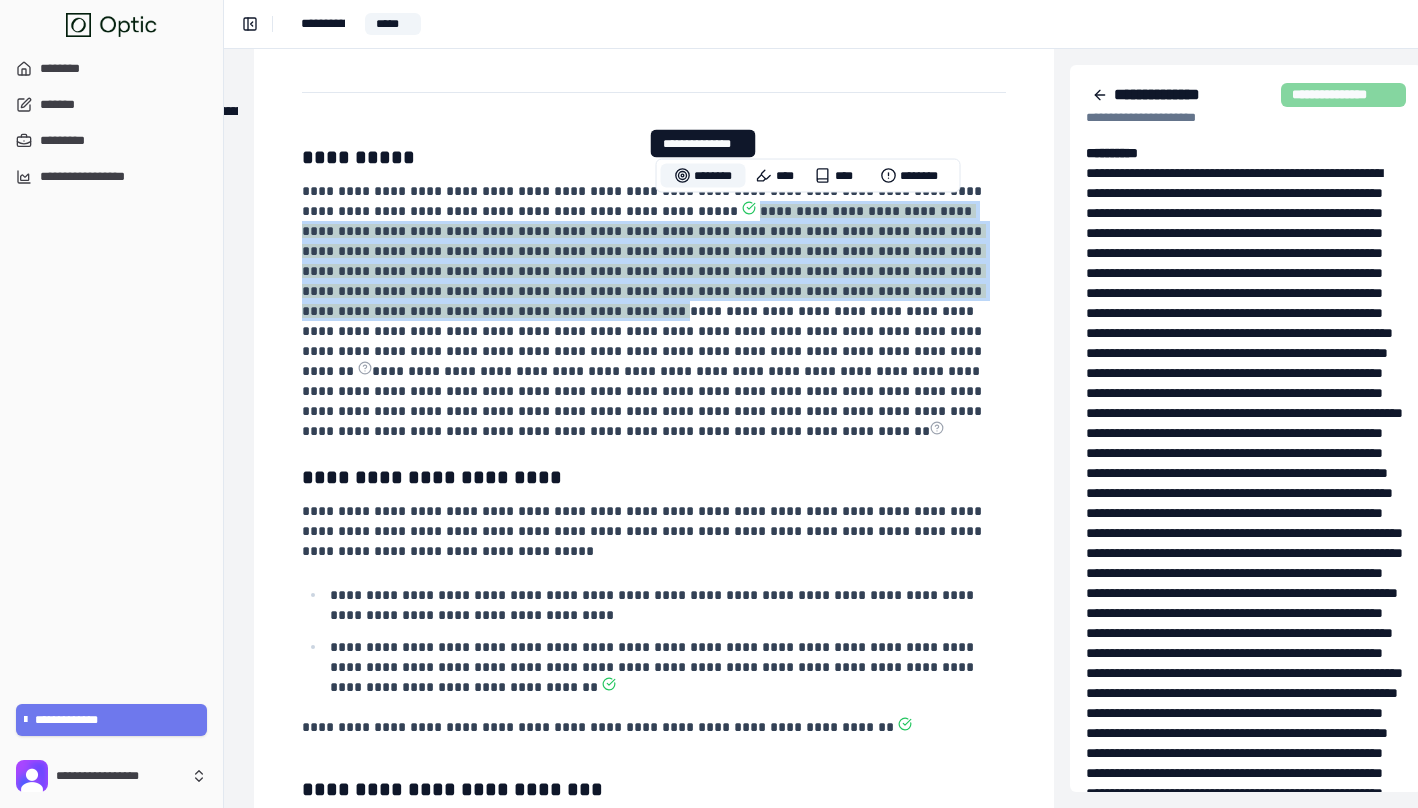 click on "********" at bounding box center (703, 176) 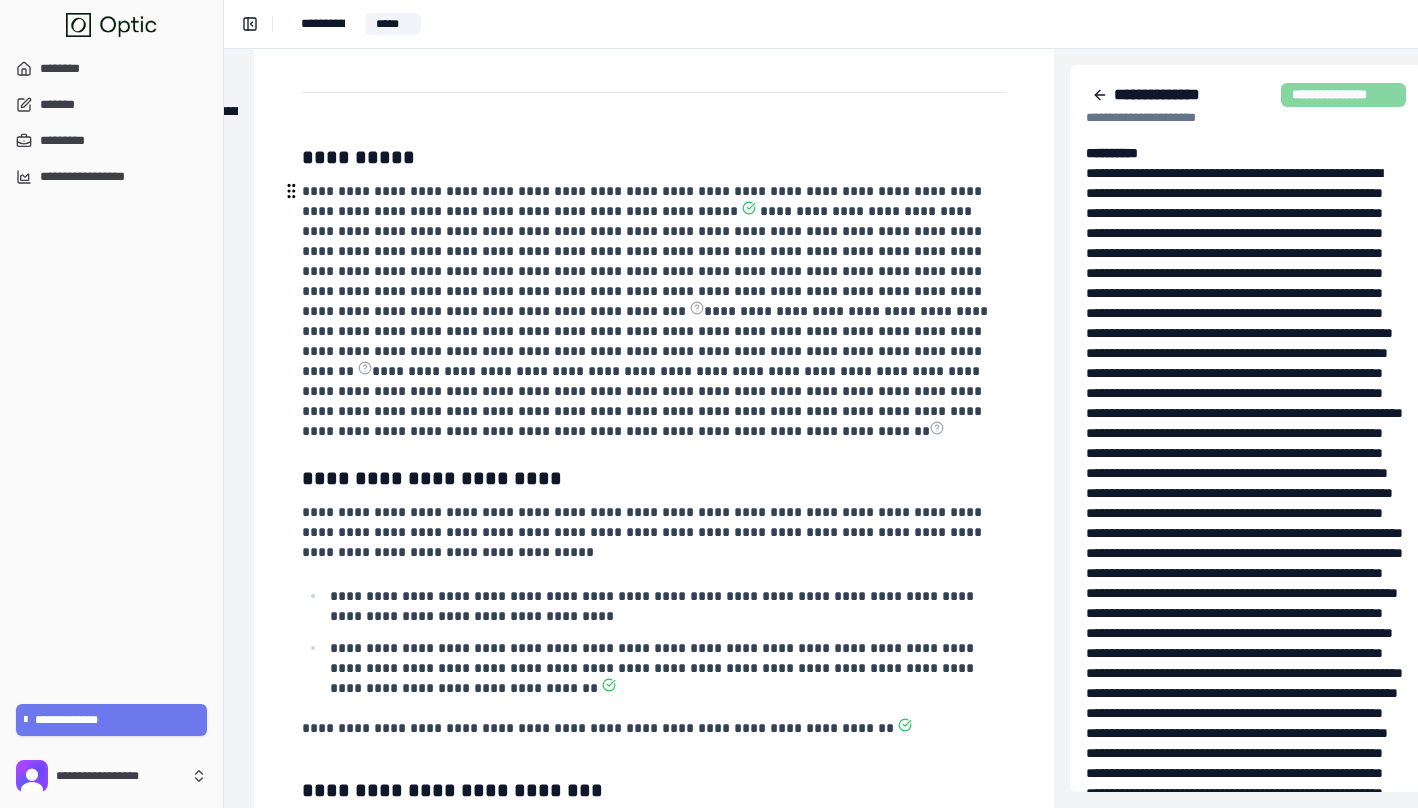 click 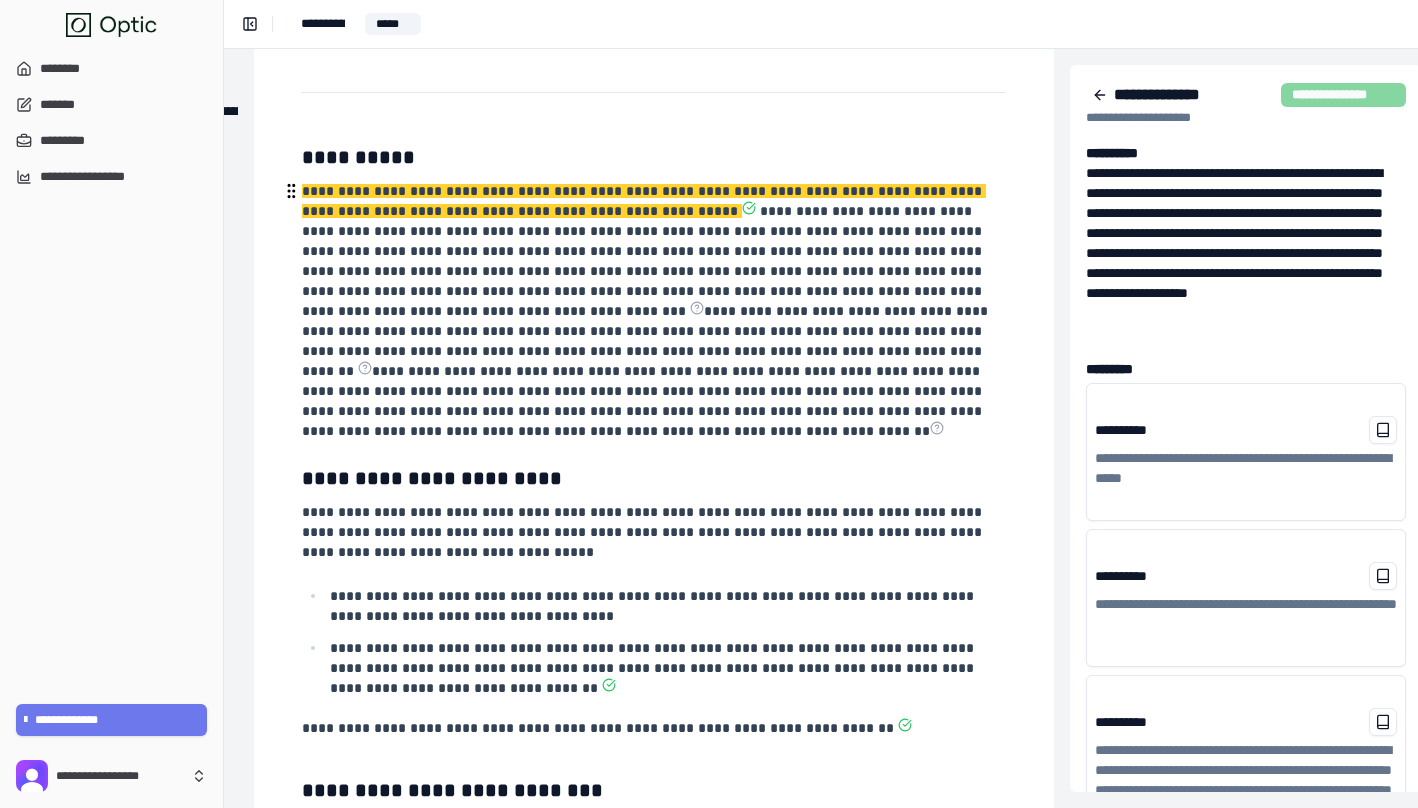 click on "**********" at bounding box center (644, 261) 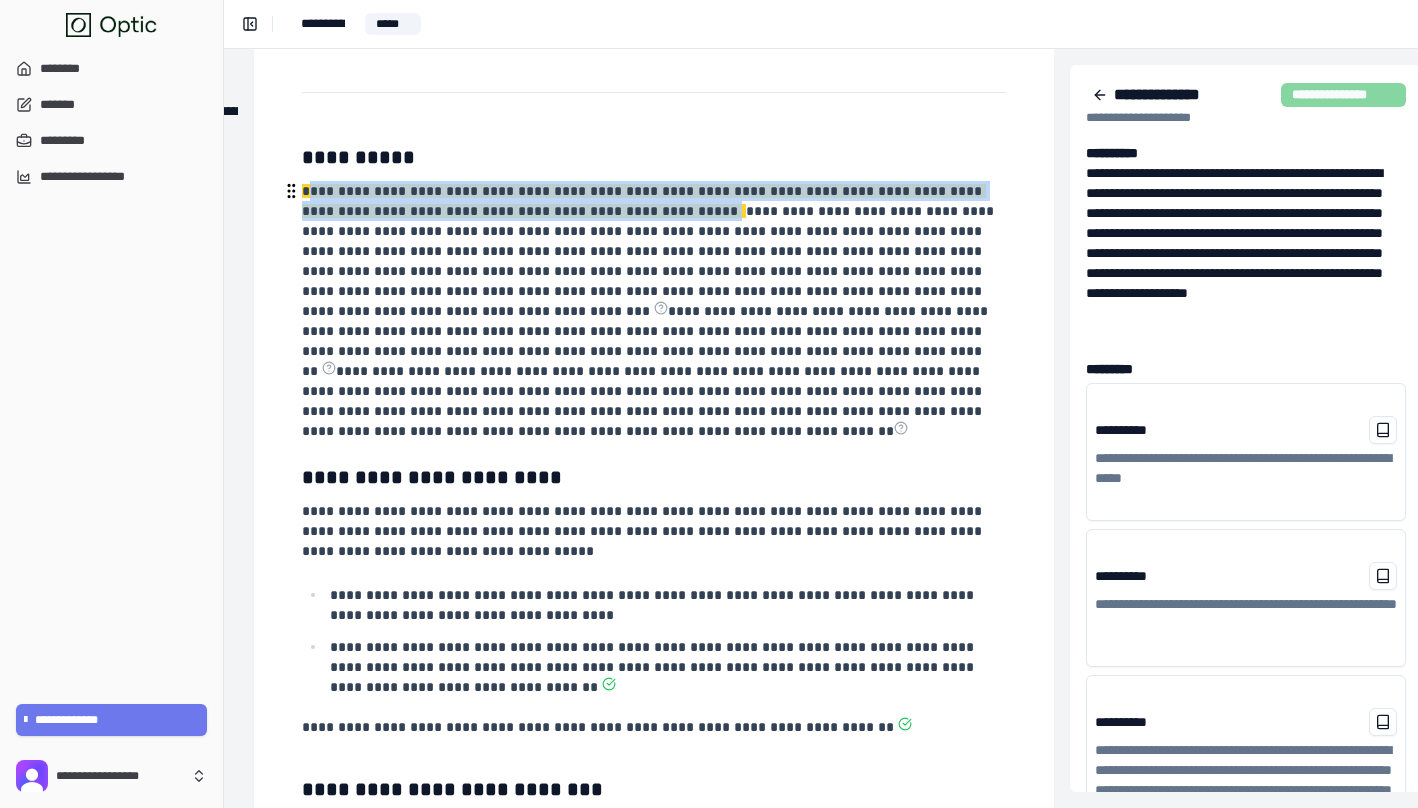 drag, startPoint x: 631, startPoint y: 212, endPoint x: 307, endPoint y: 183, distance: 325.29526 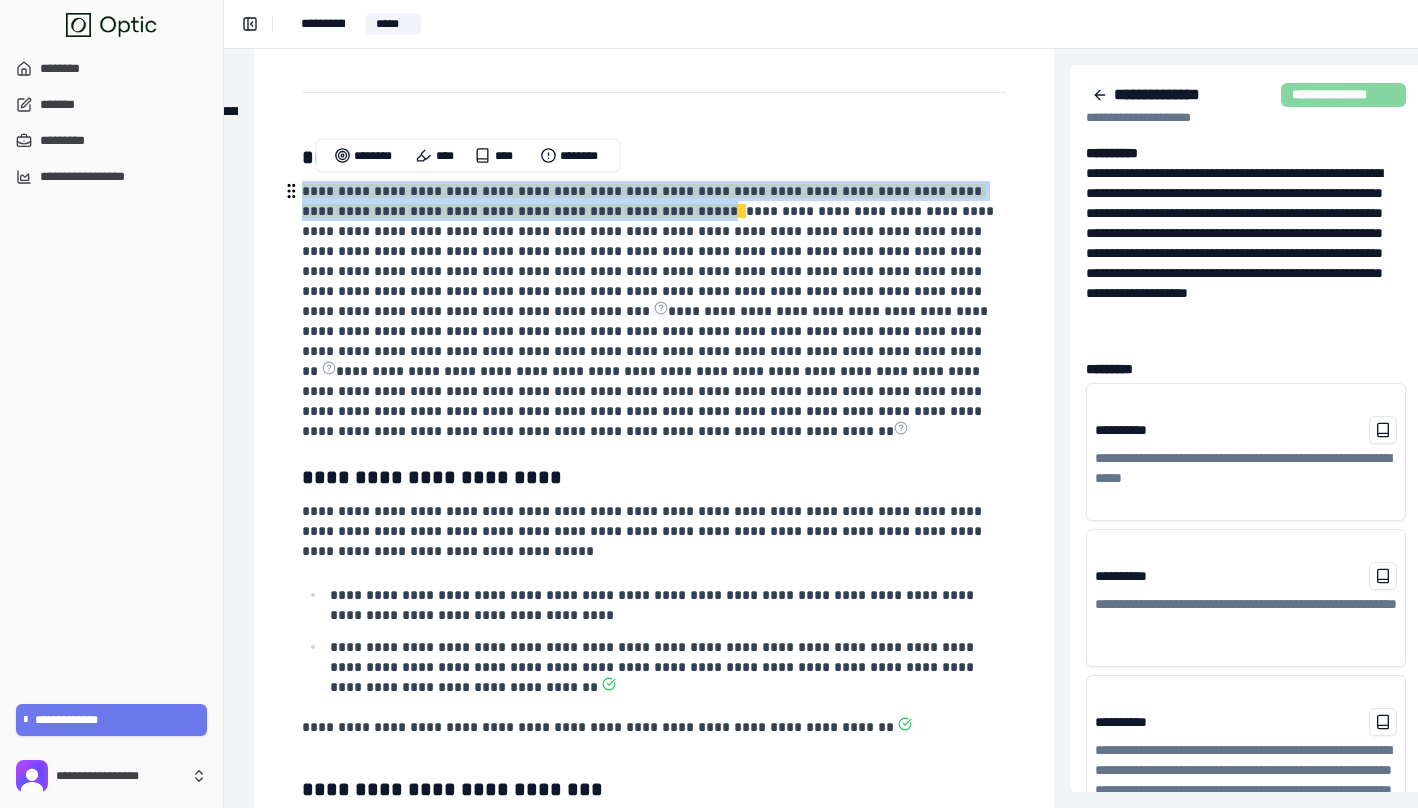 drag, startPoint x: 302, startPoint y: 187, endPoint x: 628, endPoint y: 215, distance: 327.20026 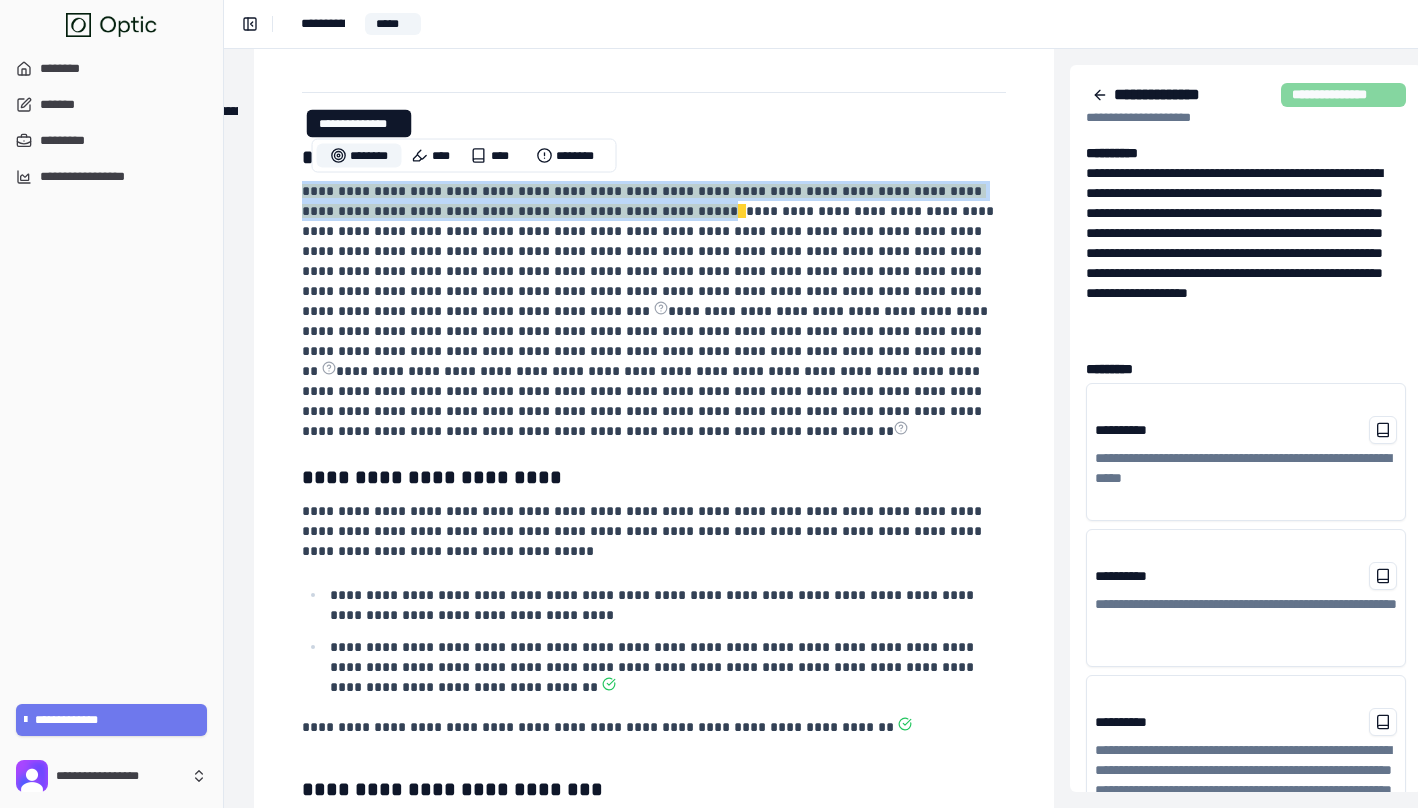 click on "********" at bounding box center [359, 156] 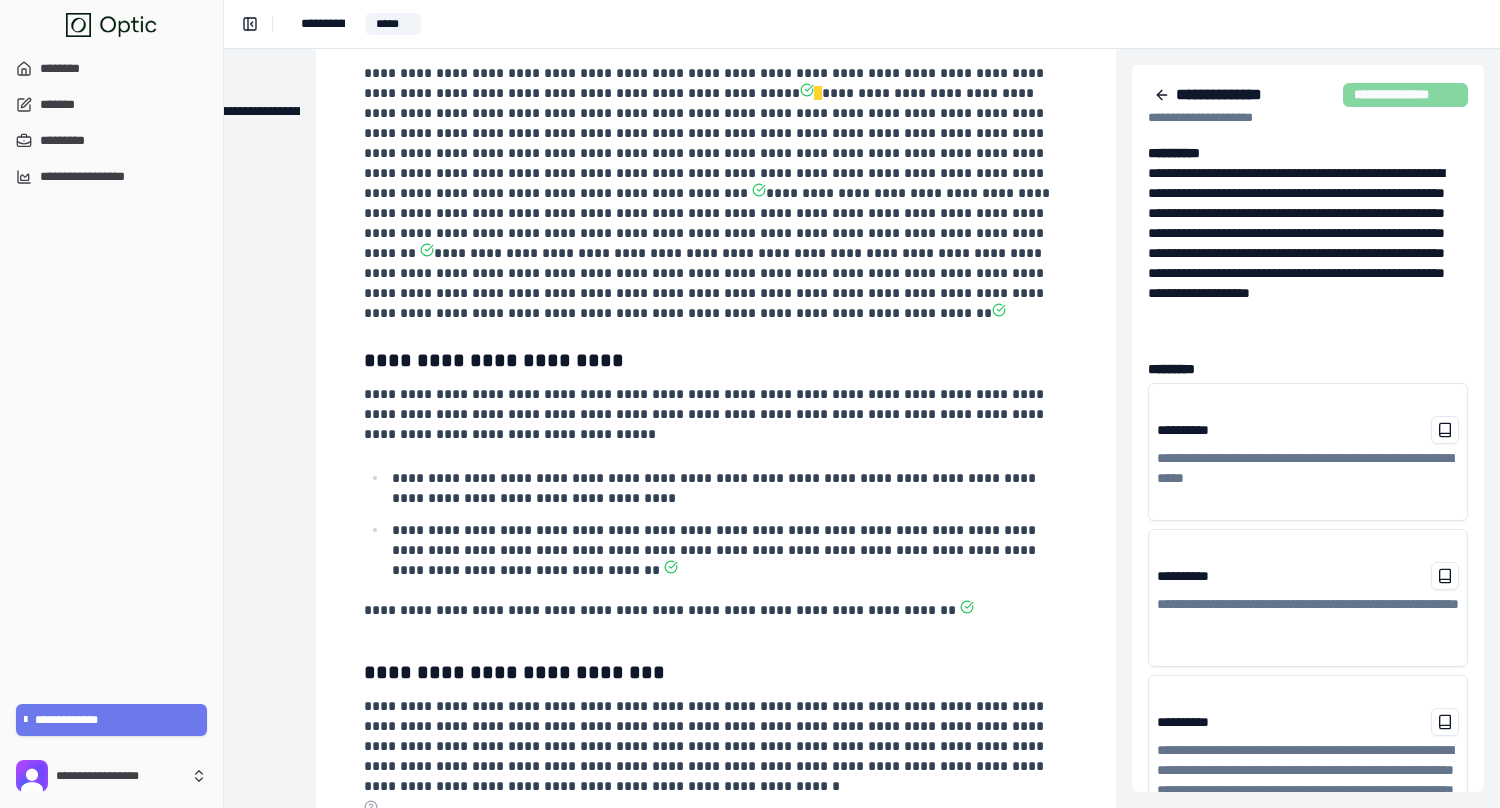 scroll, scrollTop: 561, scrollLeft: 220, axis: both 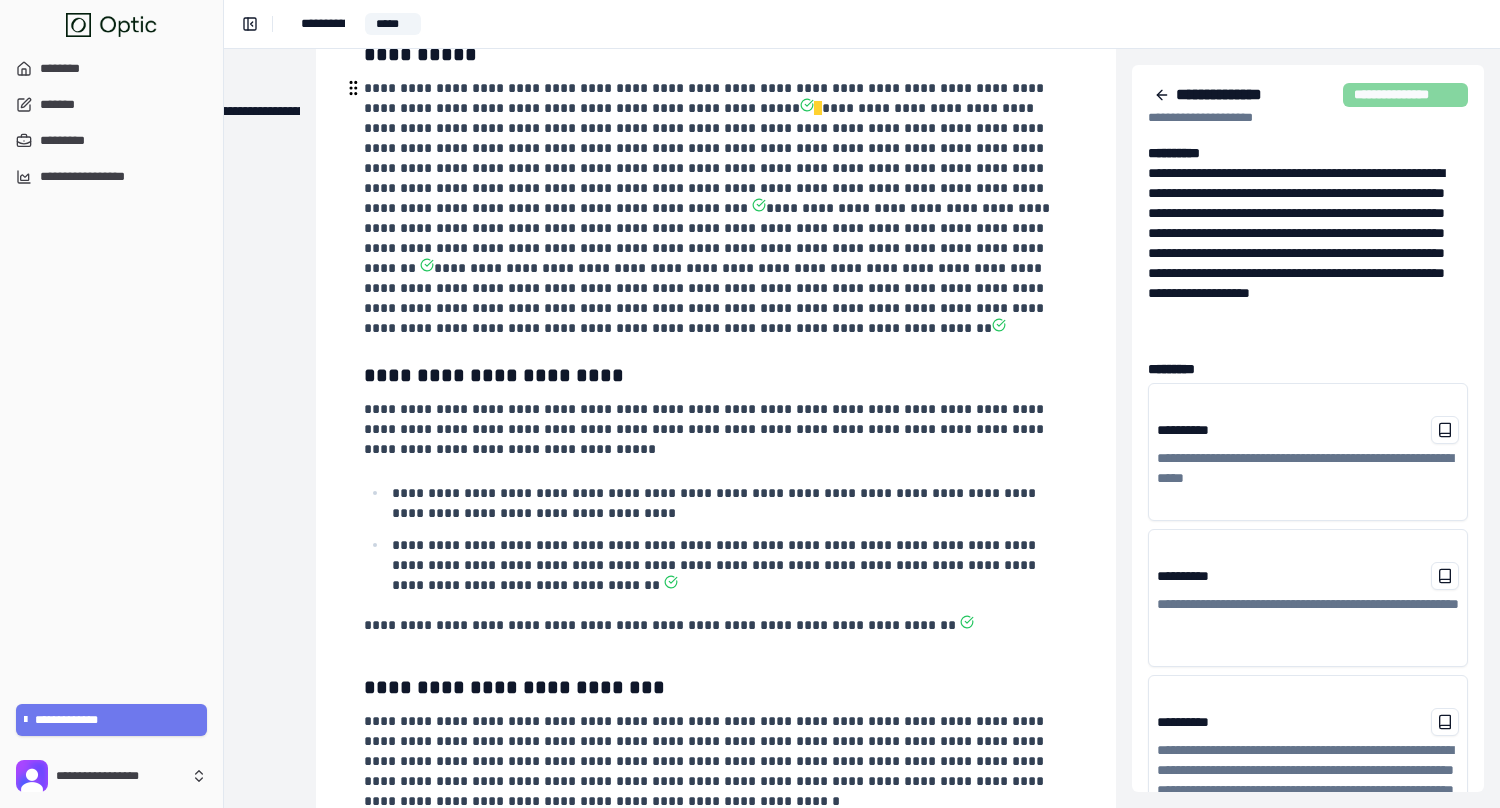 click on "**********" at bounding box center [714, 200] 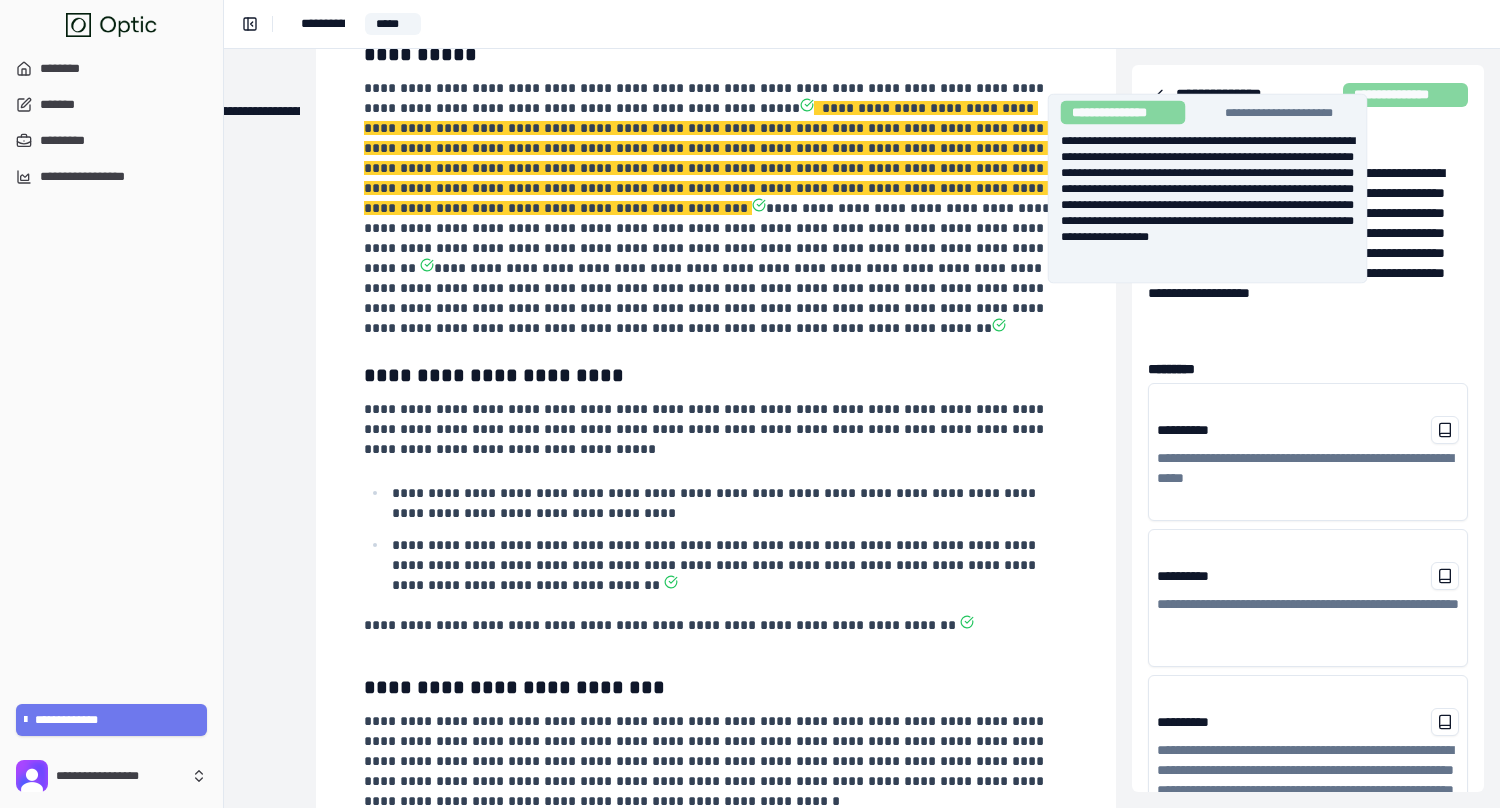 click 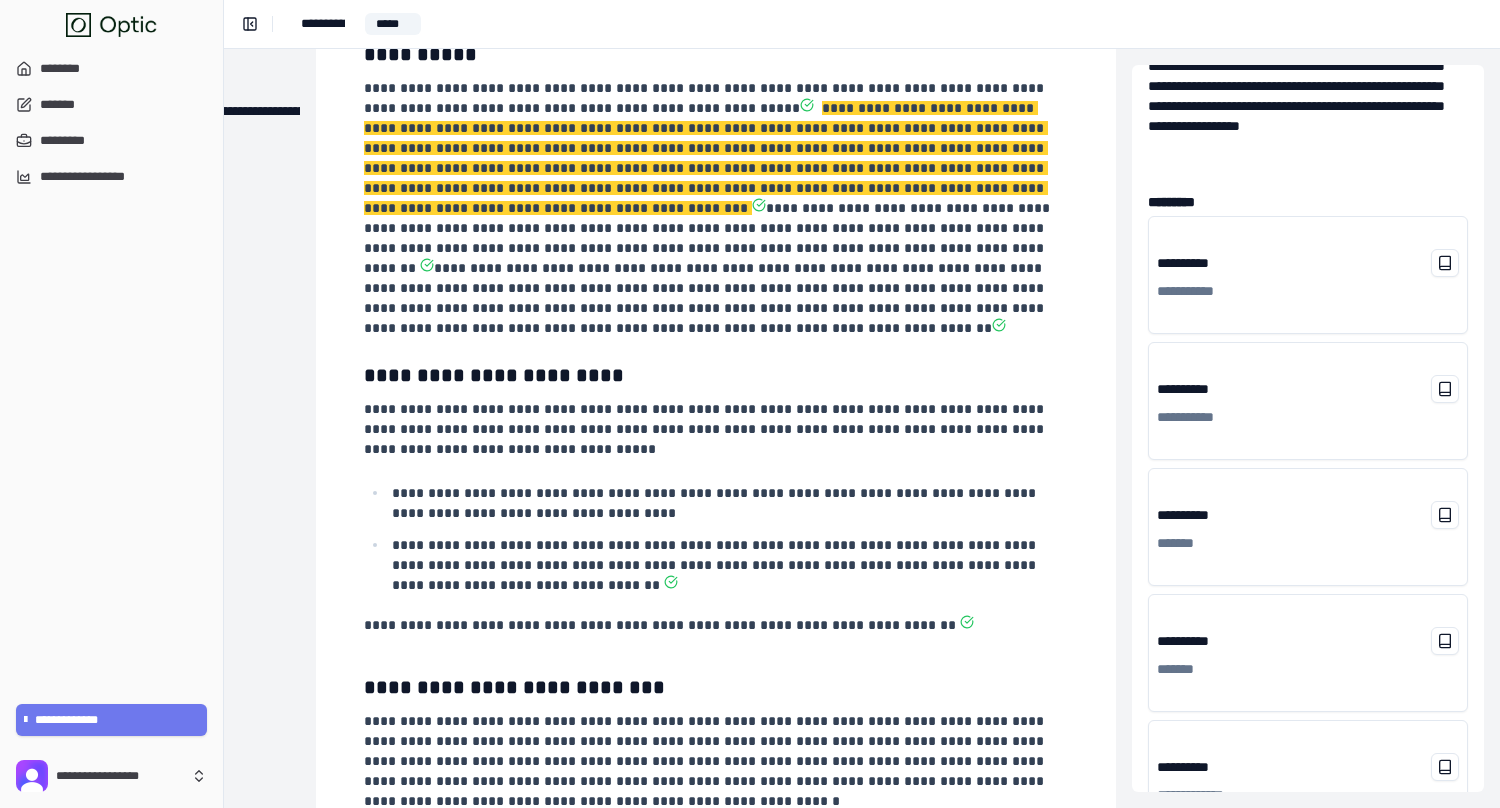 scroll, scrollTop: 172, scrollLeft: 0, axis: vertical 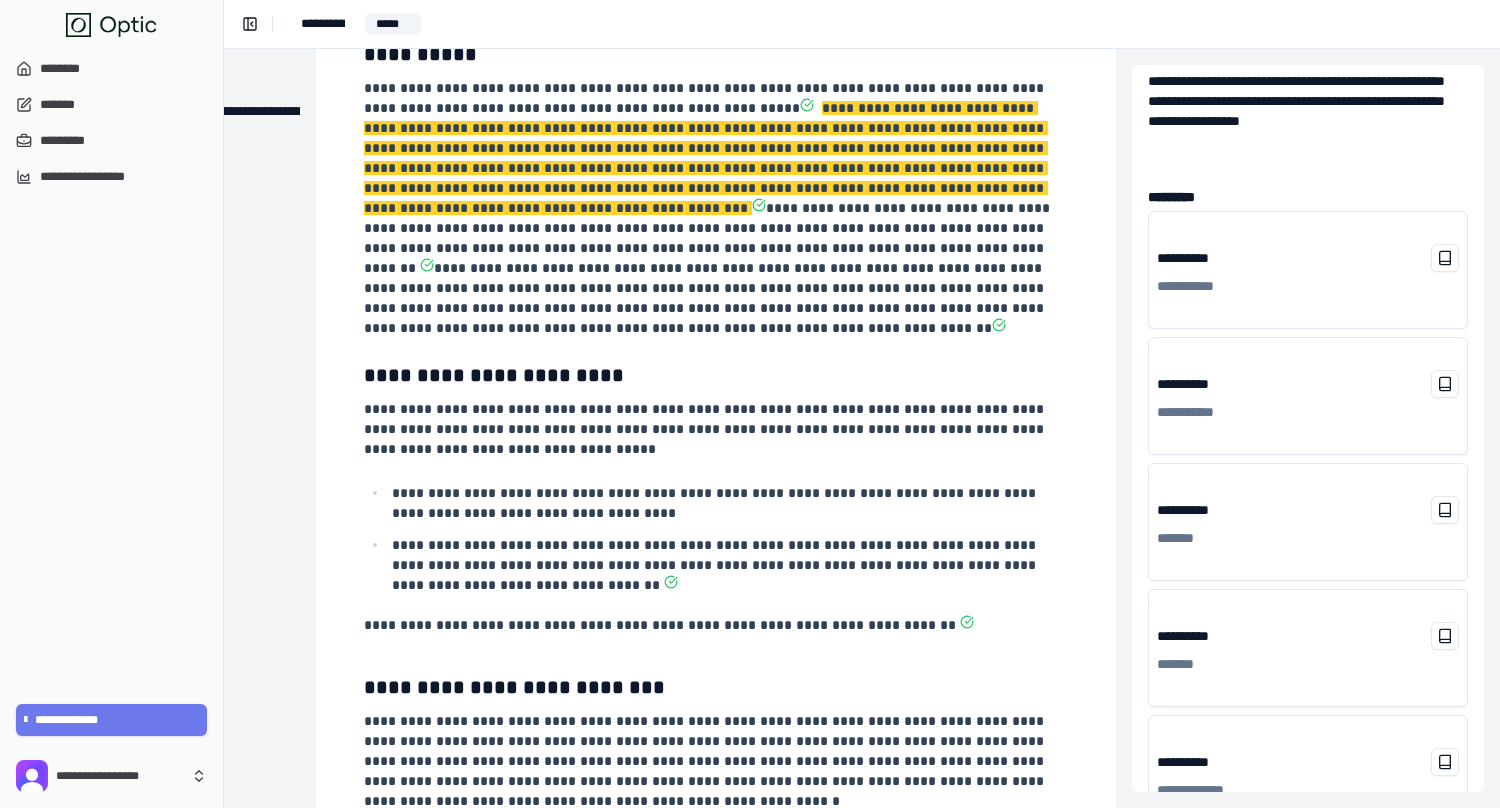 click on "******** *" at bounding box center [1308, 258] 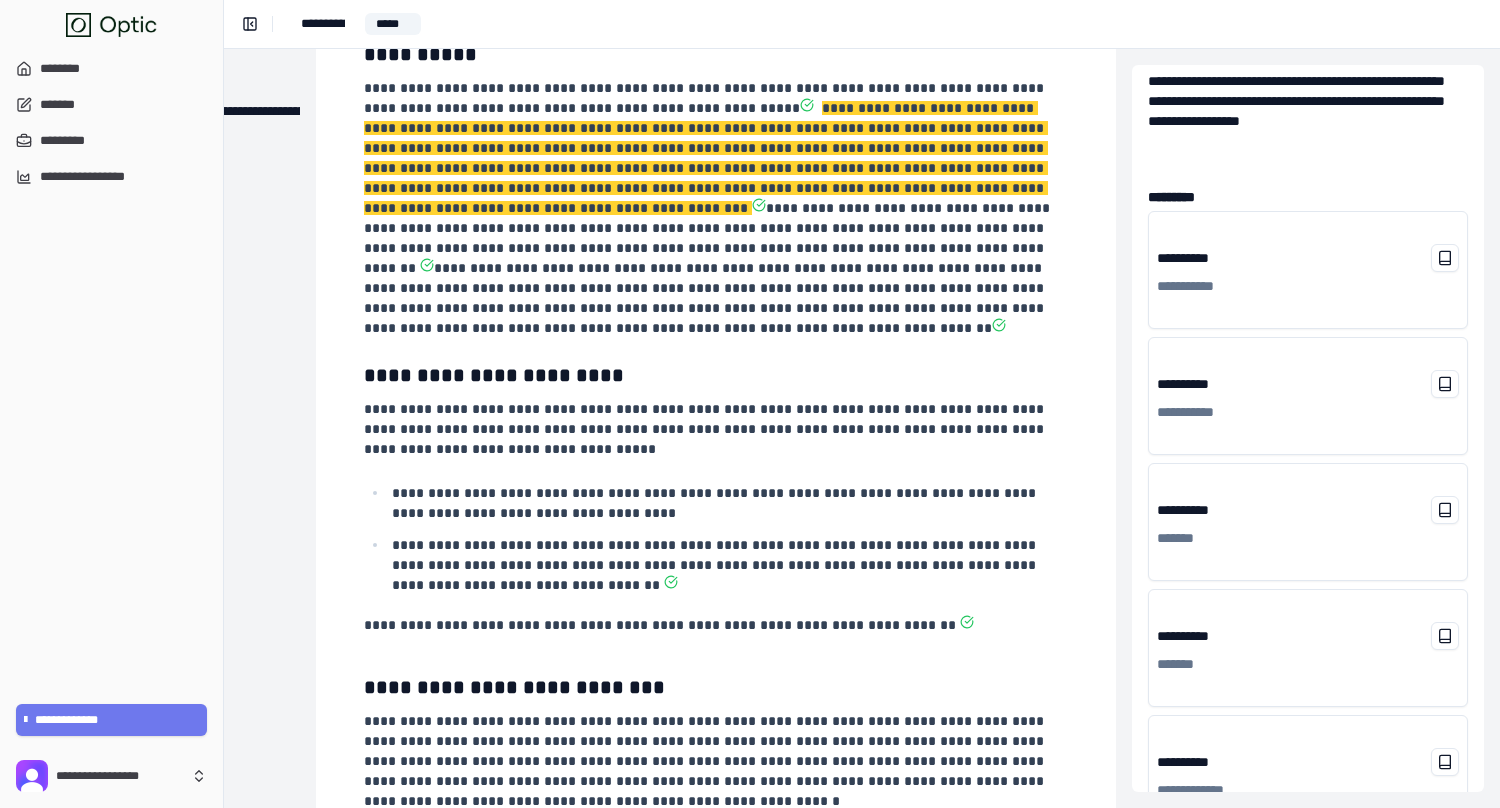 click on "**********" at bounding box center (716, 195) 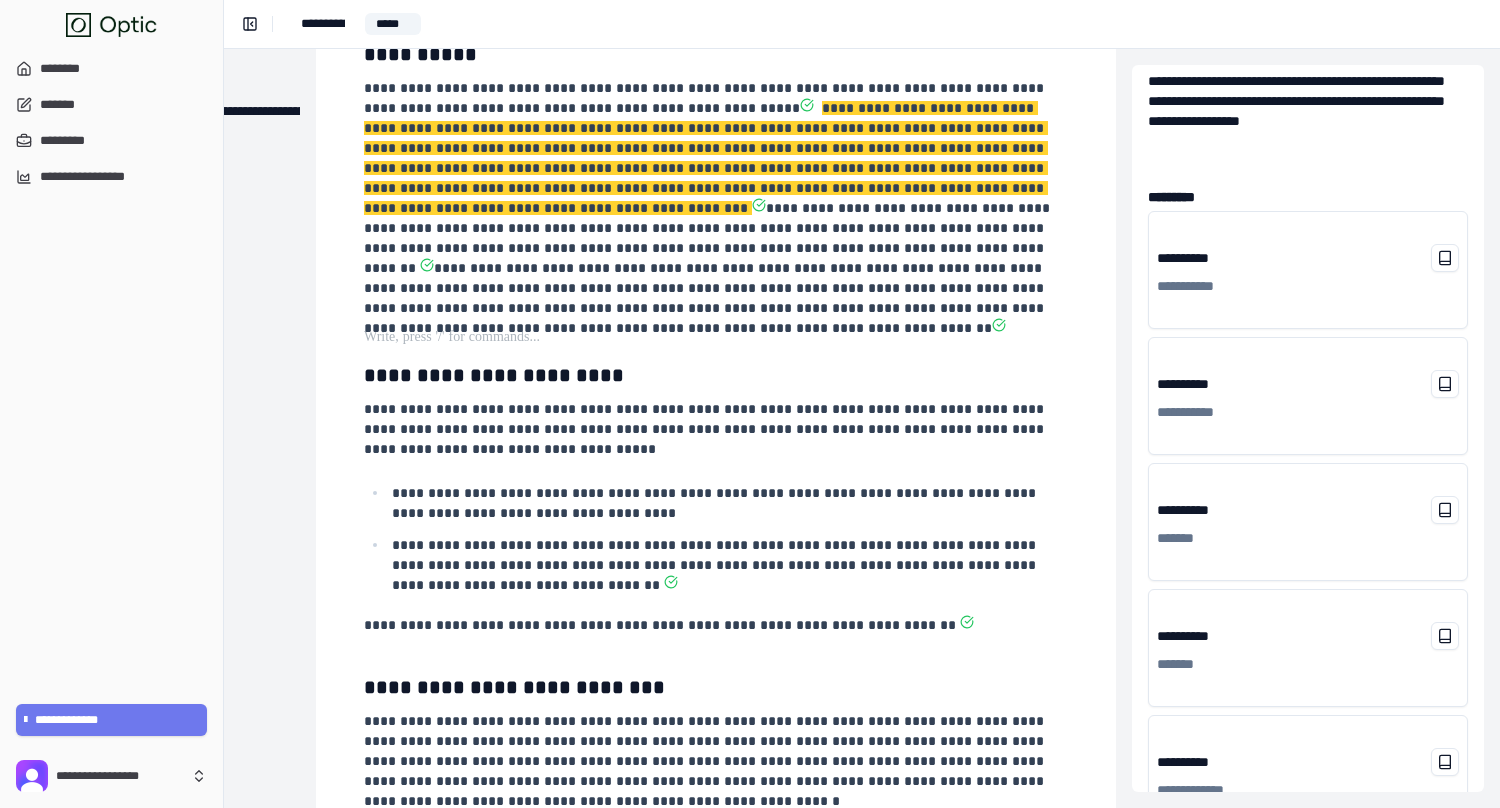 scroll, scrollTop: 0, scrollLeft: 0, axis: both 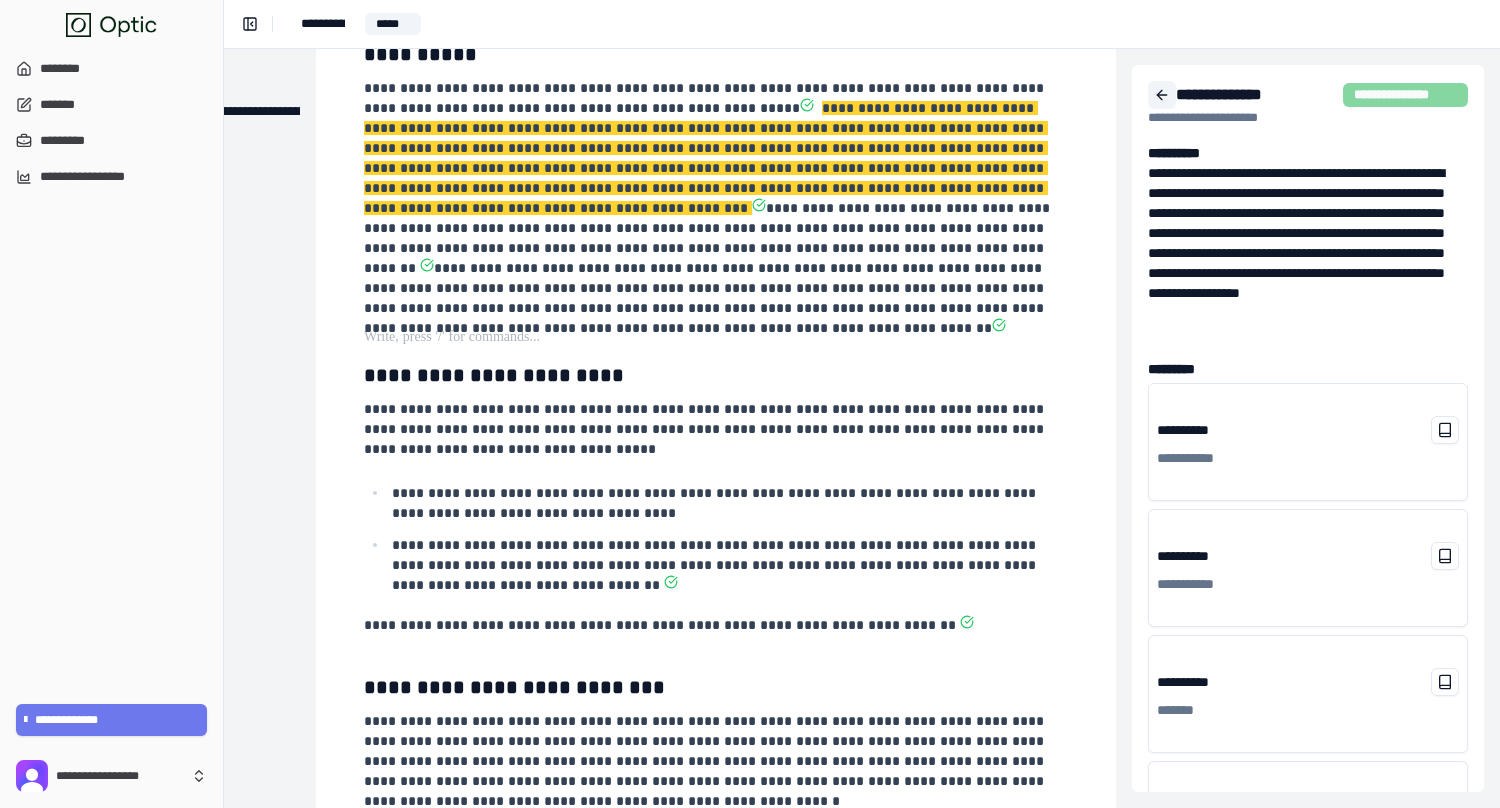 click at bounding box center (1162, 95) 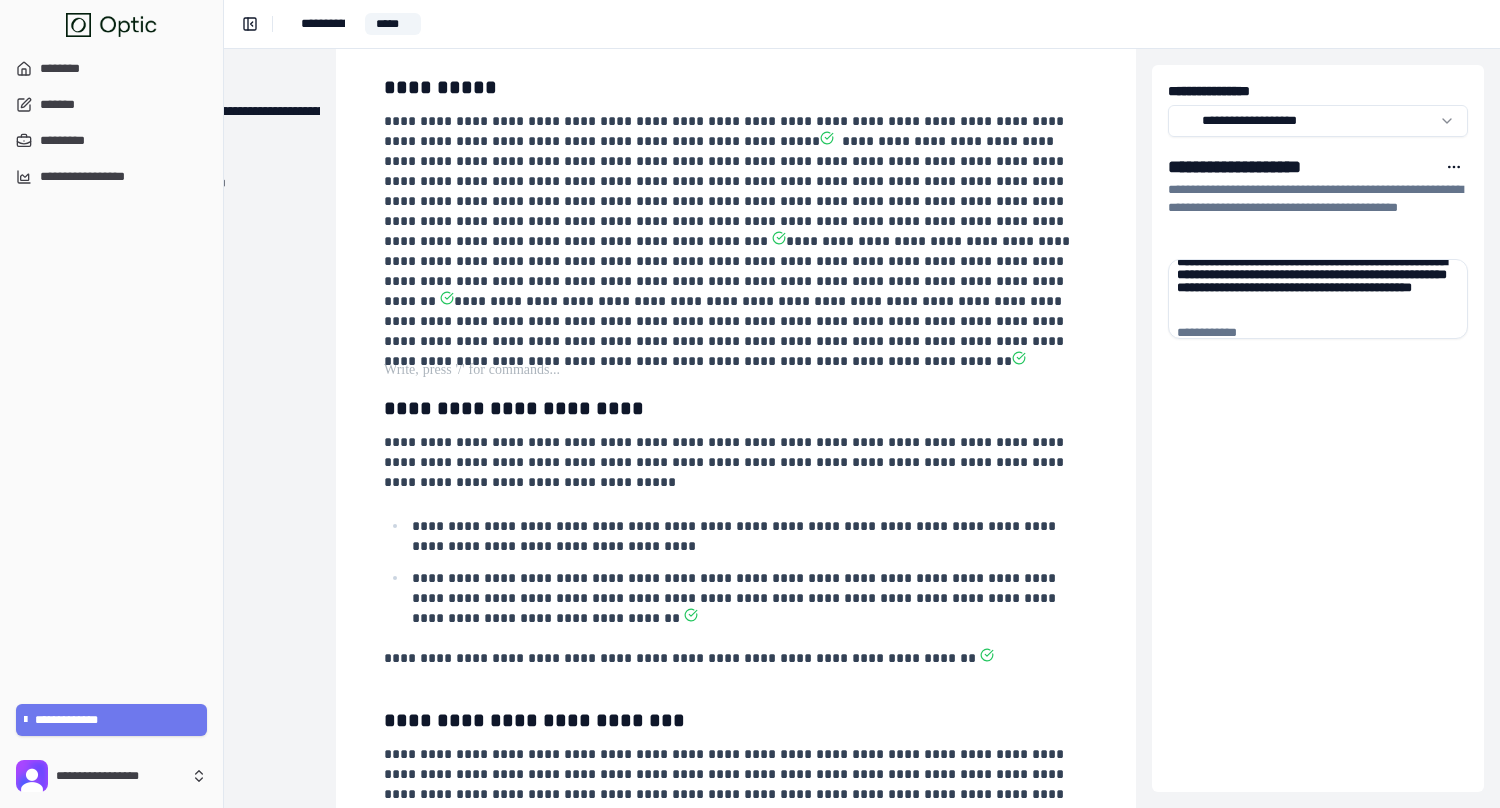 scroll, scrollTop: 662, scrollLeft: 200, axis: both 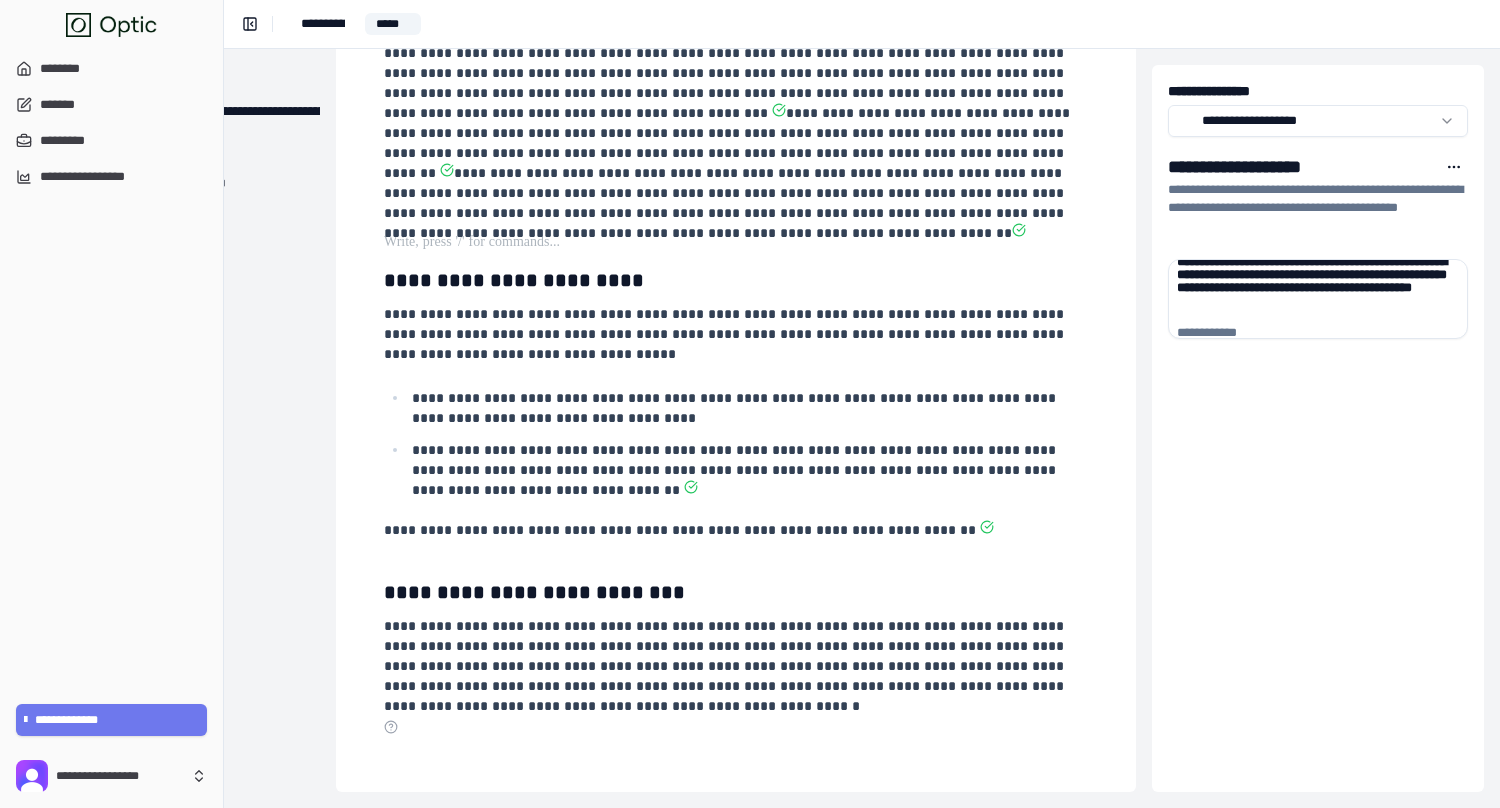 click at bounding box center (447, 173) 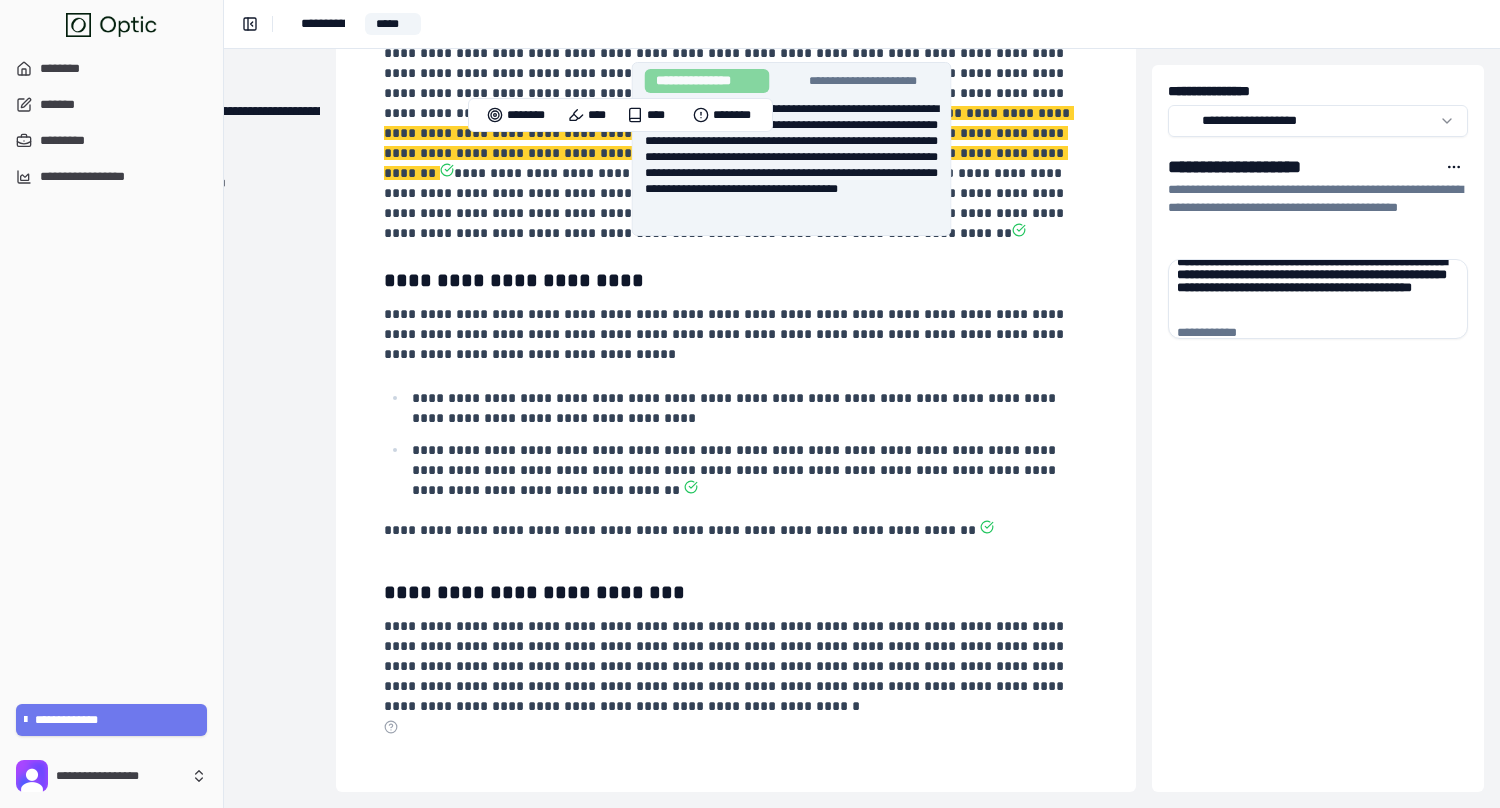 click 